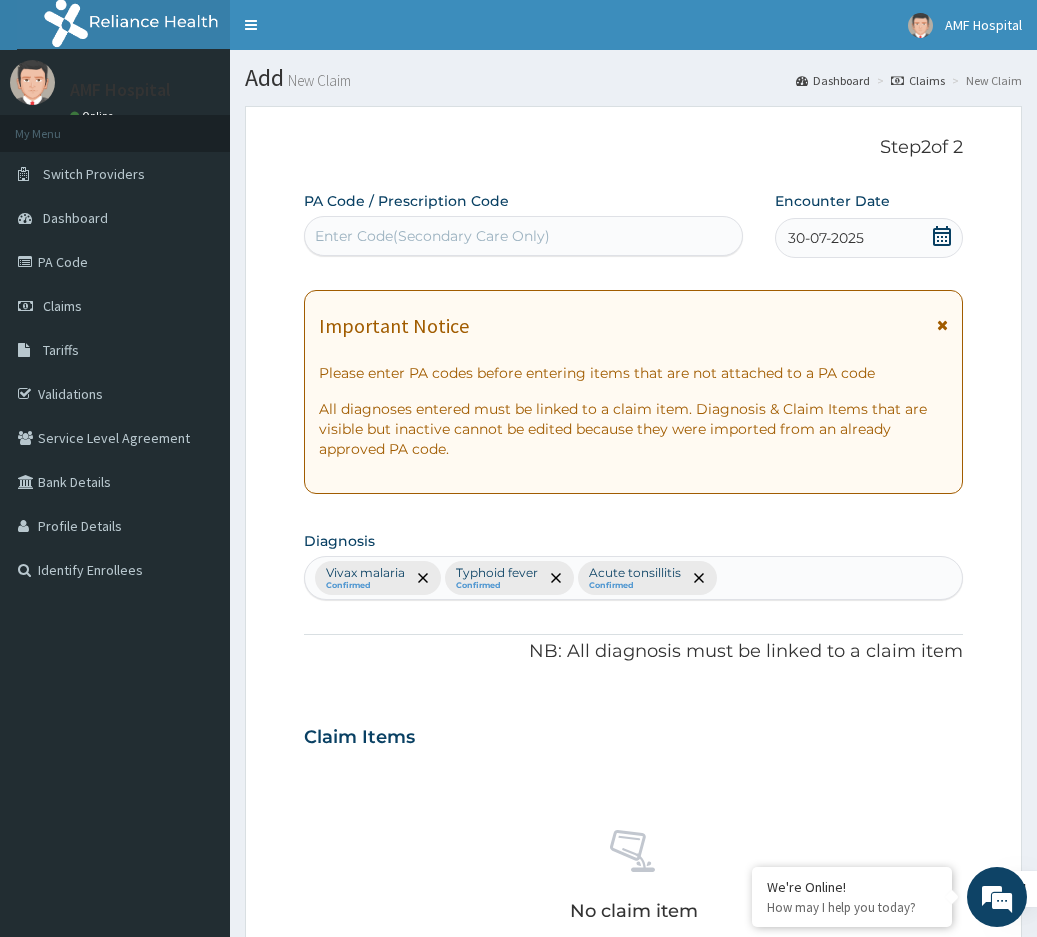 scroll, scrollTop: 0, scrollLeft: 0, axis: both 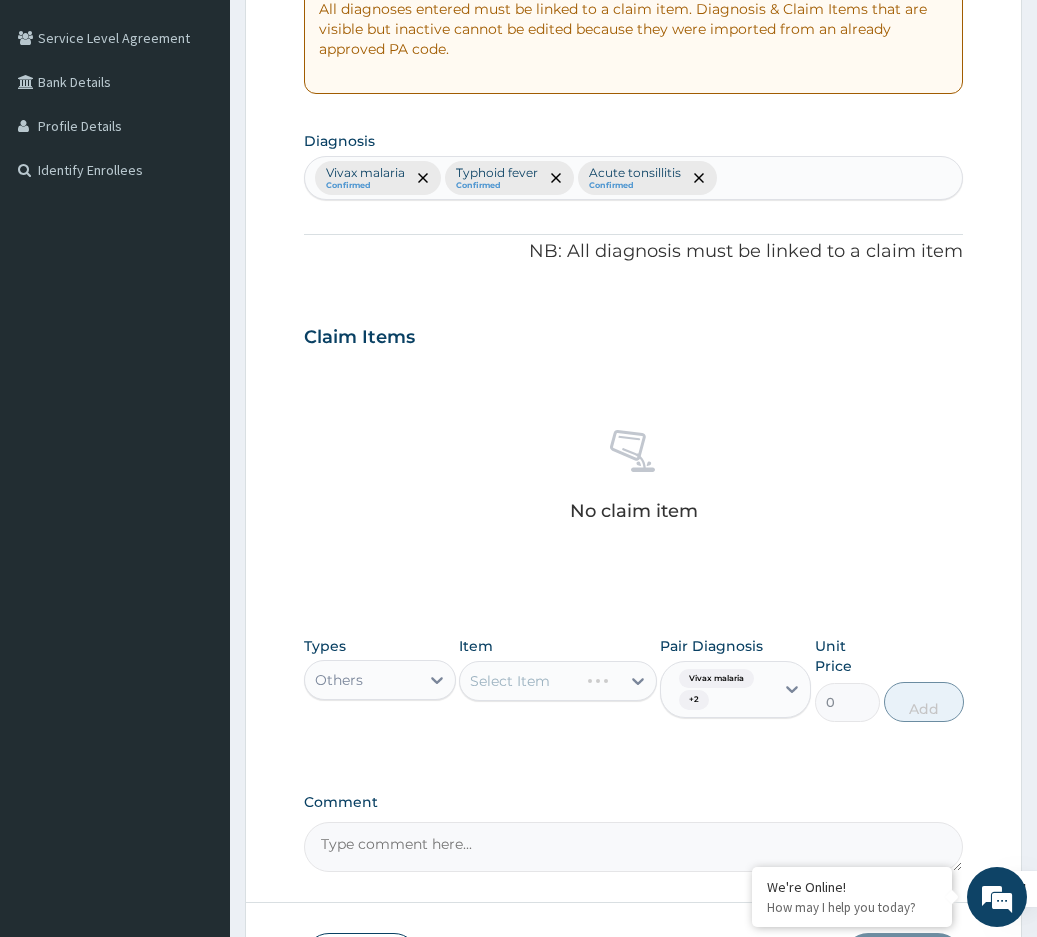 click on "Others" at bounding box center [362, 680] 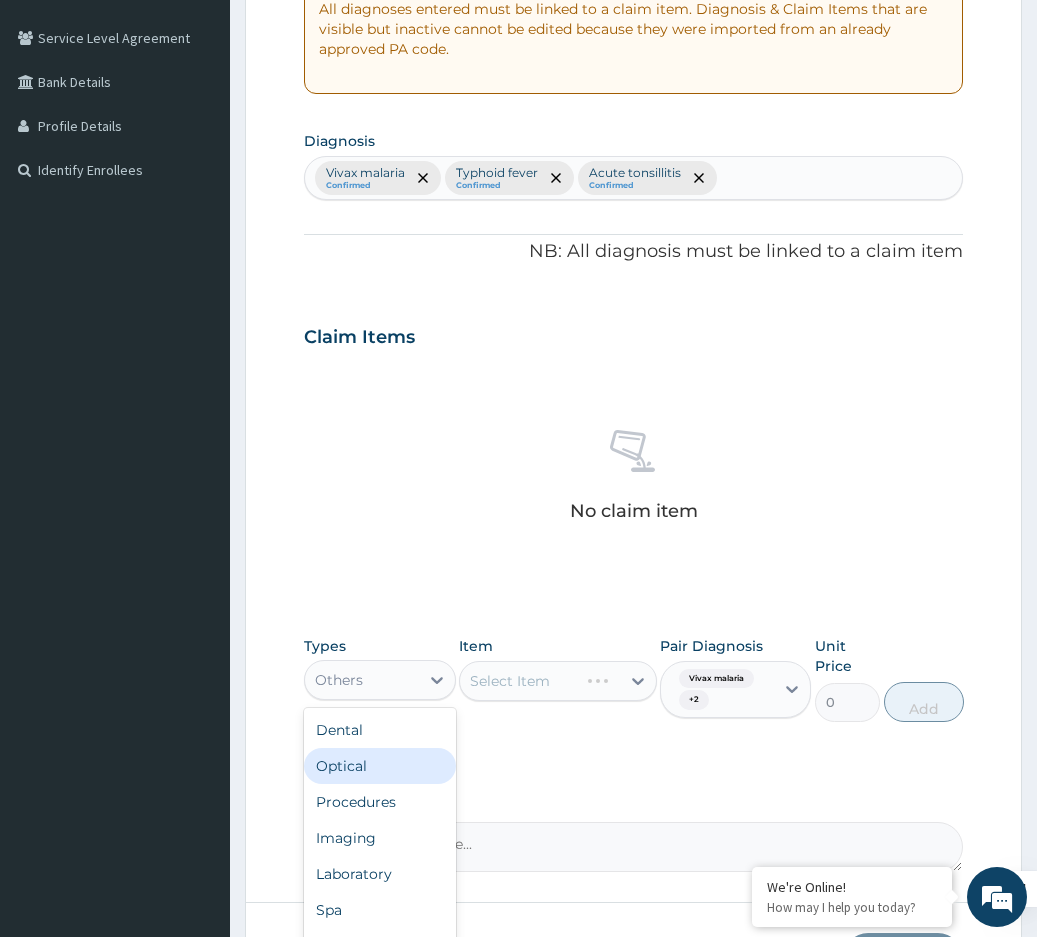 scroll, scrollTop: 40, scrollLeft: 0, axis: vertical 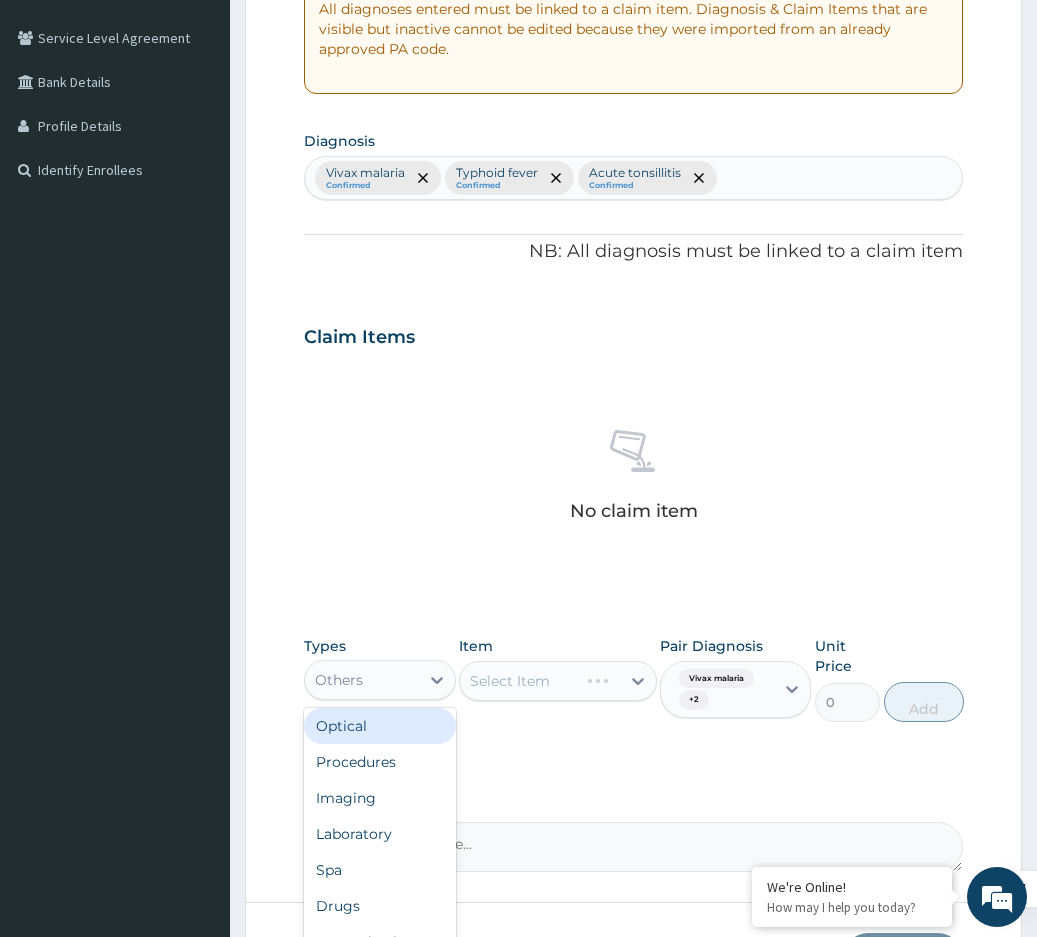 click on "Select Item" at bounding box center [558, 681] 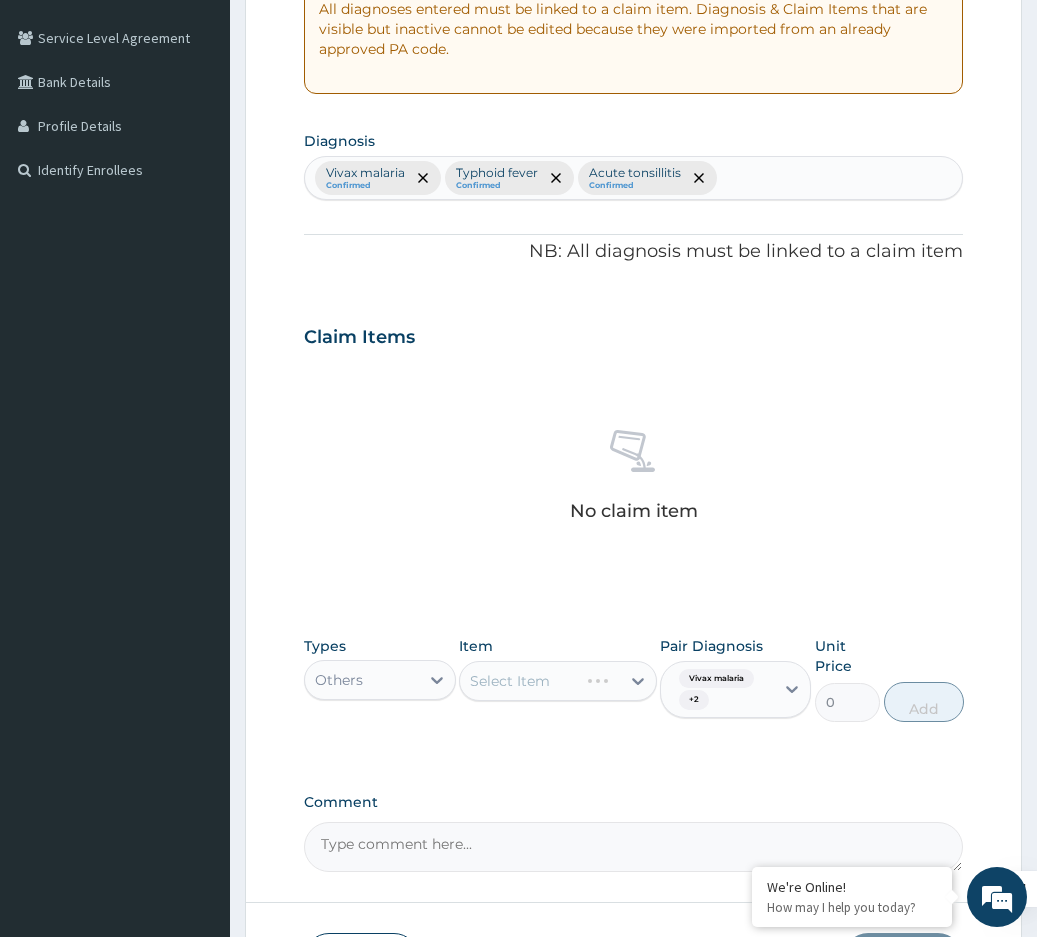 click on "Select Item" at bounding box center [558, 681] 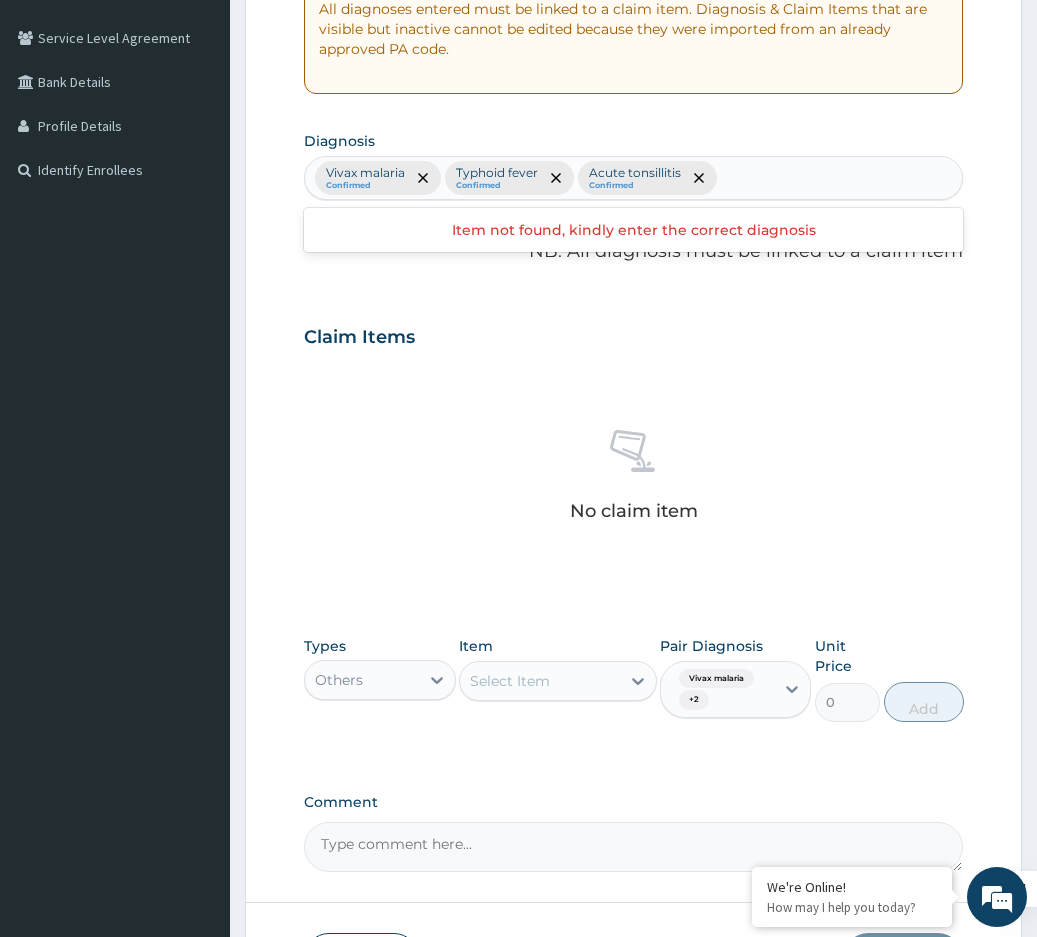 drag, startPoint x: 694, startPoint y: 320, endPoint x: 617, endPoint y: 482, distance: 179.36833 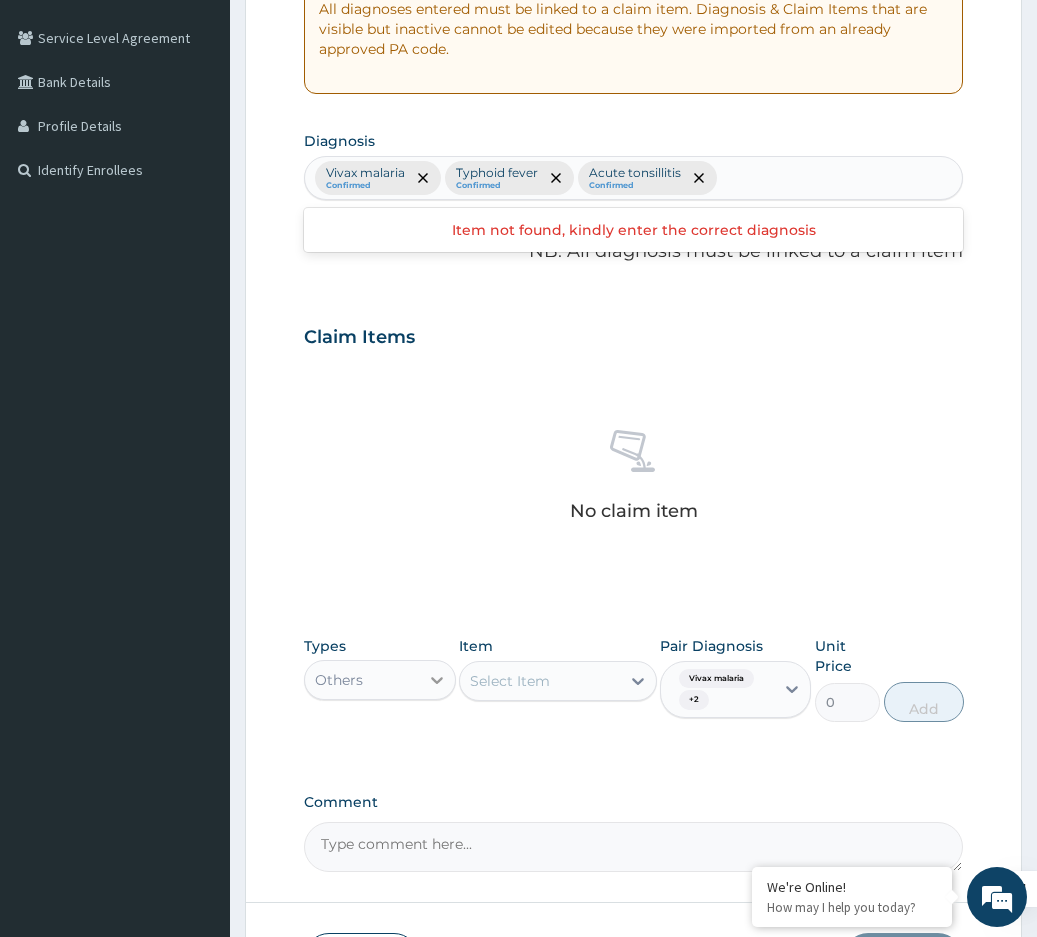 click 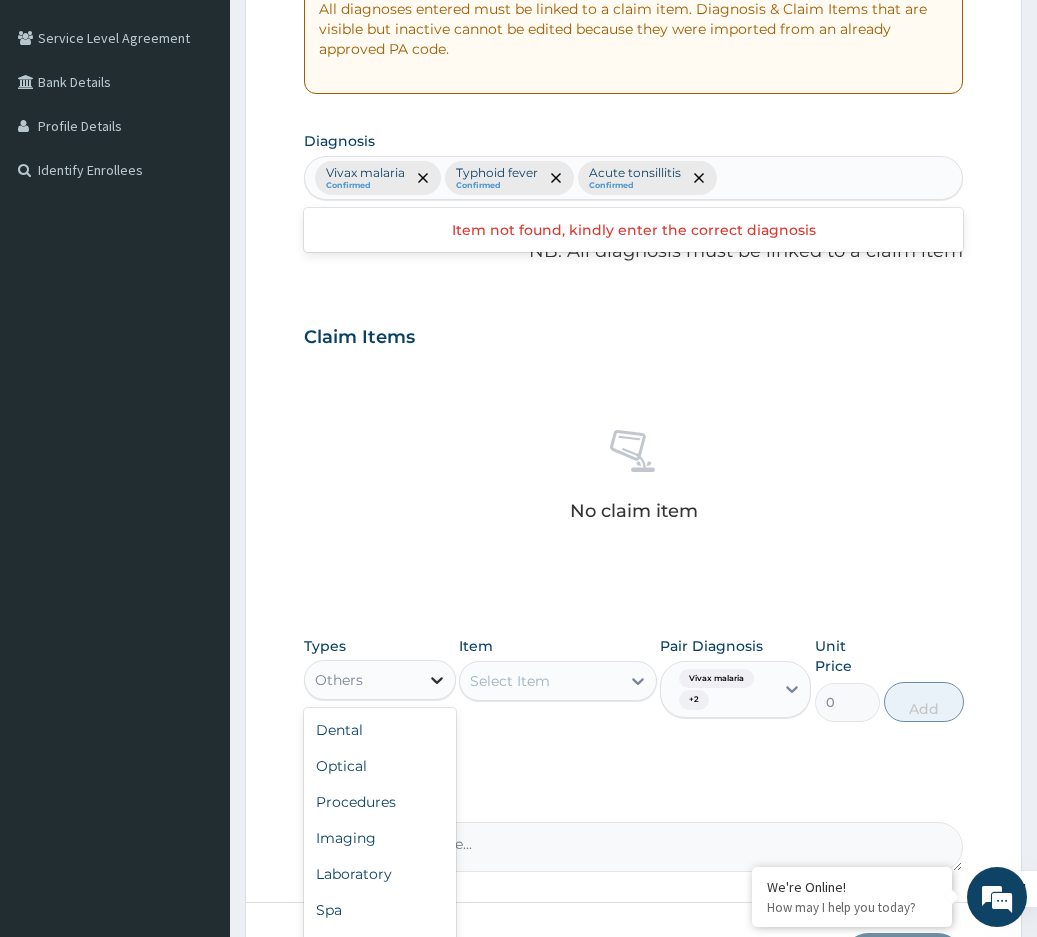 scroll, scrollTop: 40, scrollLeft: 0, axis: vertical 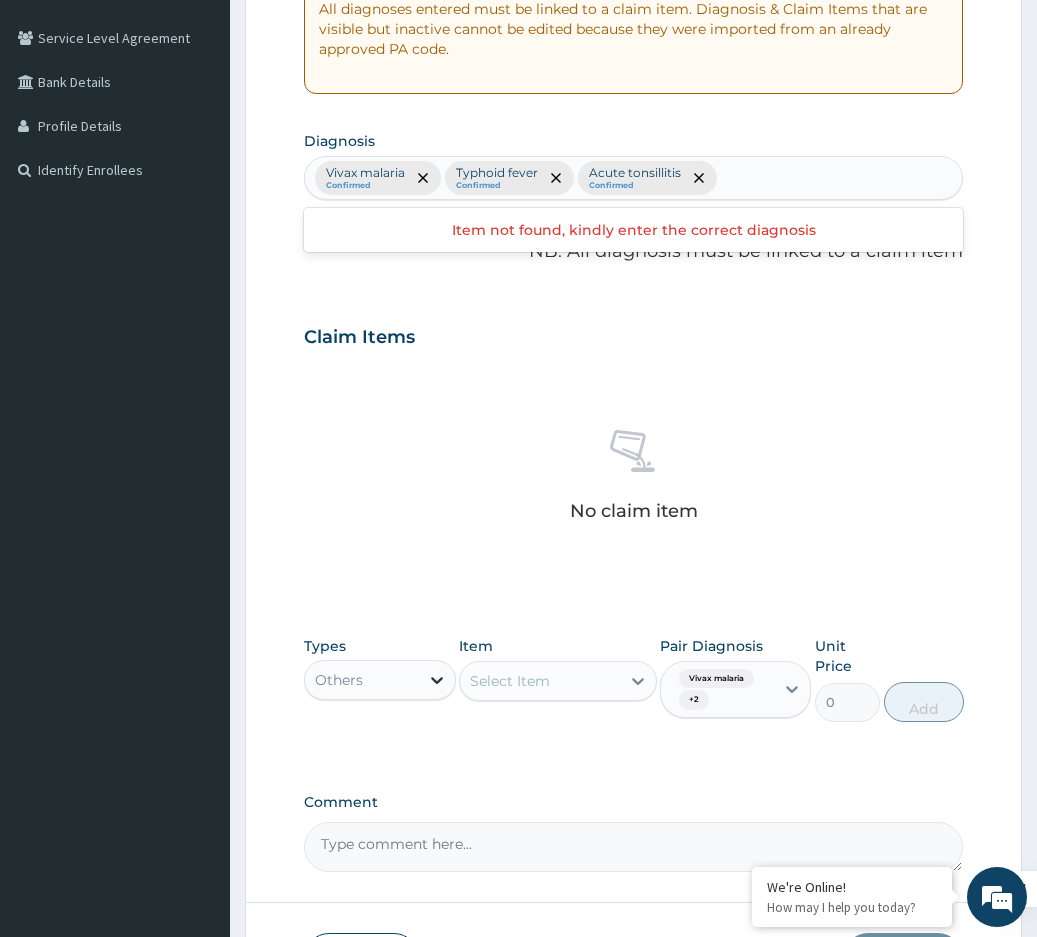 click 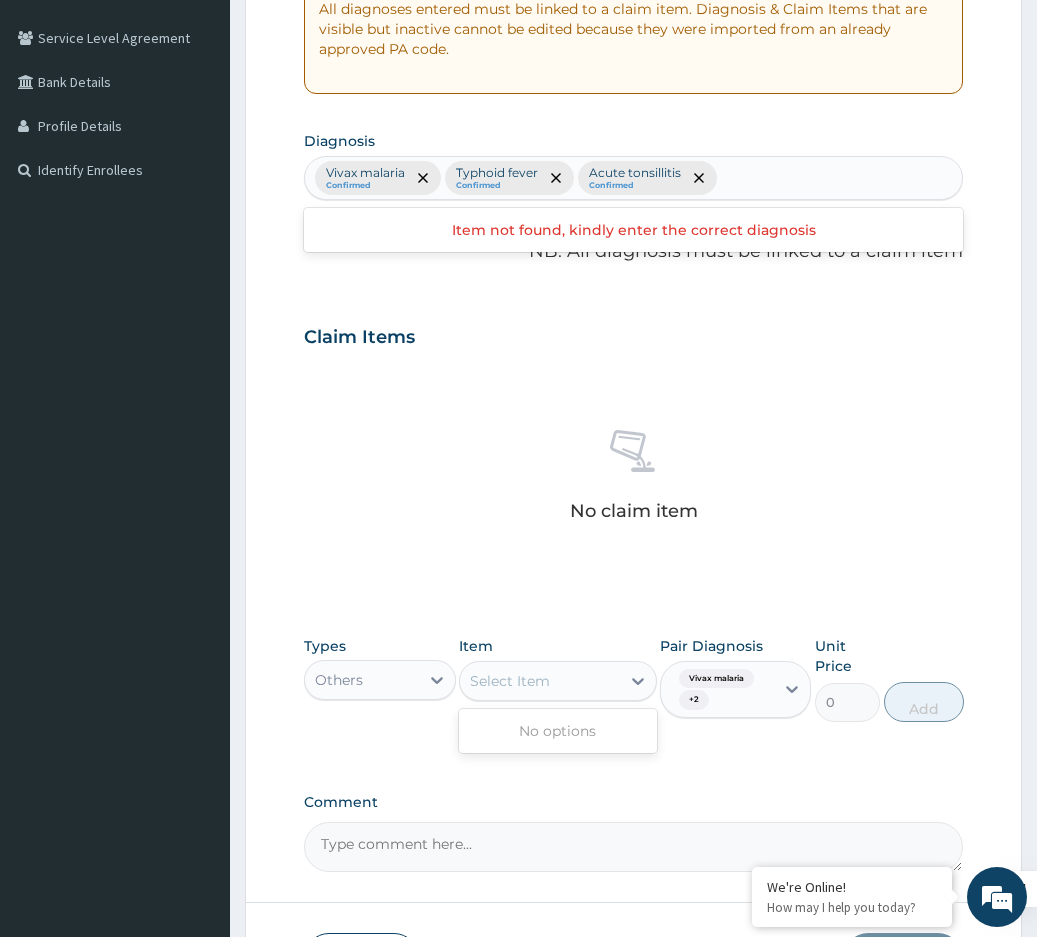 click on "Select Item" at bounding box center [540, 681] 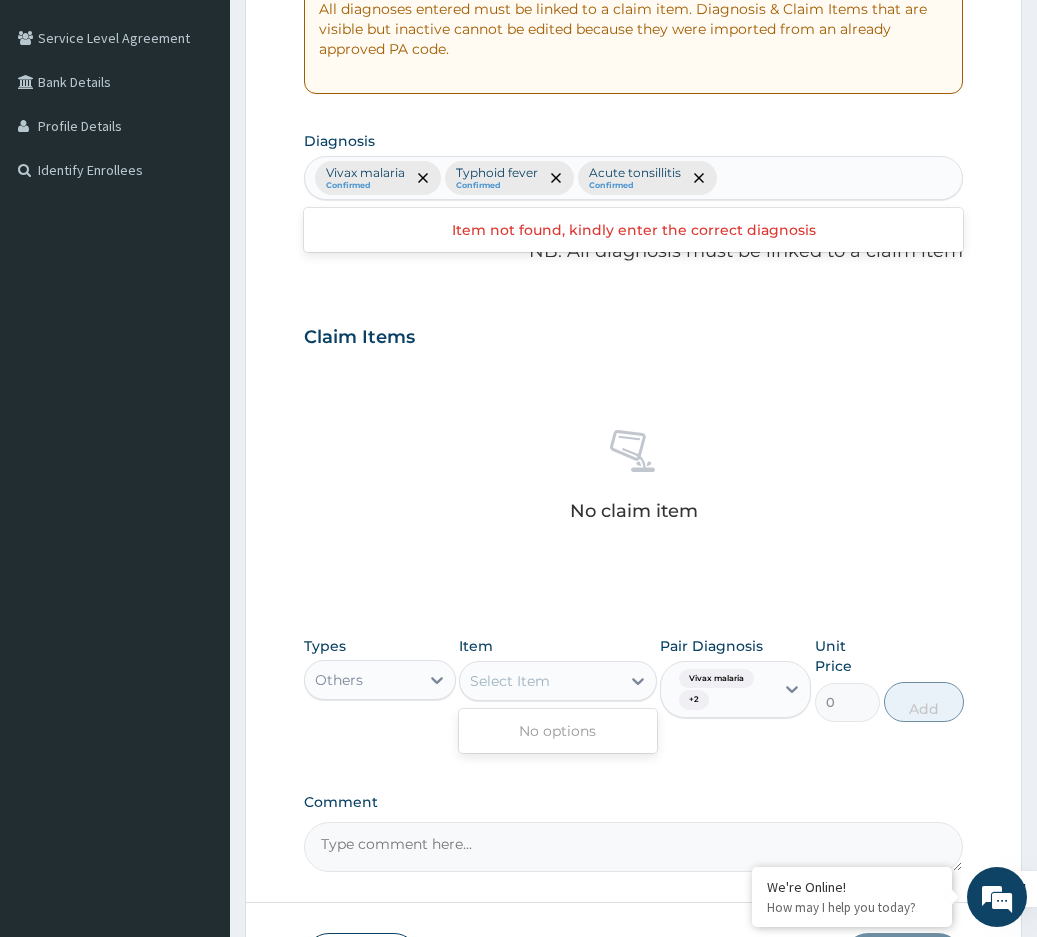 type on "p" 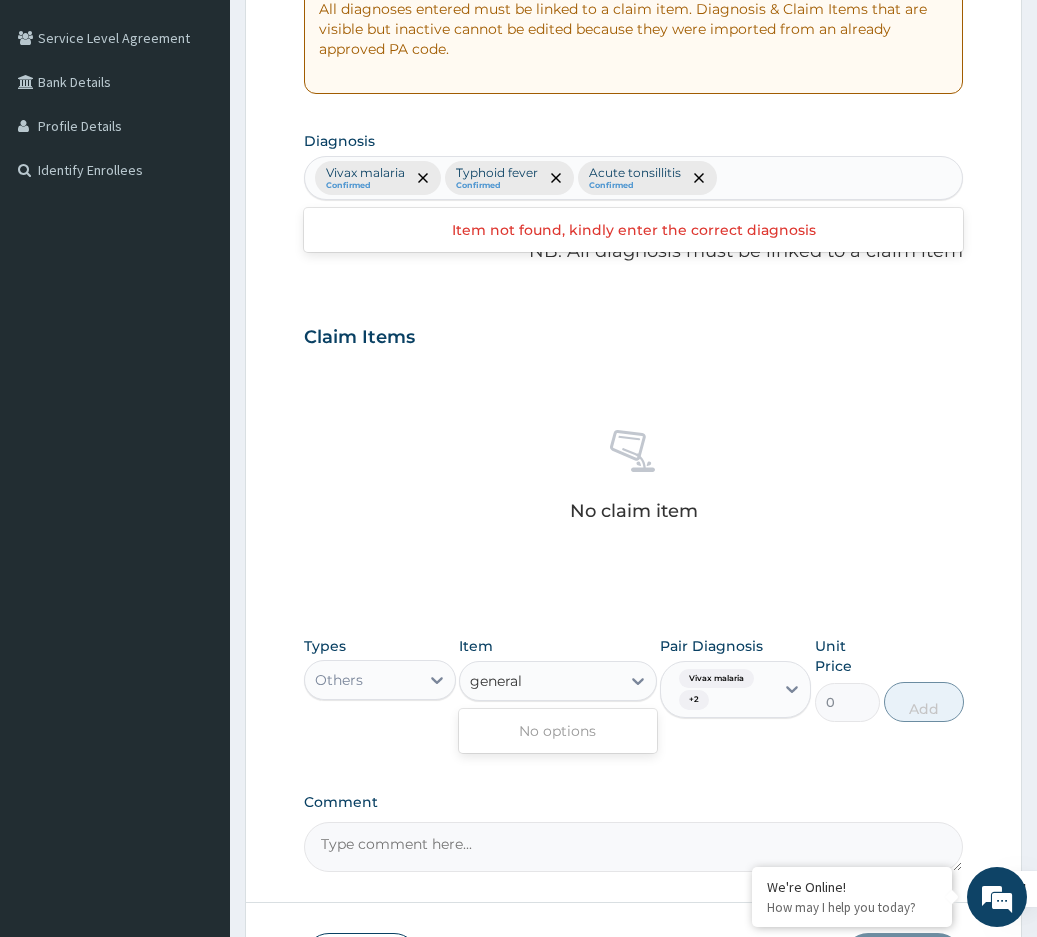 type on "general" 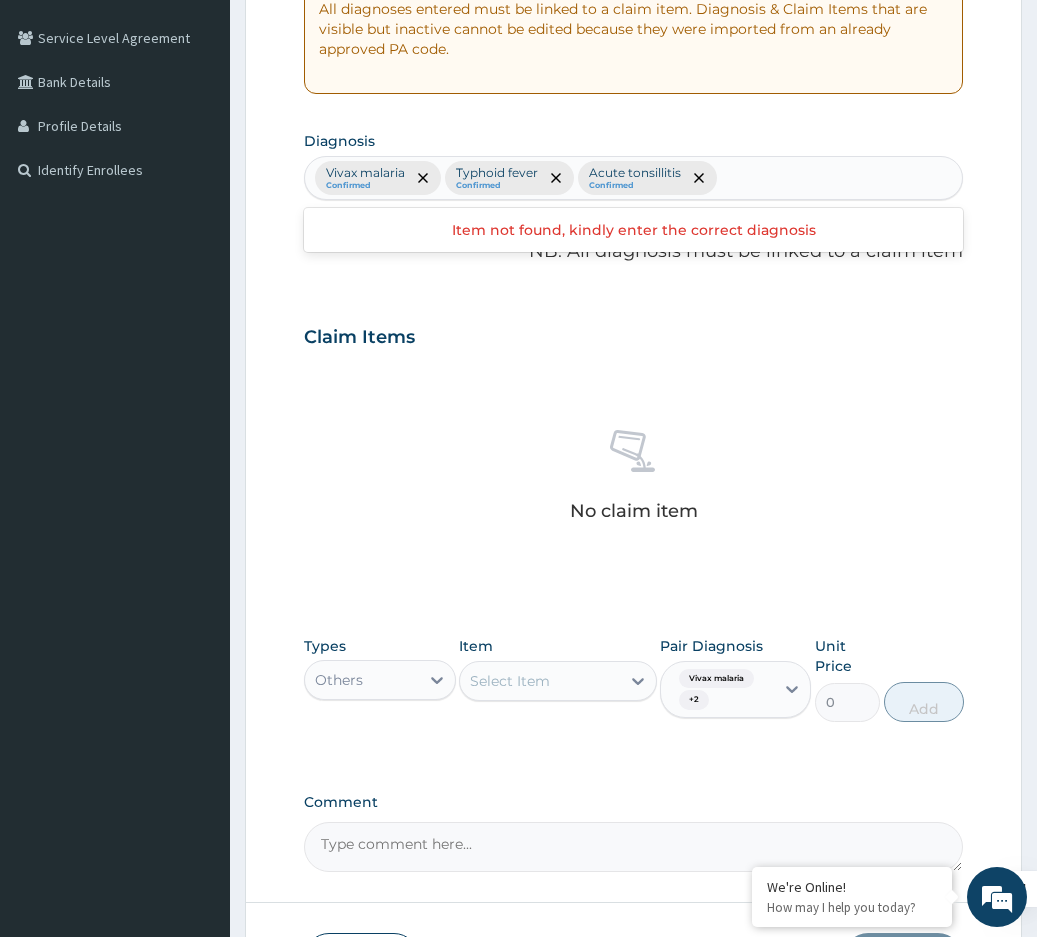 click on "Vivax malaria Confirmed Typhoid fever Confirmed Acute tonsillitis Confirmed" at bounding box center [633, 178] 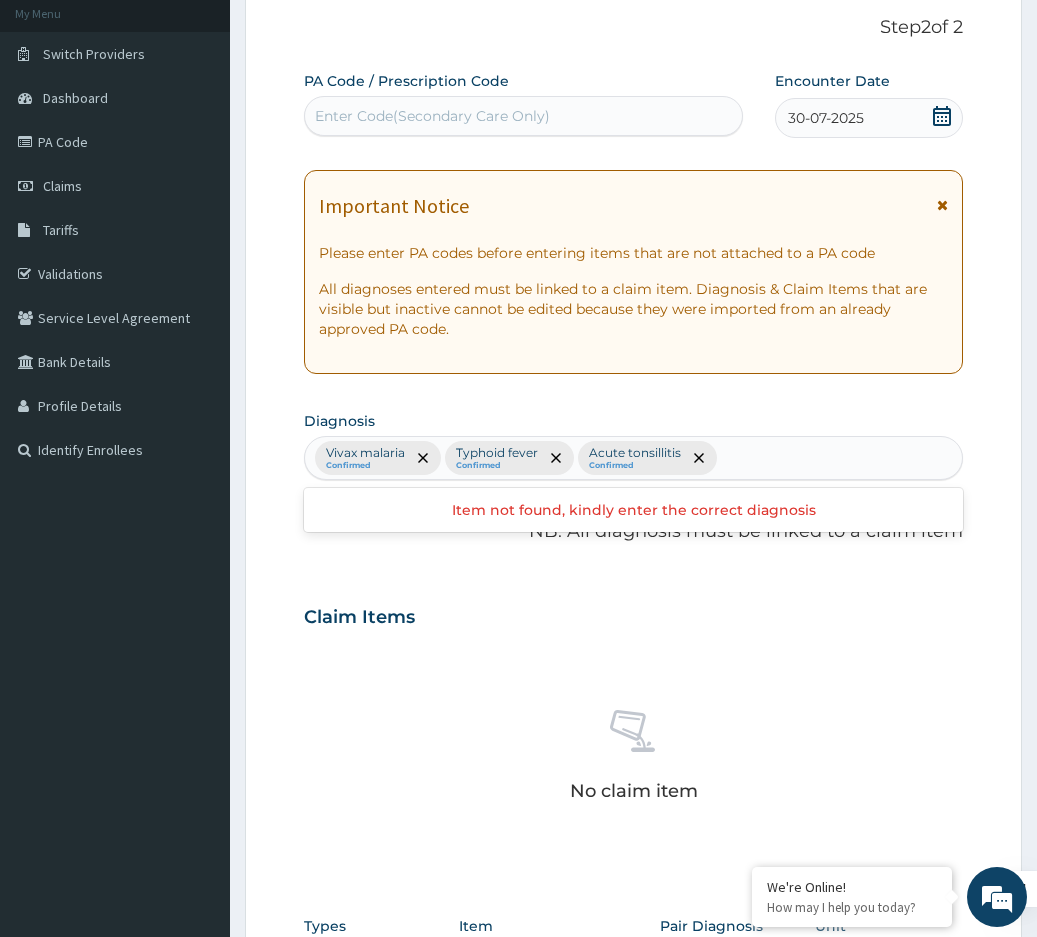 scroll, scrollTop: 0, scrollLeft: 0, axis: both 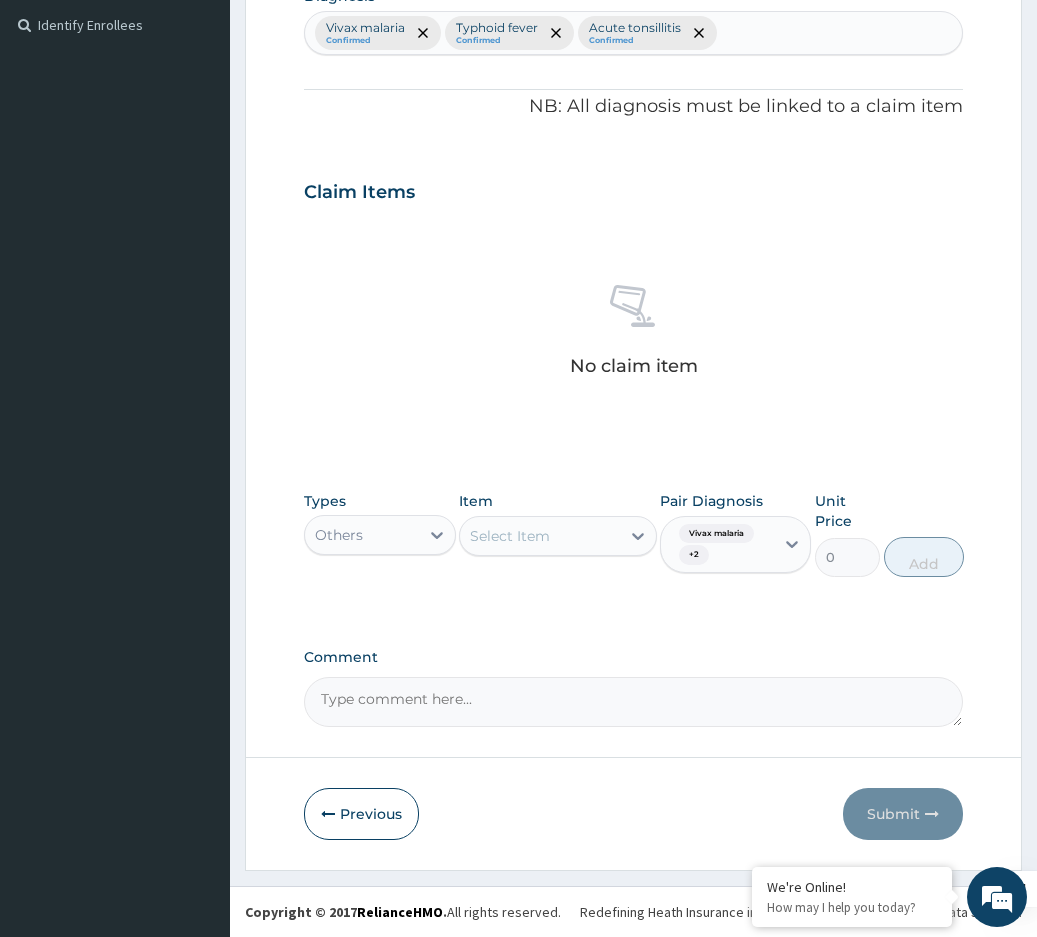 click on "Select Item" at bounding box center (510, 536) 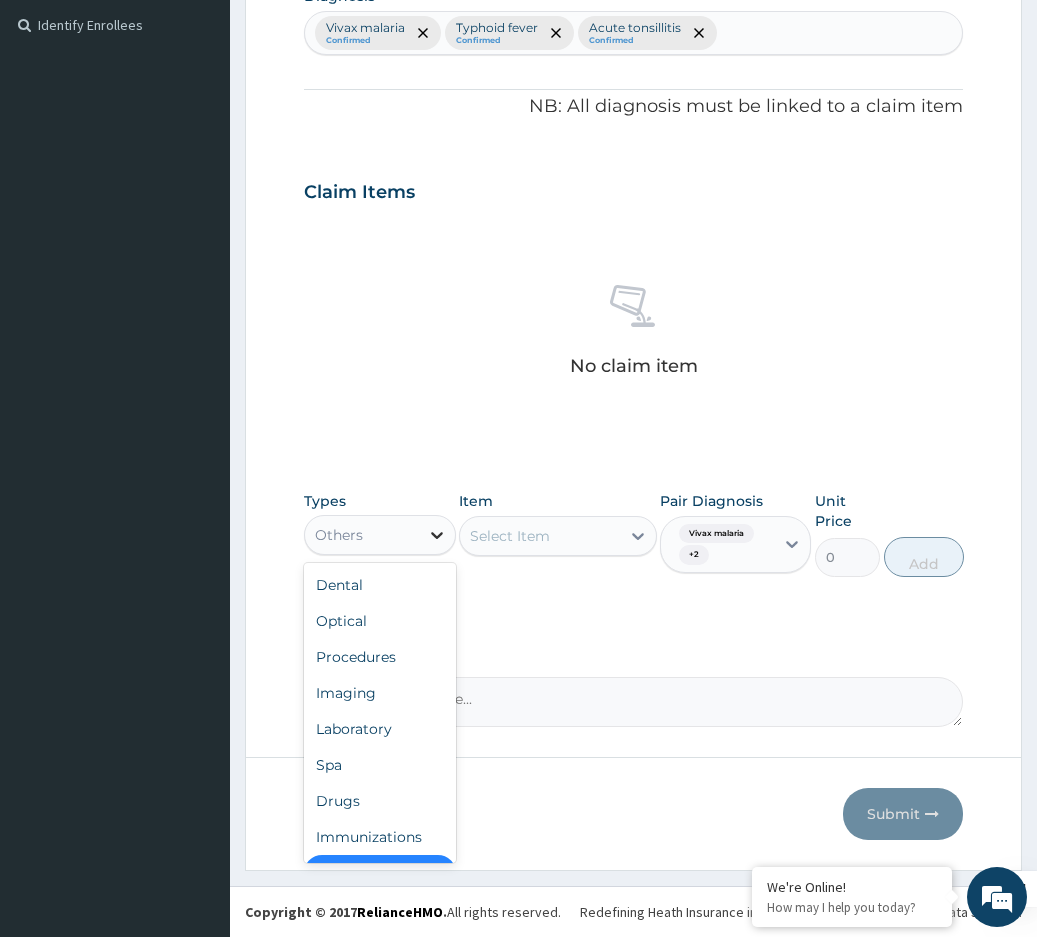 click at bounding box center (437, 535) 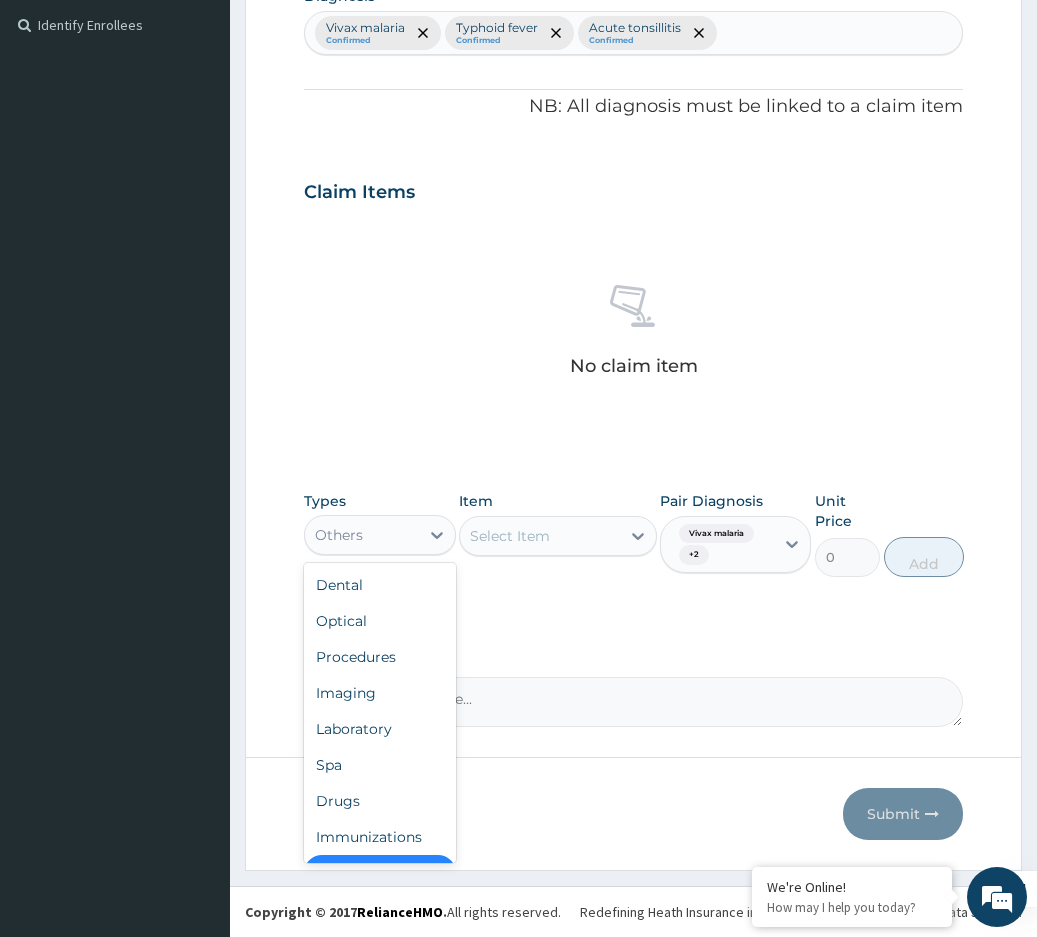 scroll, scrollTop: 40, scrollLeft: 0, axis: vertical 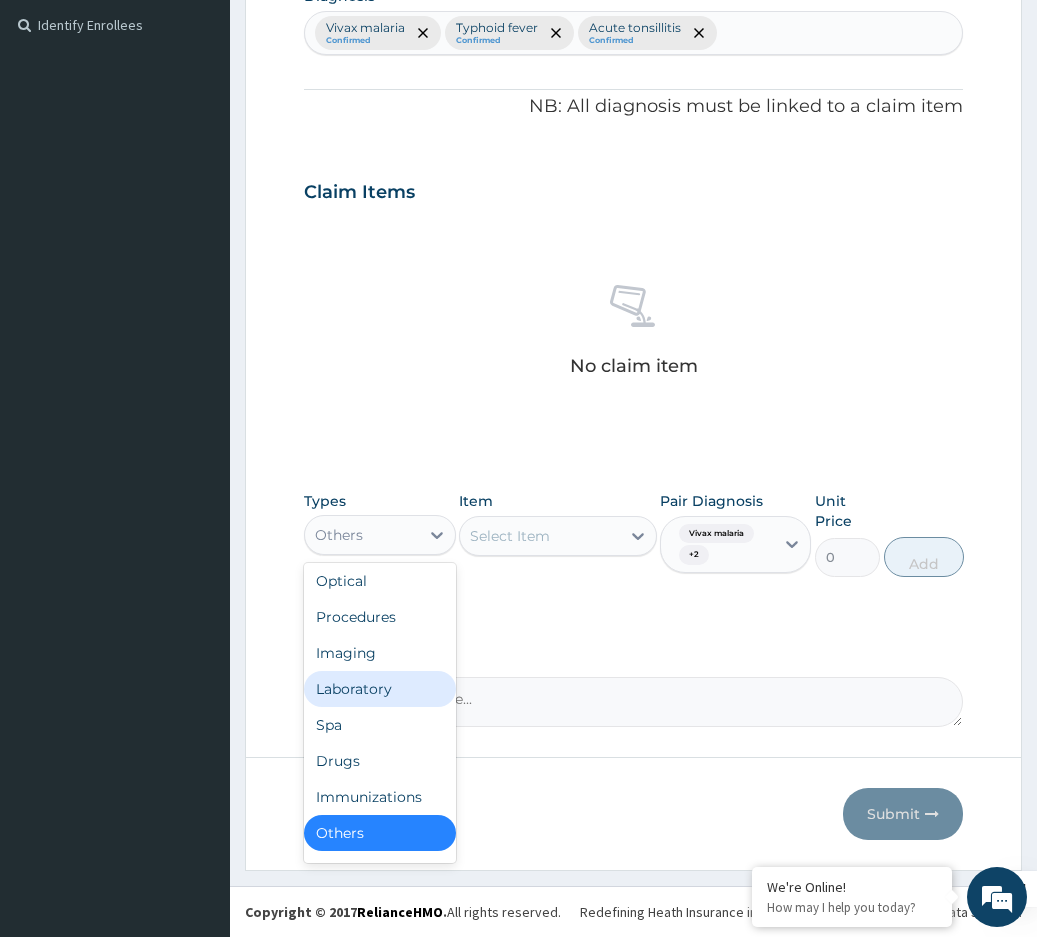 click on "Laboratory" at bounding box center [380, 689] 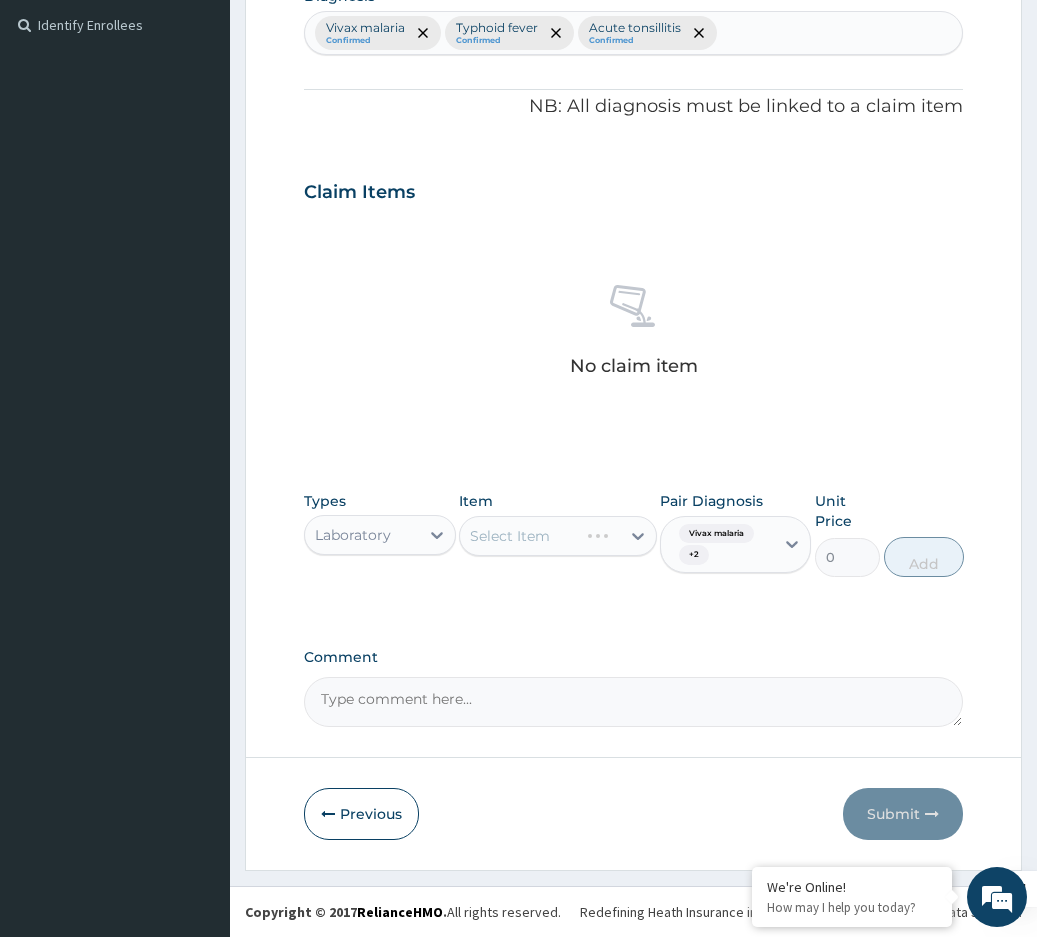 click on "Select Item" at bounding box center (558, 536) 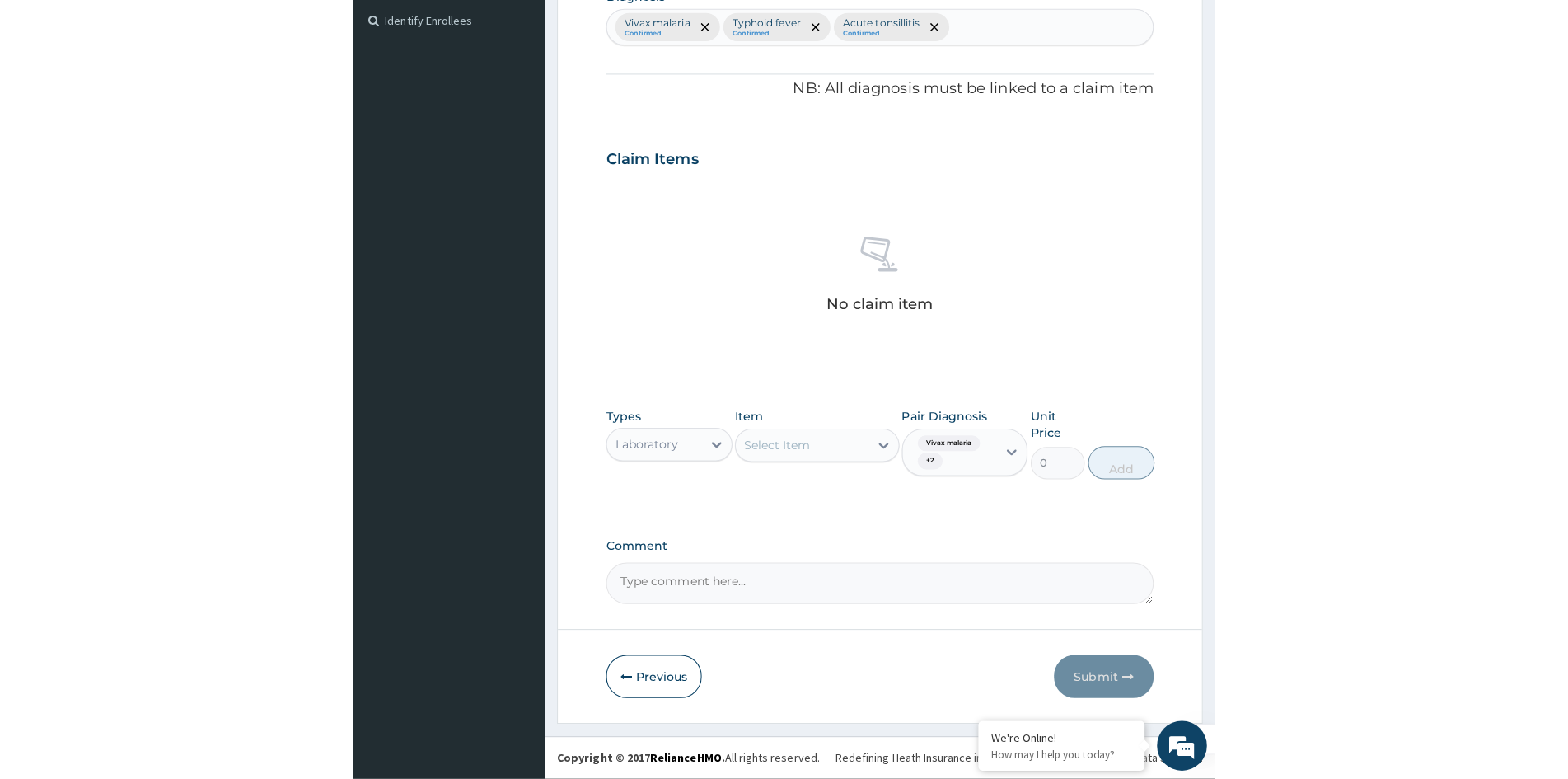 scroll, scrollTop: 393, scrollLeft: 0, axis: vertical 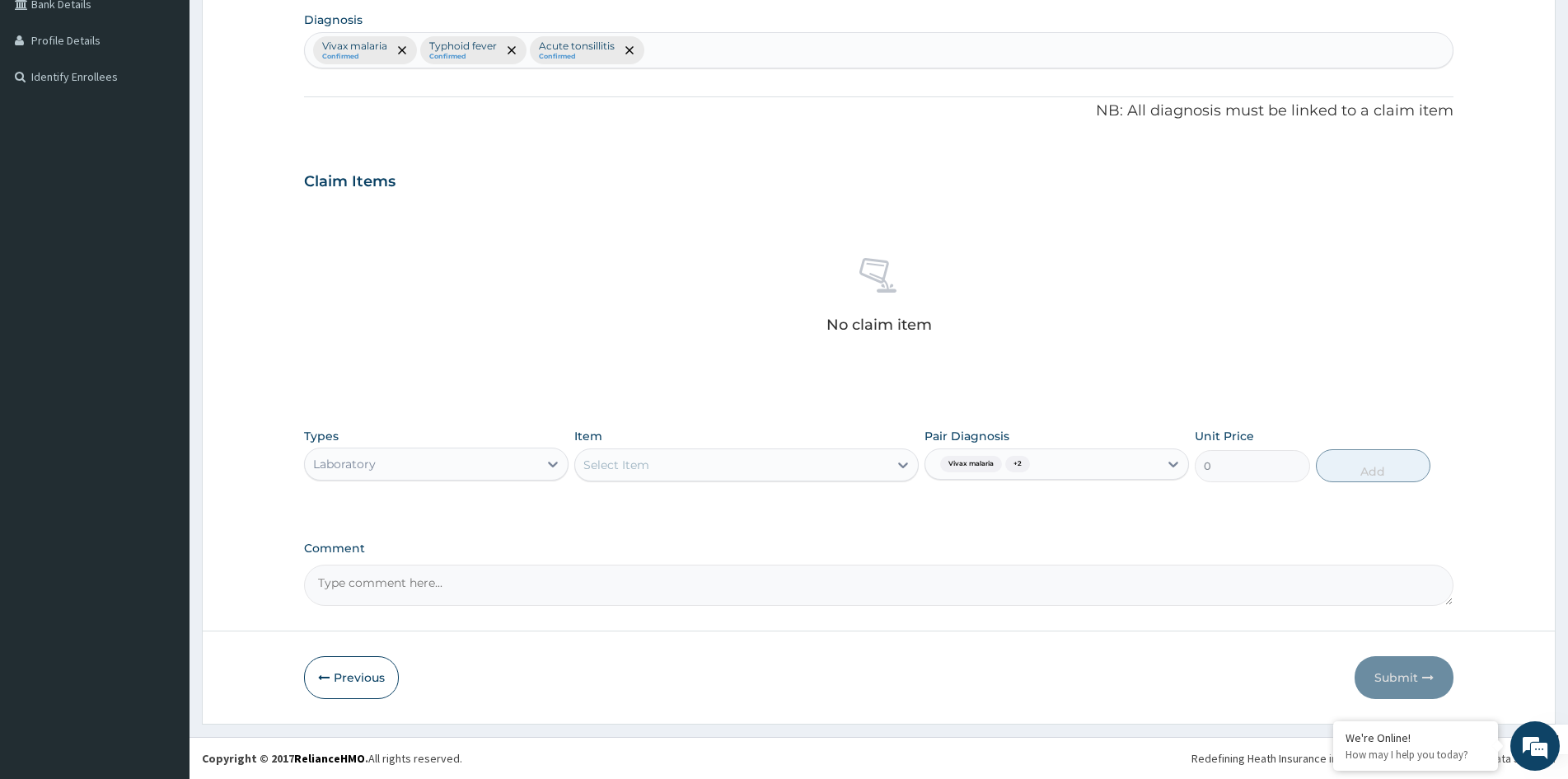 click on "Select Item" at bounding box center (747, 465) 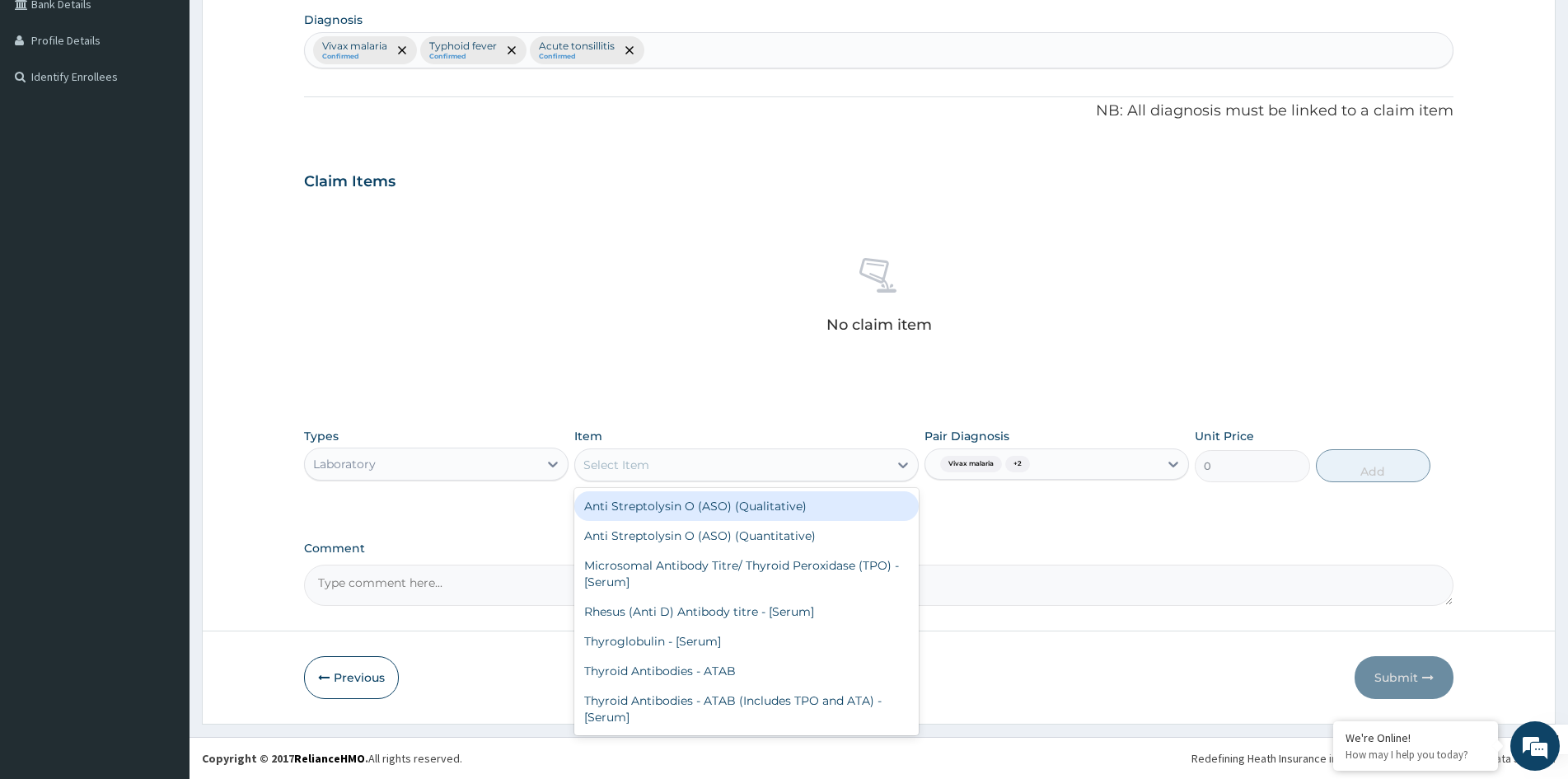 click on "Select Item" at bounding box center (732, 465) 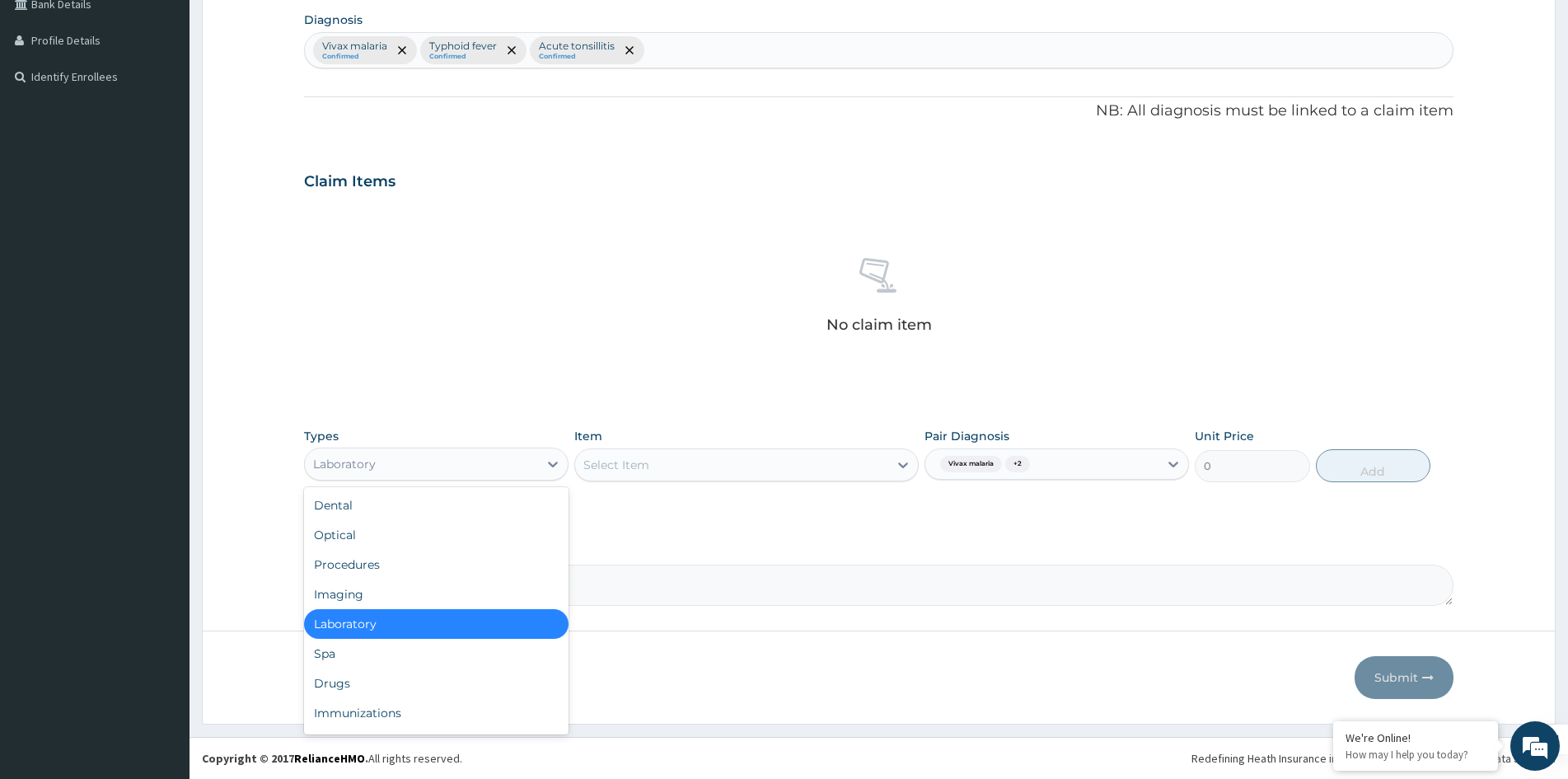 click on "Laboratory" at bounding box center (421, 464) 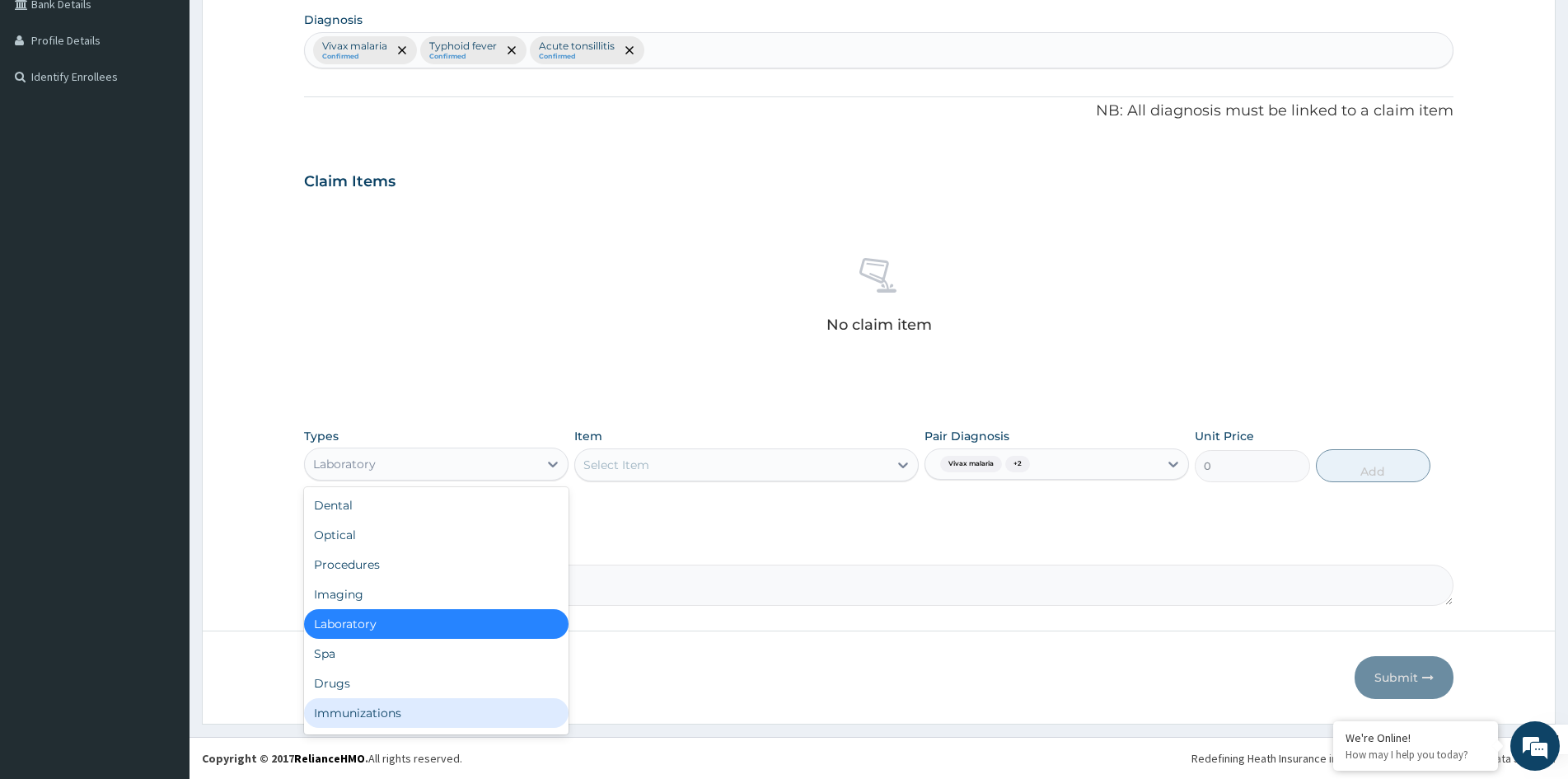 scroll, scrollTop: 56, scrollLeft: 0, axis: vertical 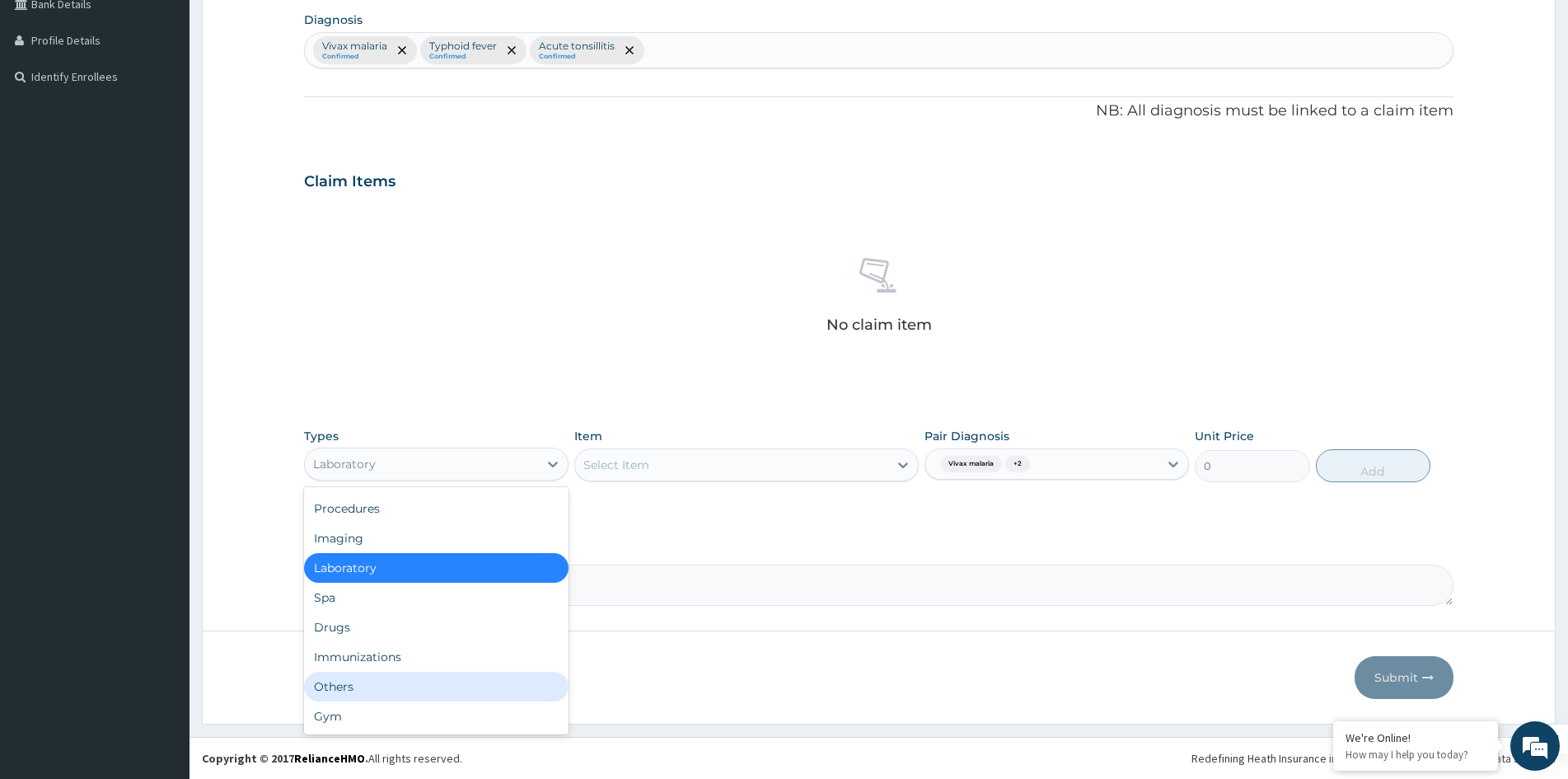 click on "Others" at bounding box center [436, 687] 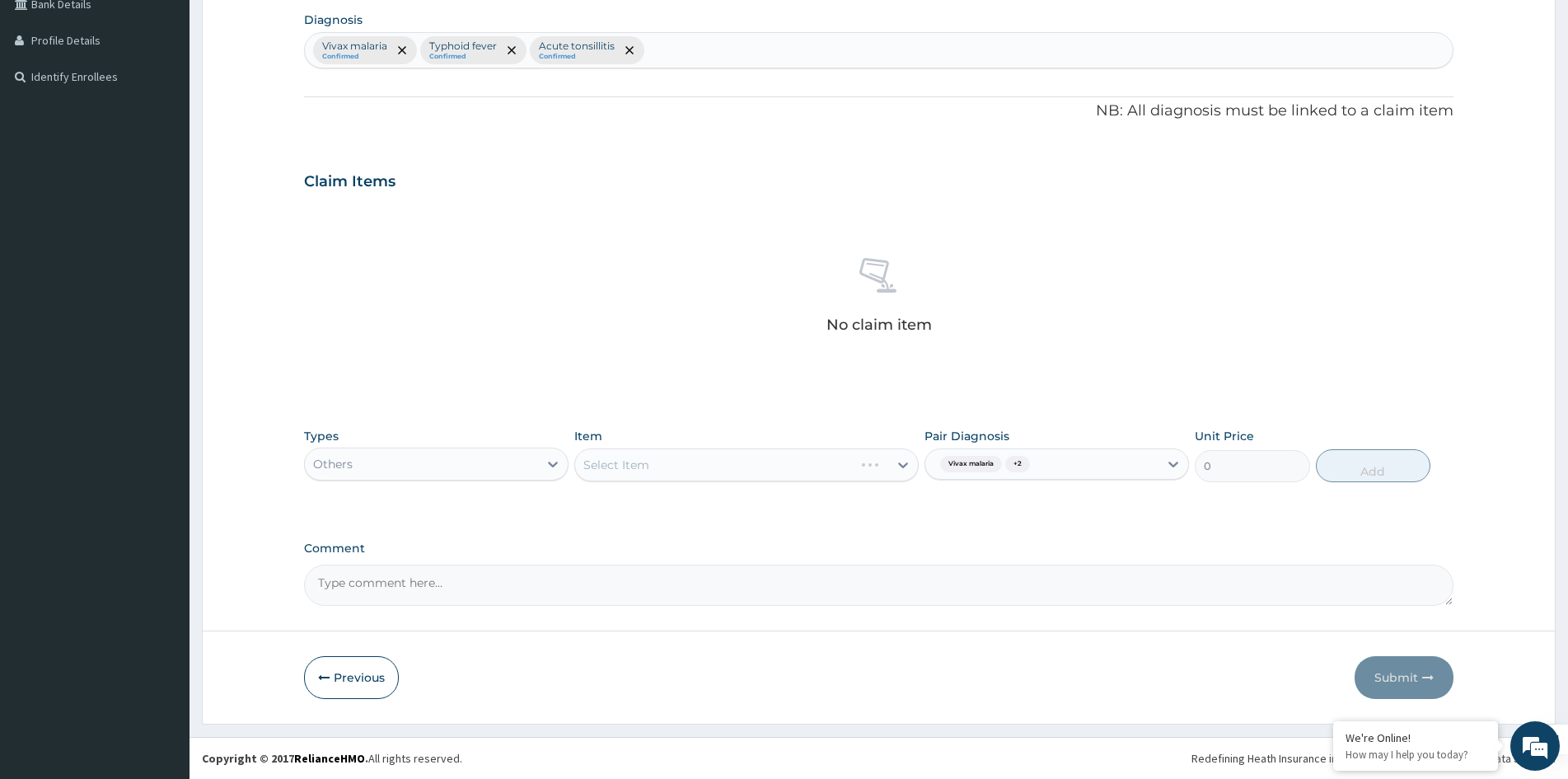click on "Select Item" at bounding box center [747, 465] 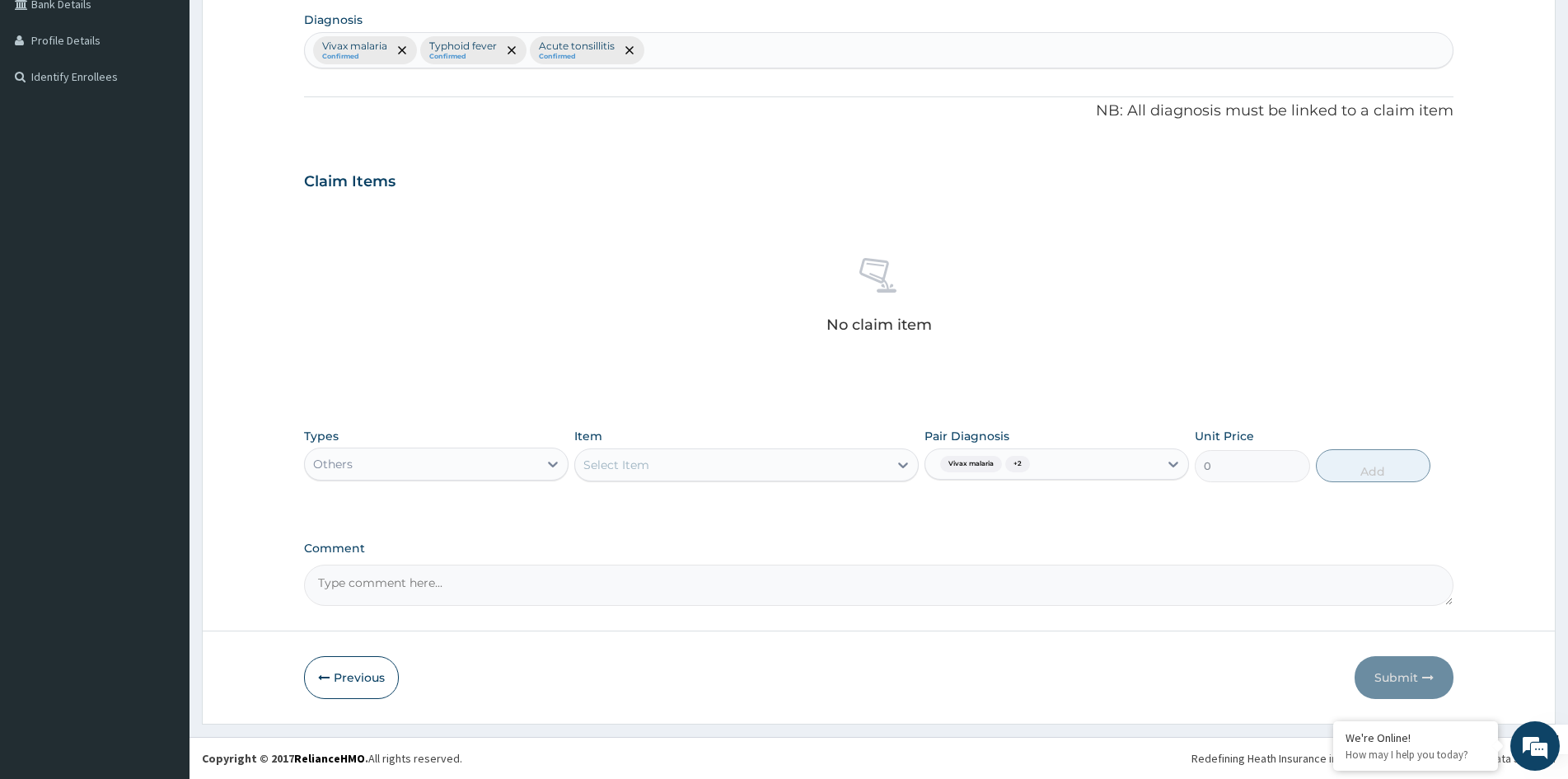click on "Select Item" at bounding box center (732, 465) 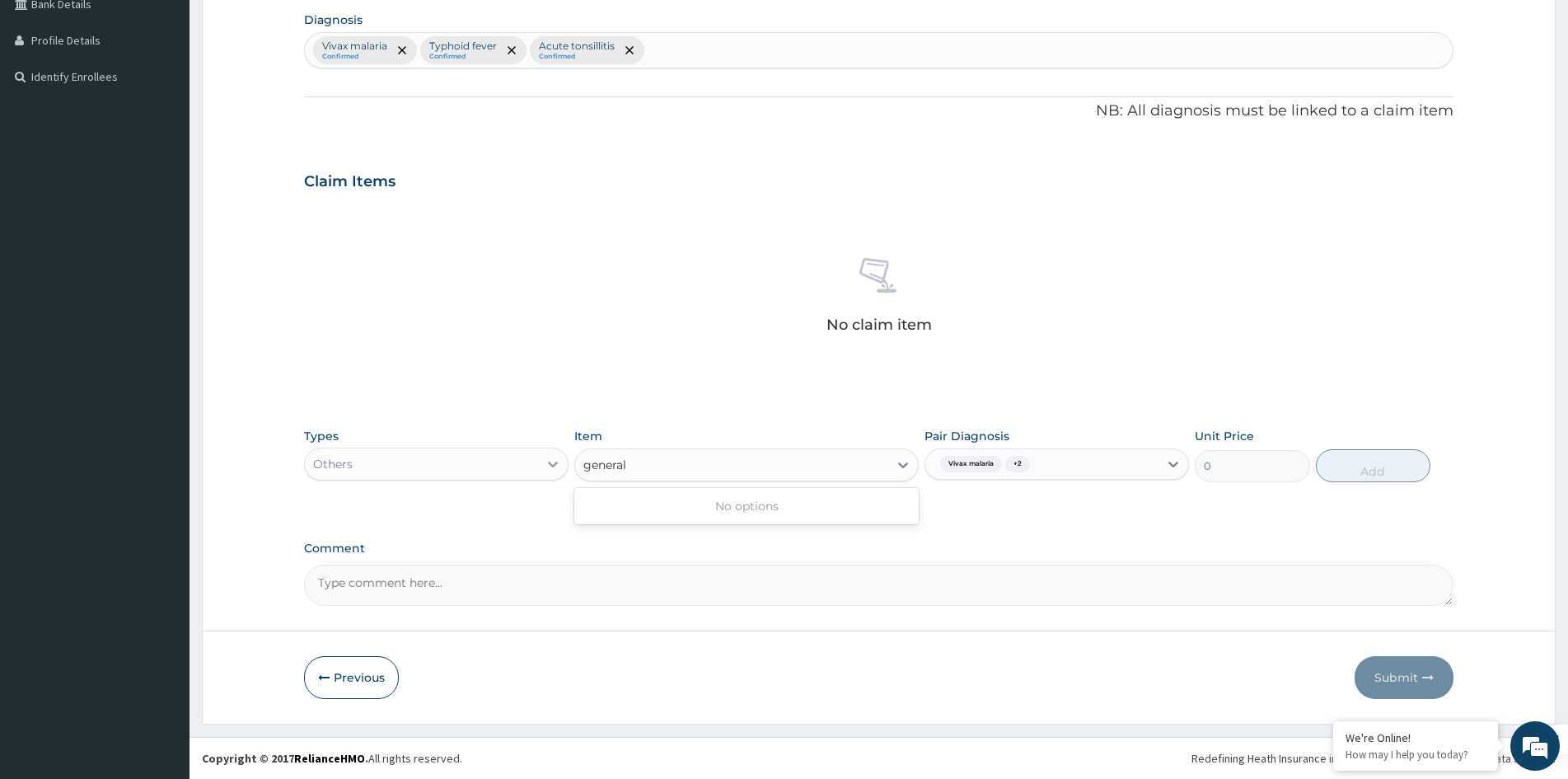 type on "general" 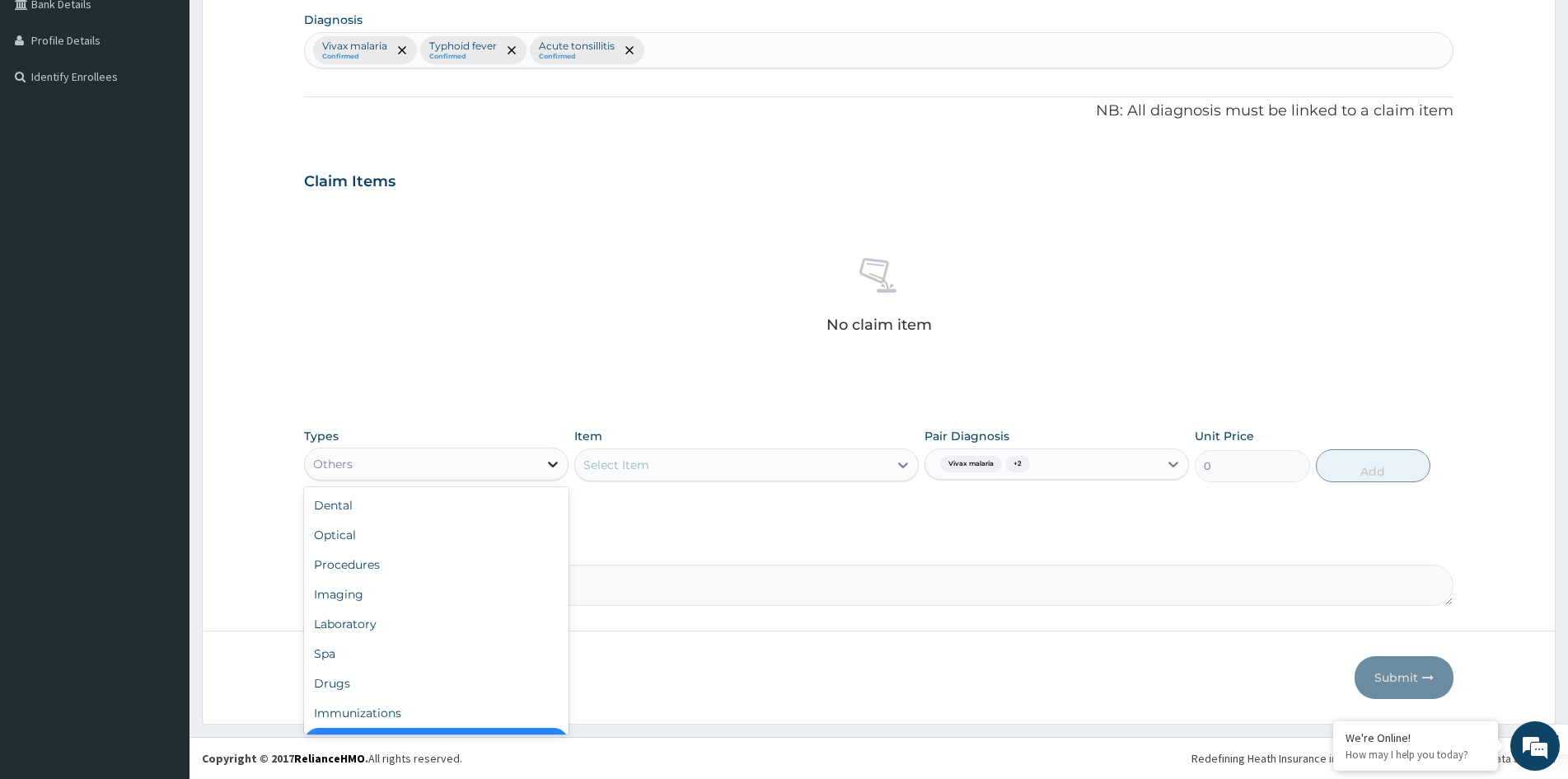 click 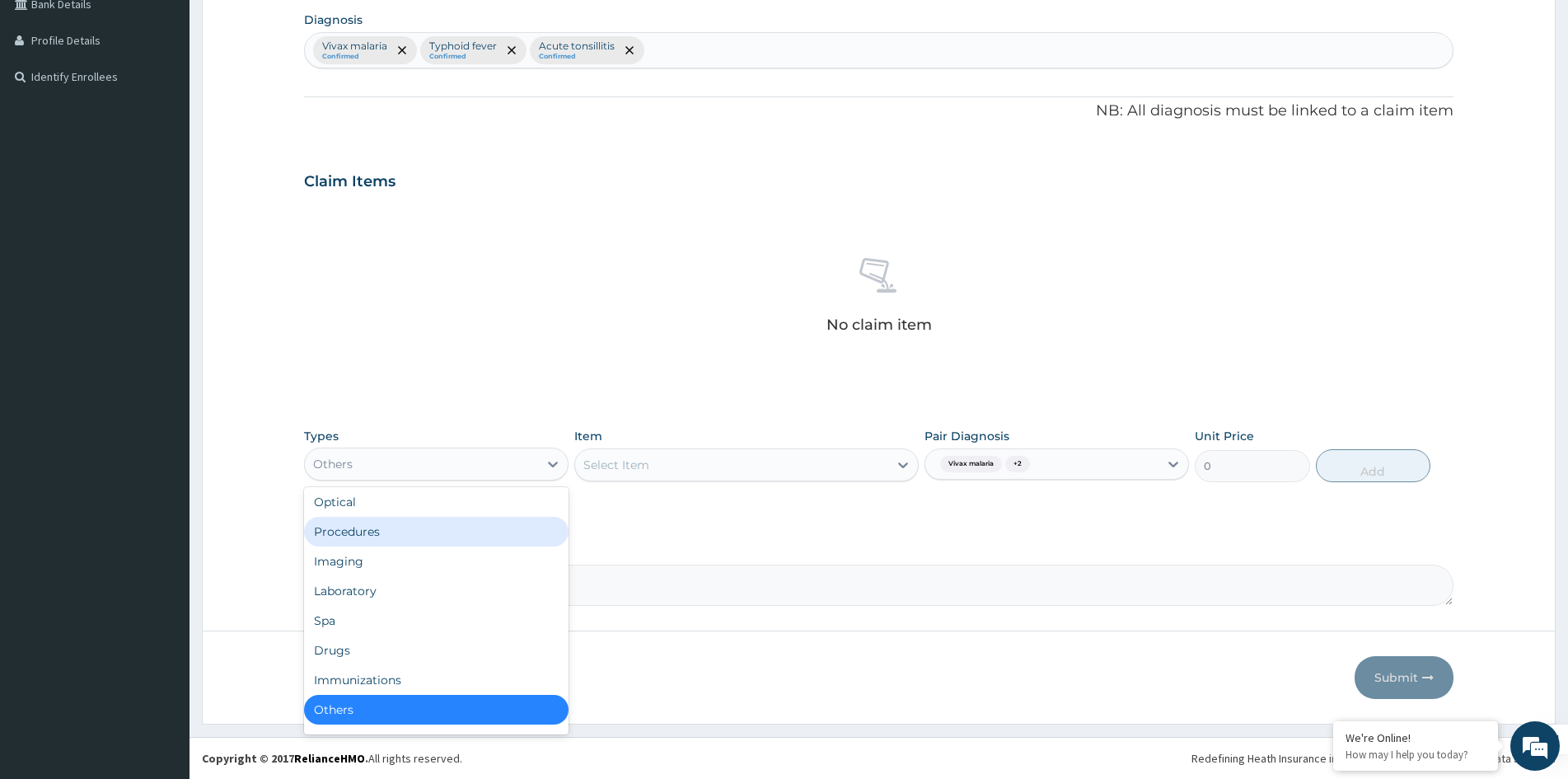 click on "Procedures" at bounding box center (436, 532) 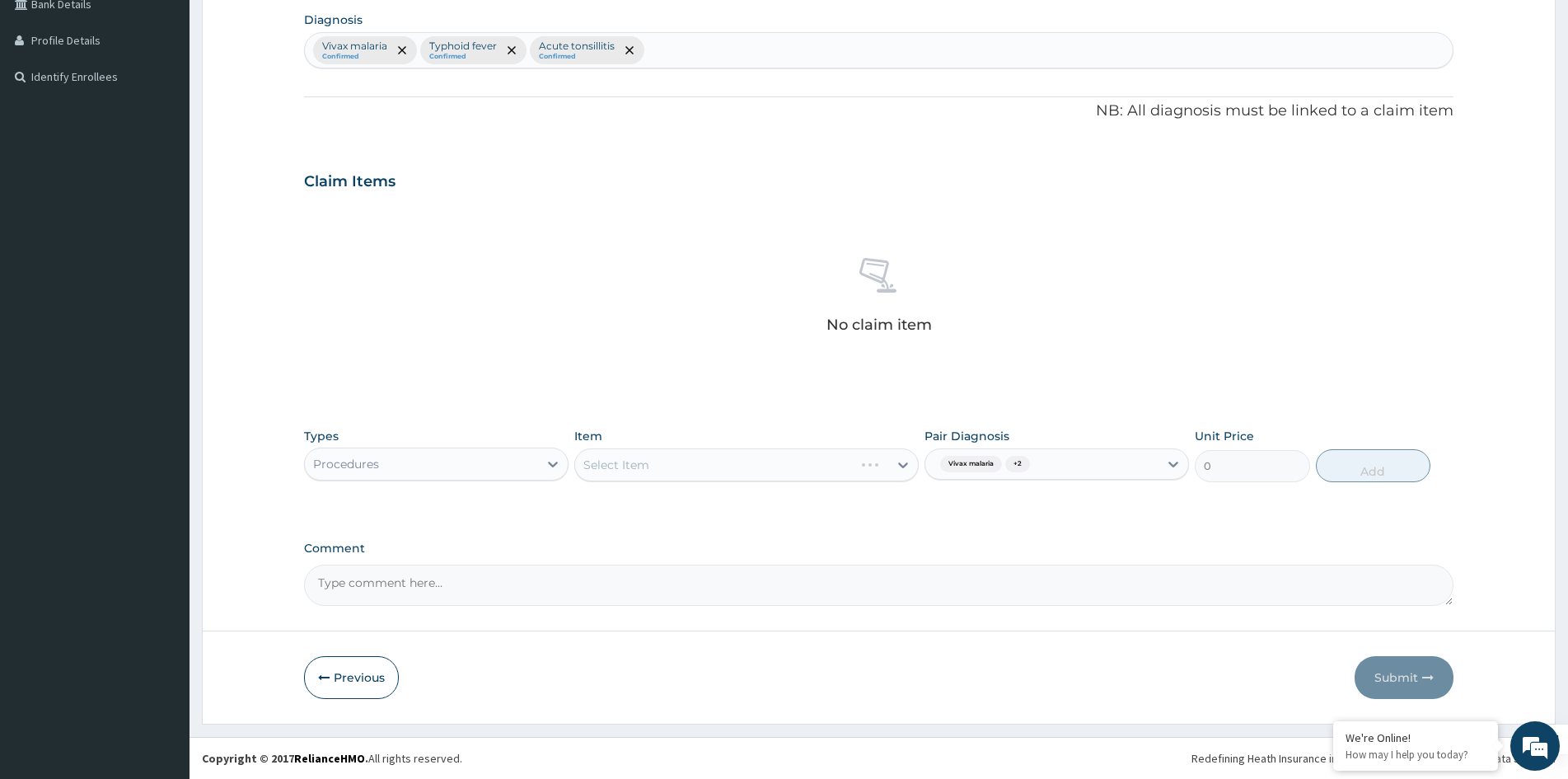 click on "Select Item" at bounding box center [747, 465] 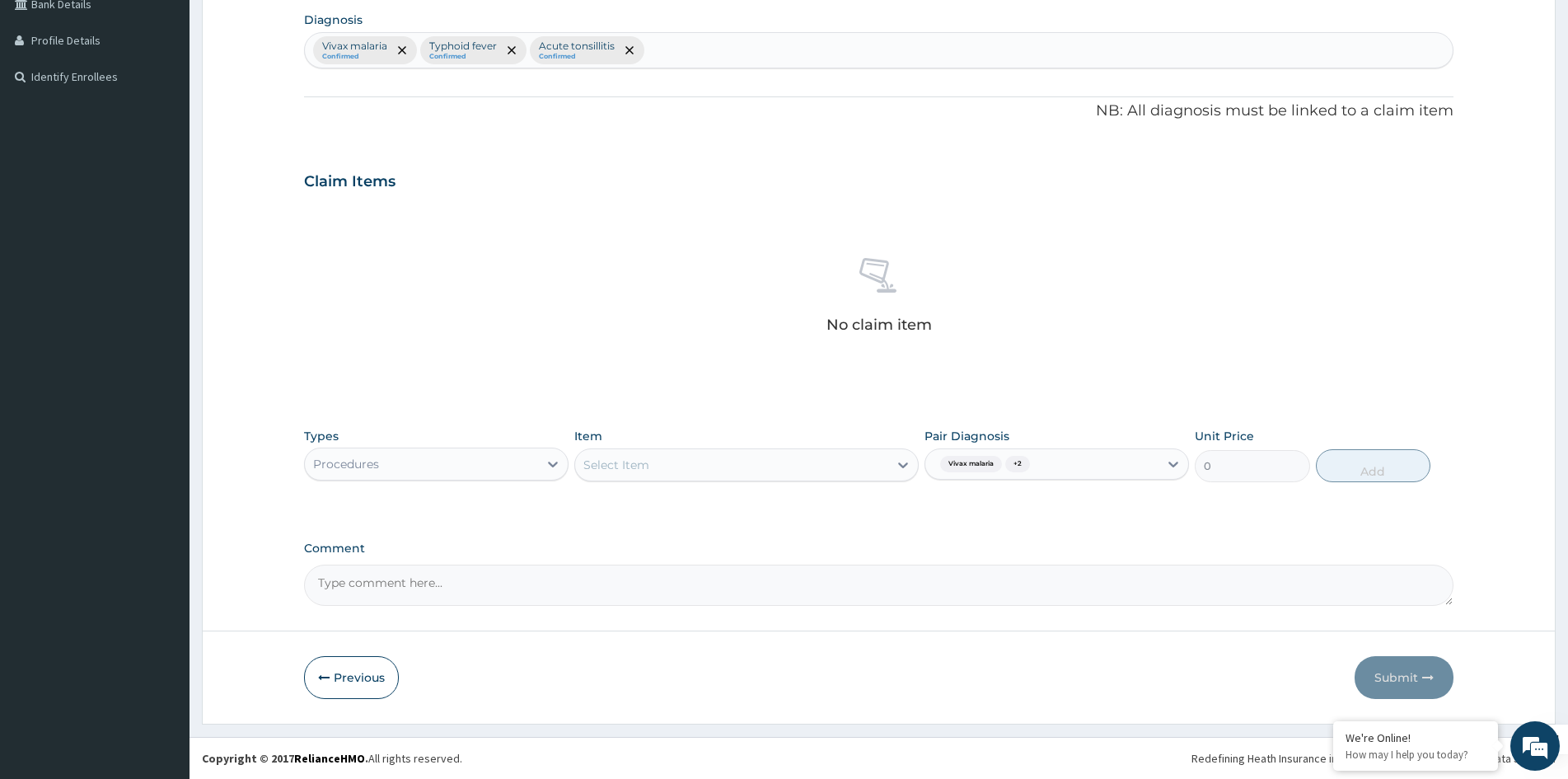 click on "Select Item" at bounding box center (732, 465) 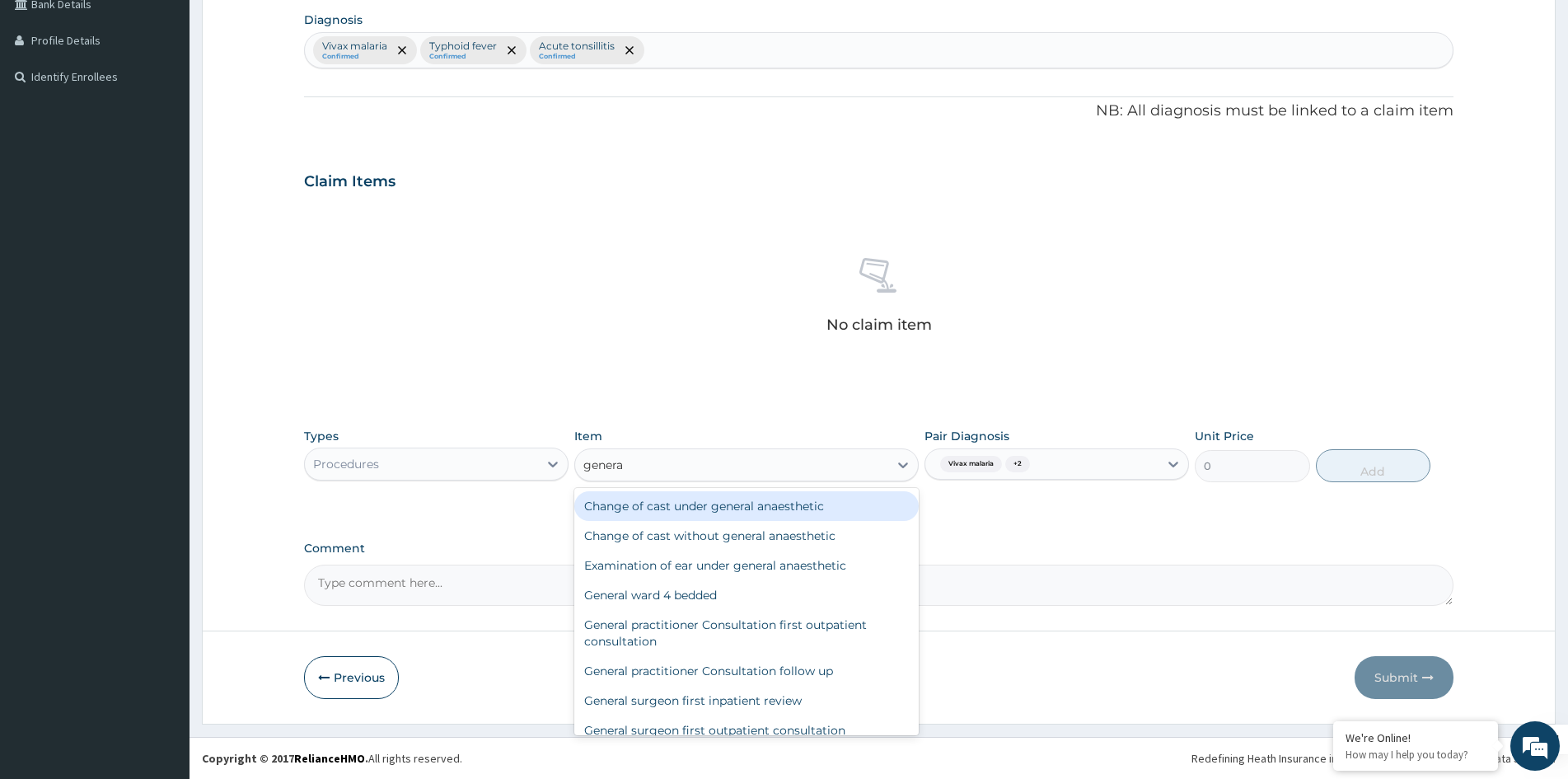 type on "general" 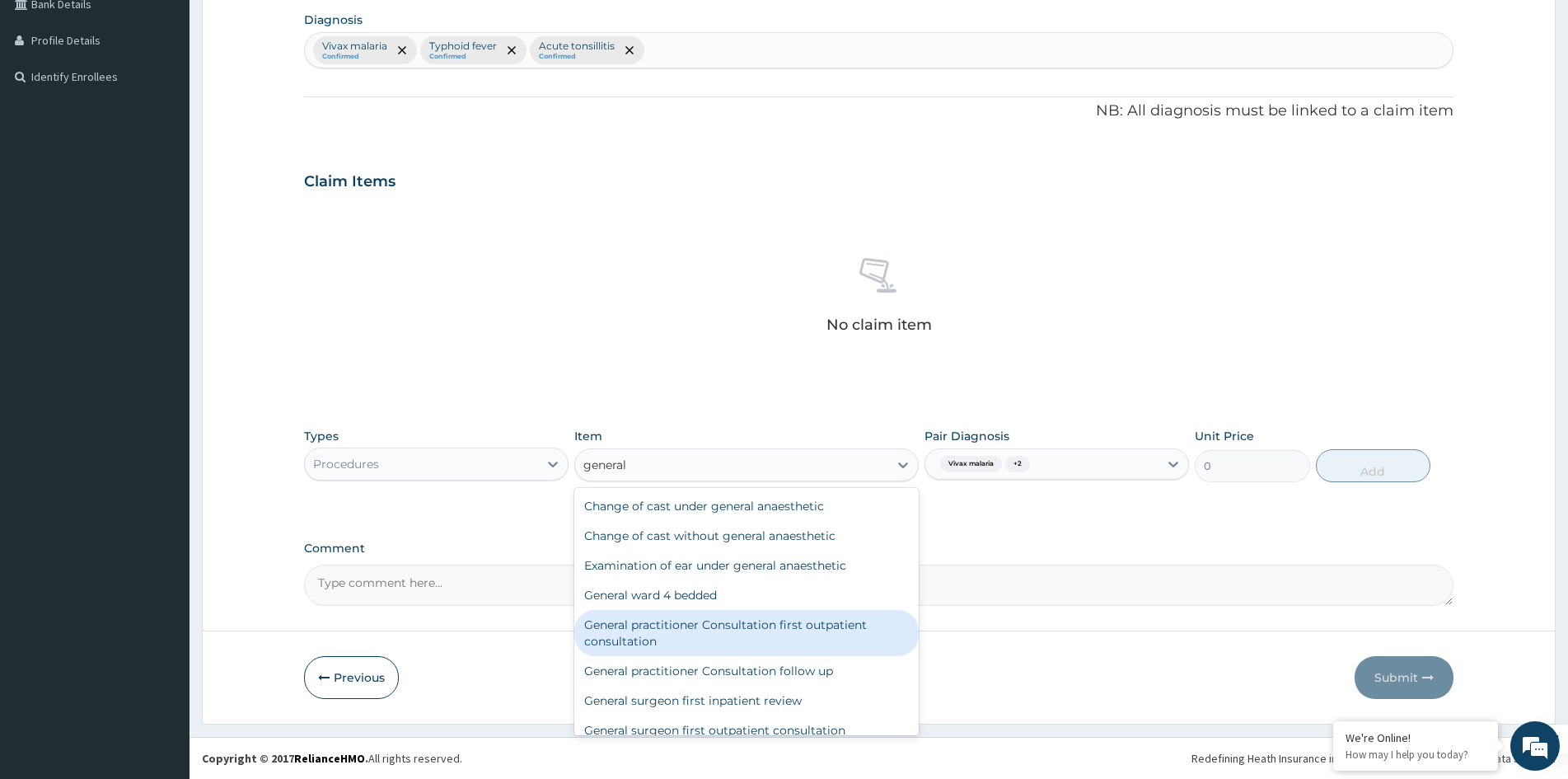 click on "General practitioner Consultation first outpatient consultation" at bounding box center [747, 633] 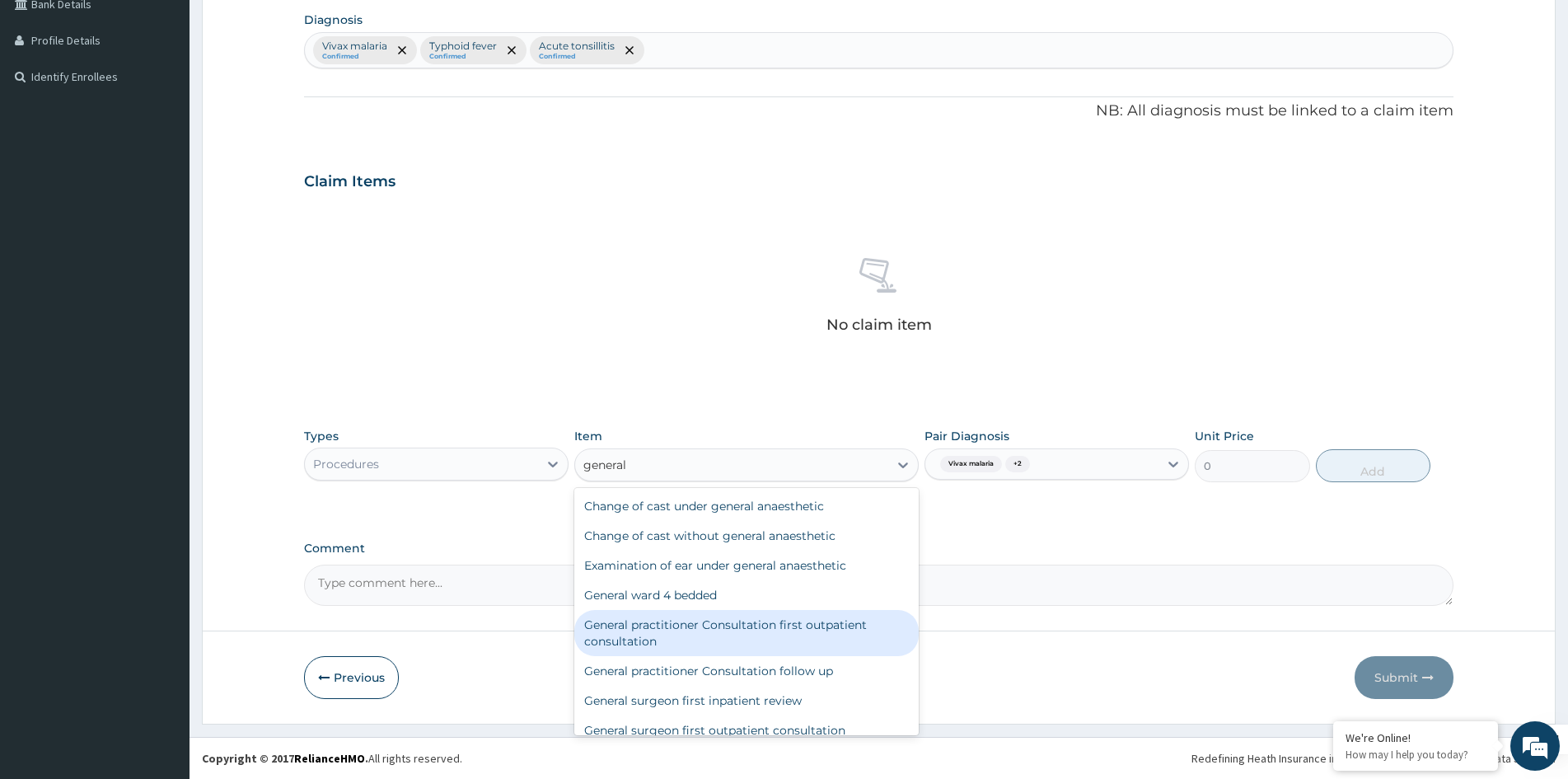 type 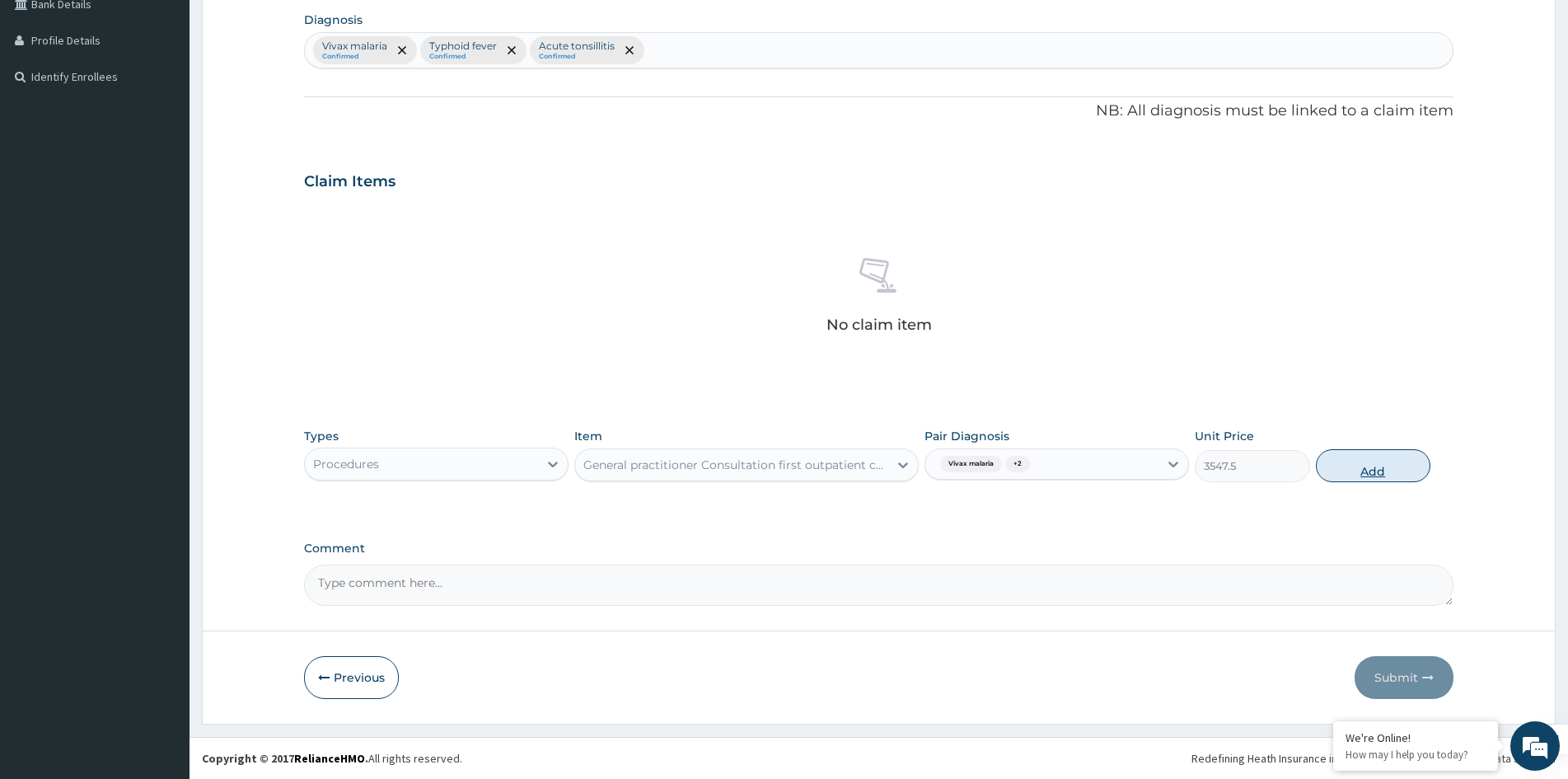 click on "Add" at bounding box center [1373, 466] 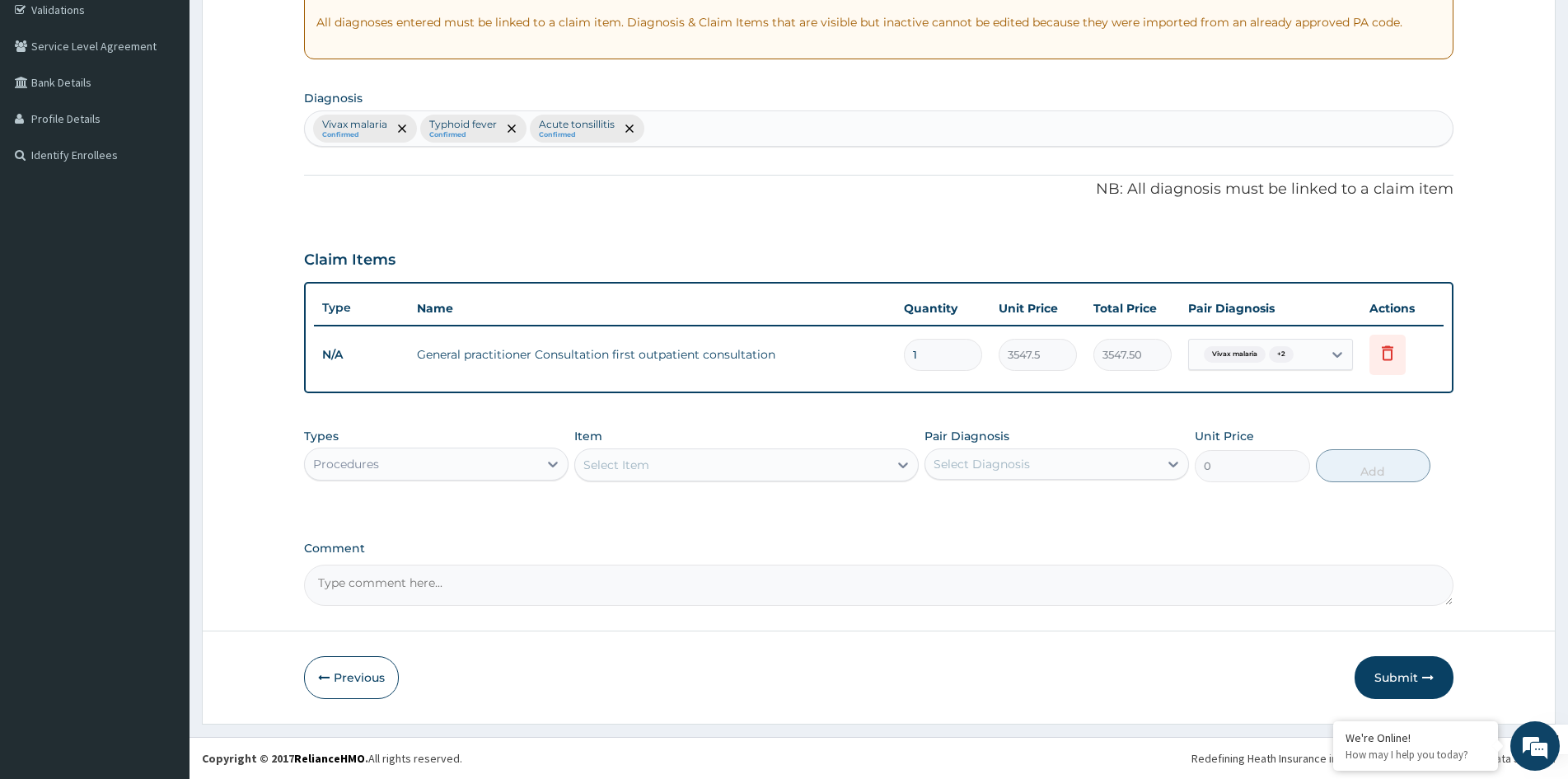 scroll, scrollTop: 68, scrollLeft: 0, axis: vertical 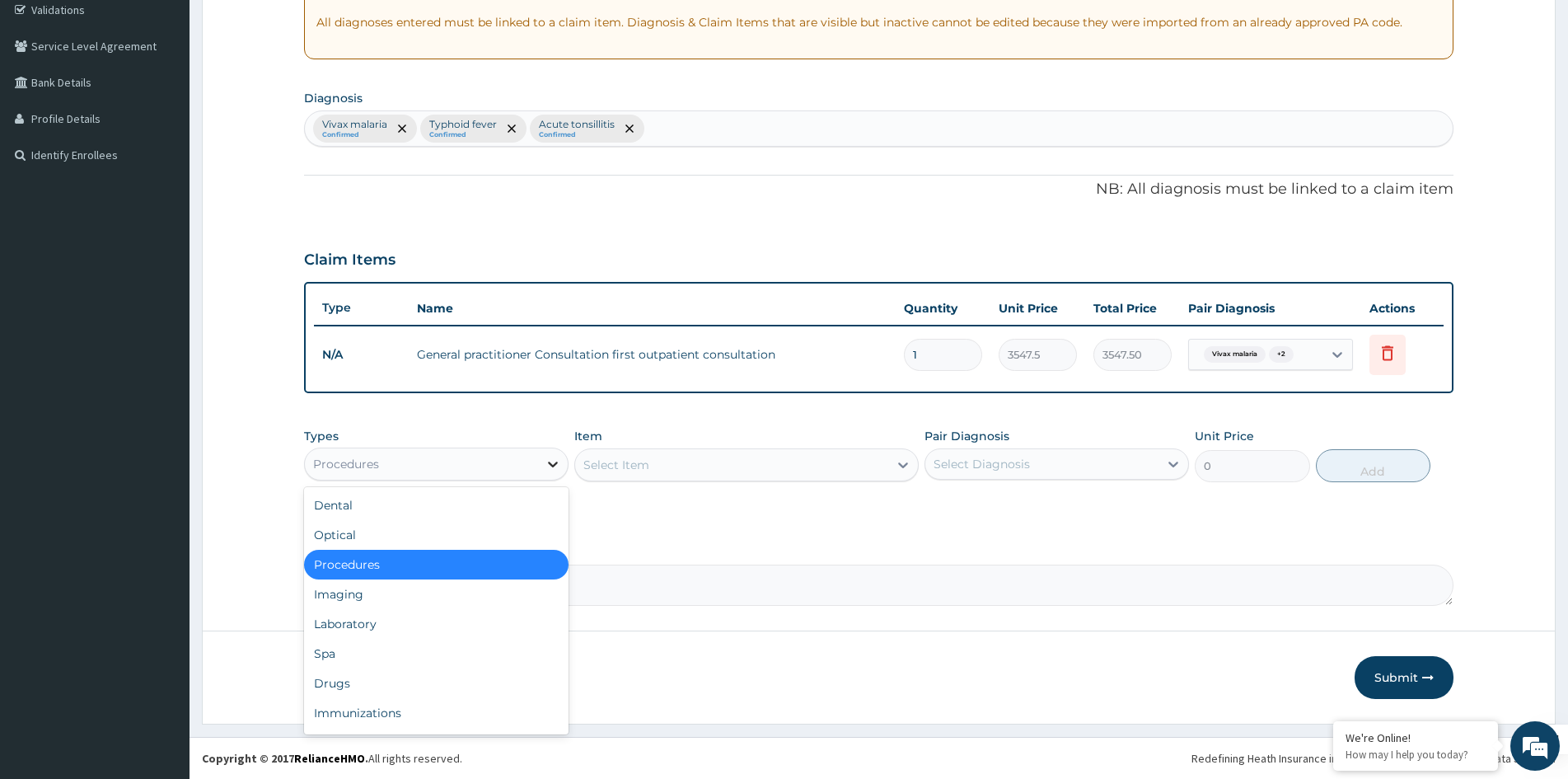 click 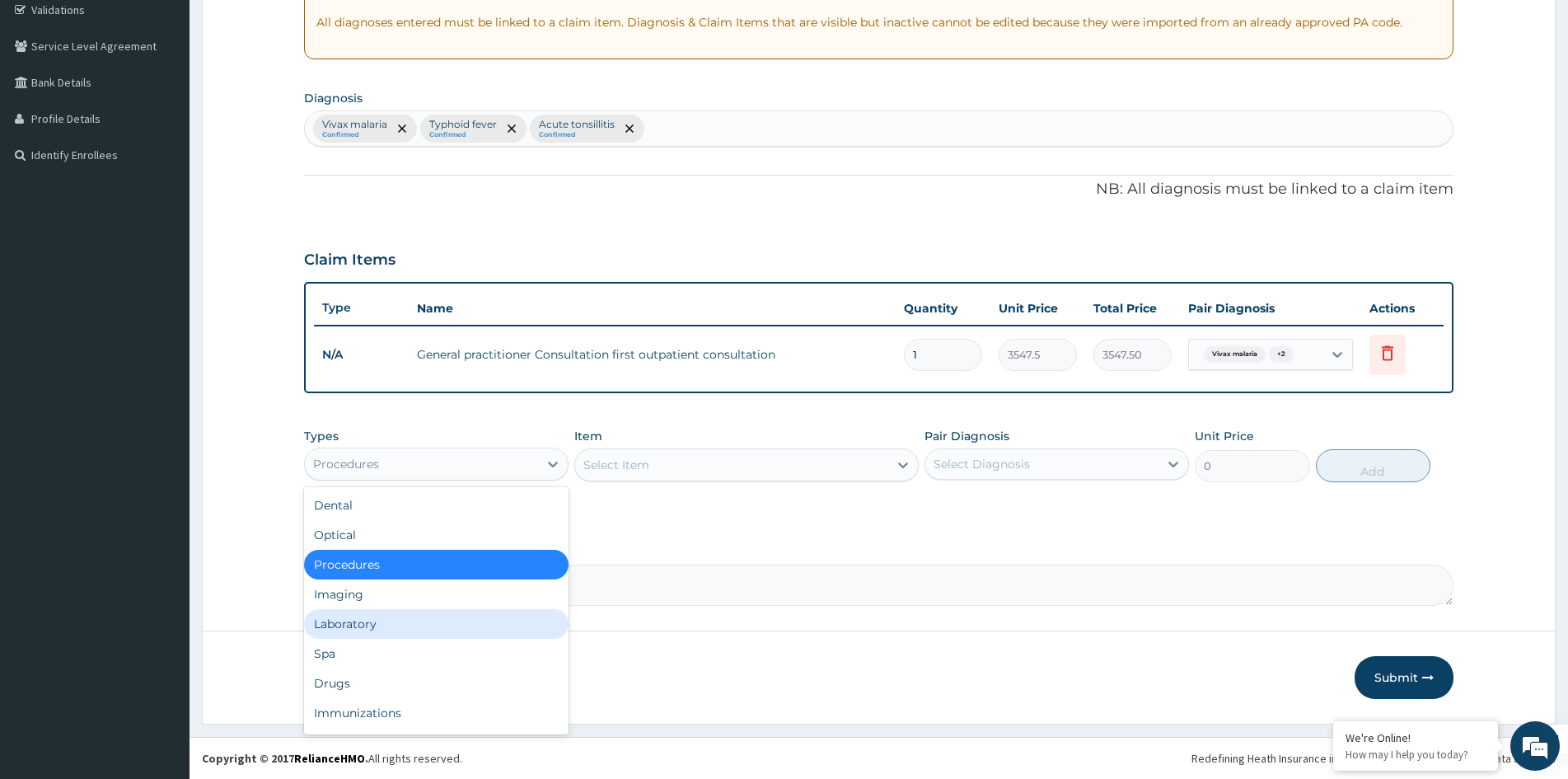 click on "Laboratory" at bounding box center [436, 624] 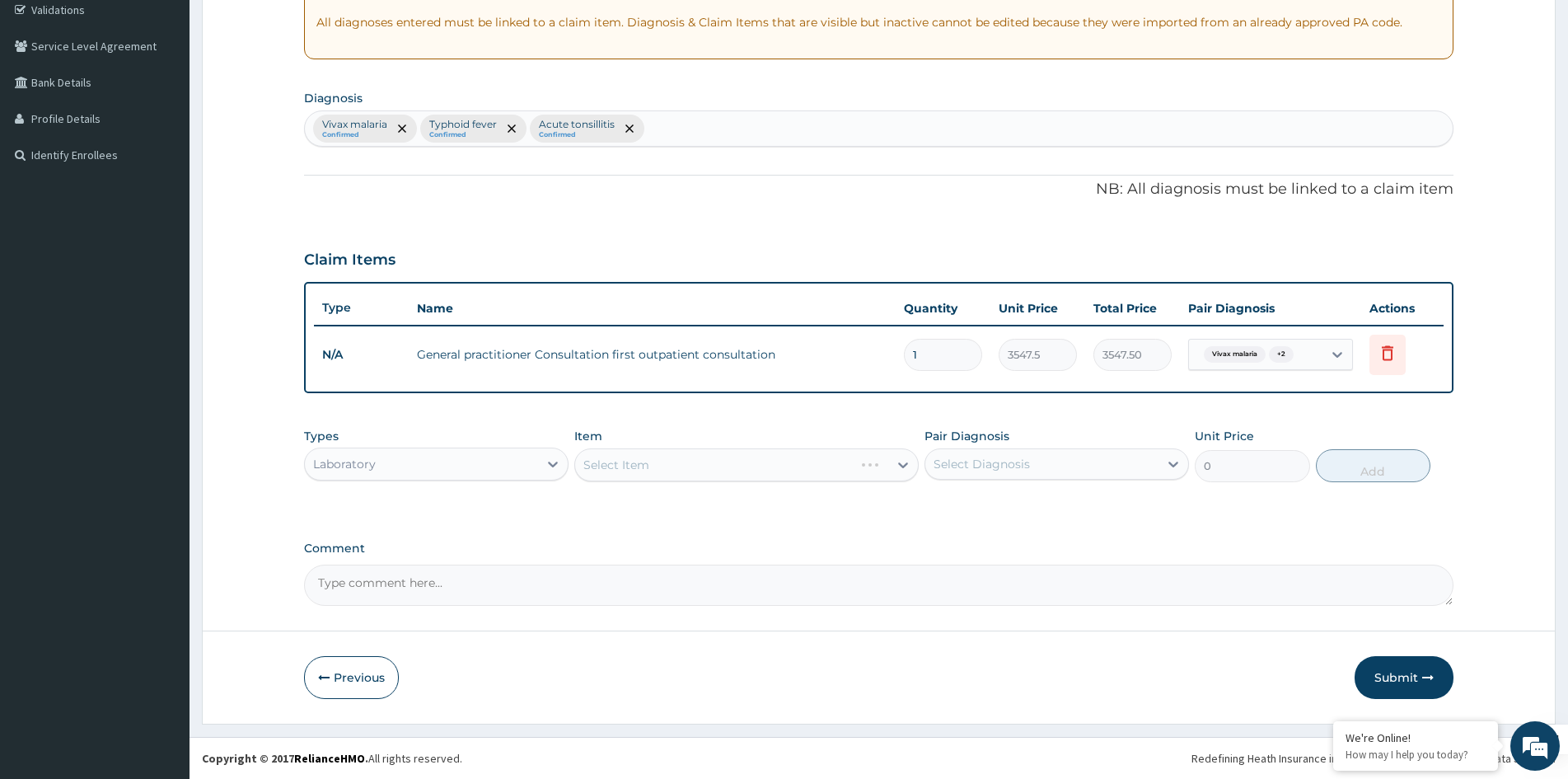click on "Select Item" at bounding box center [747, 465] 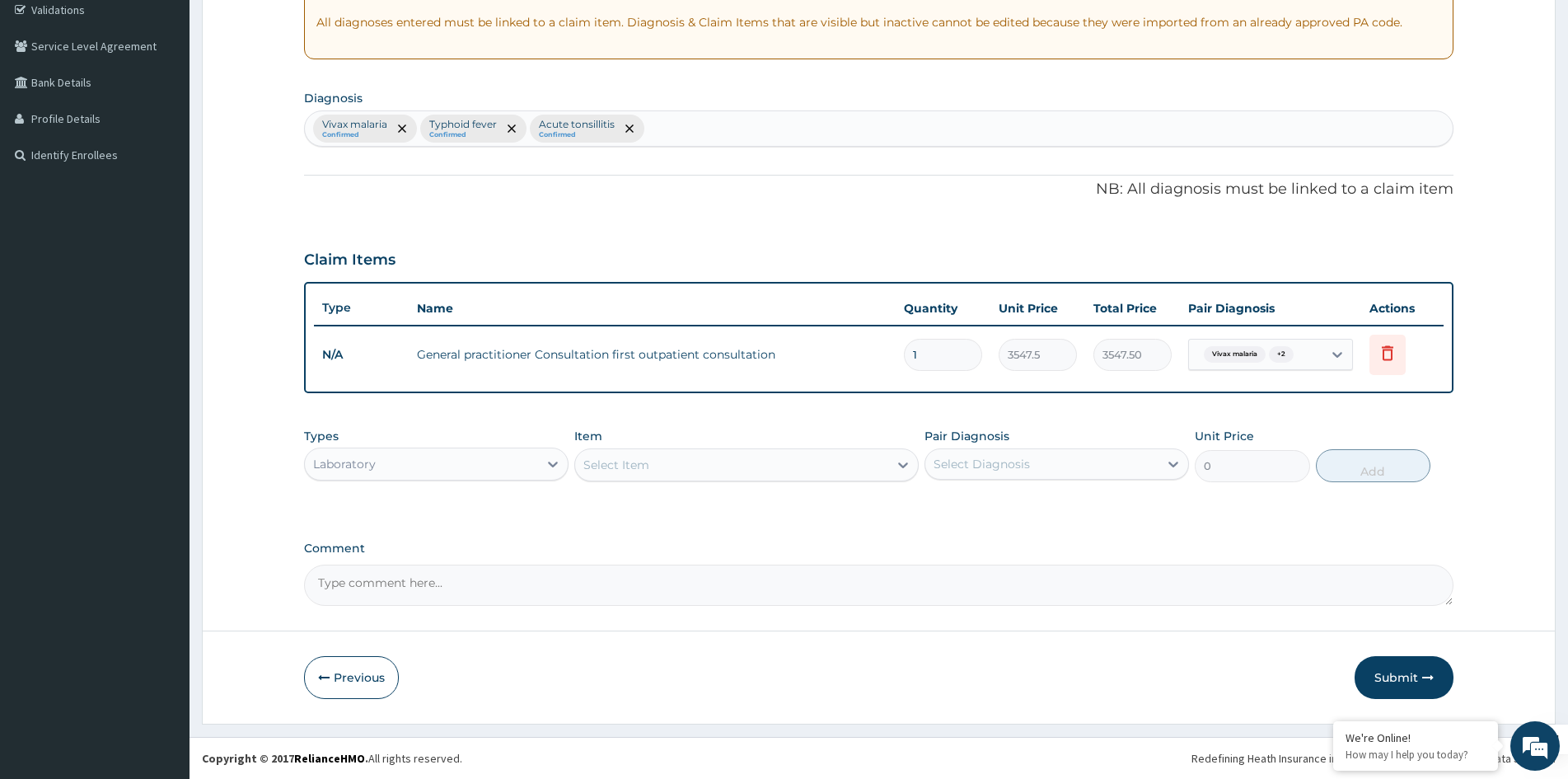 click on "Select Item" at bounding box center [732, 465] 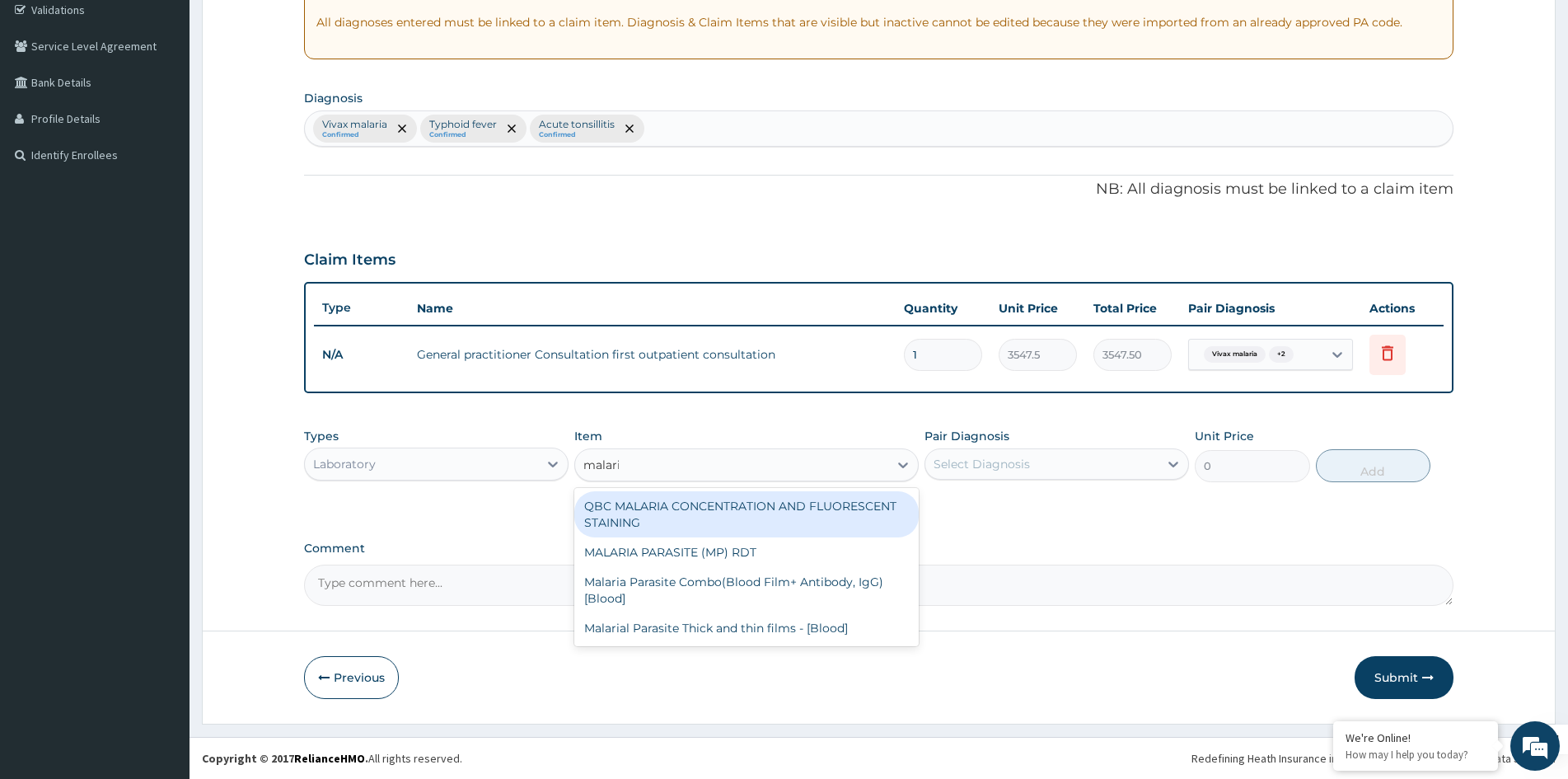 type on "malaria" 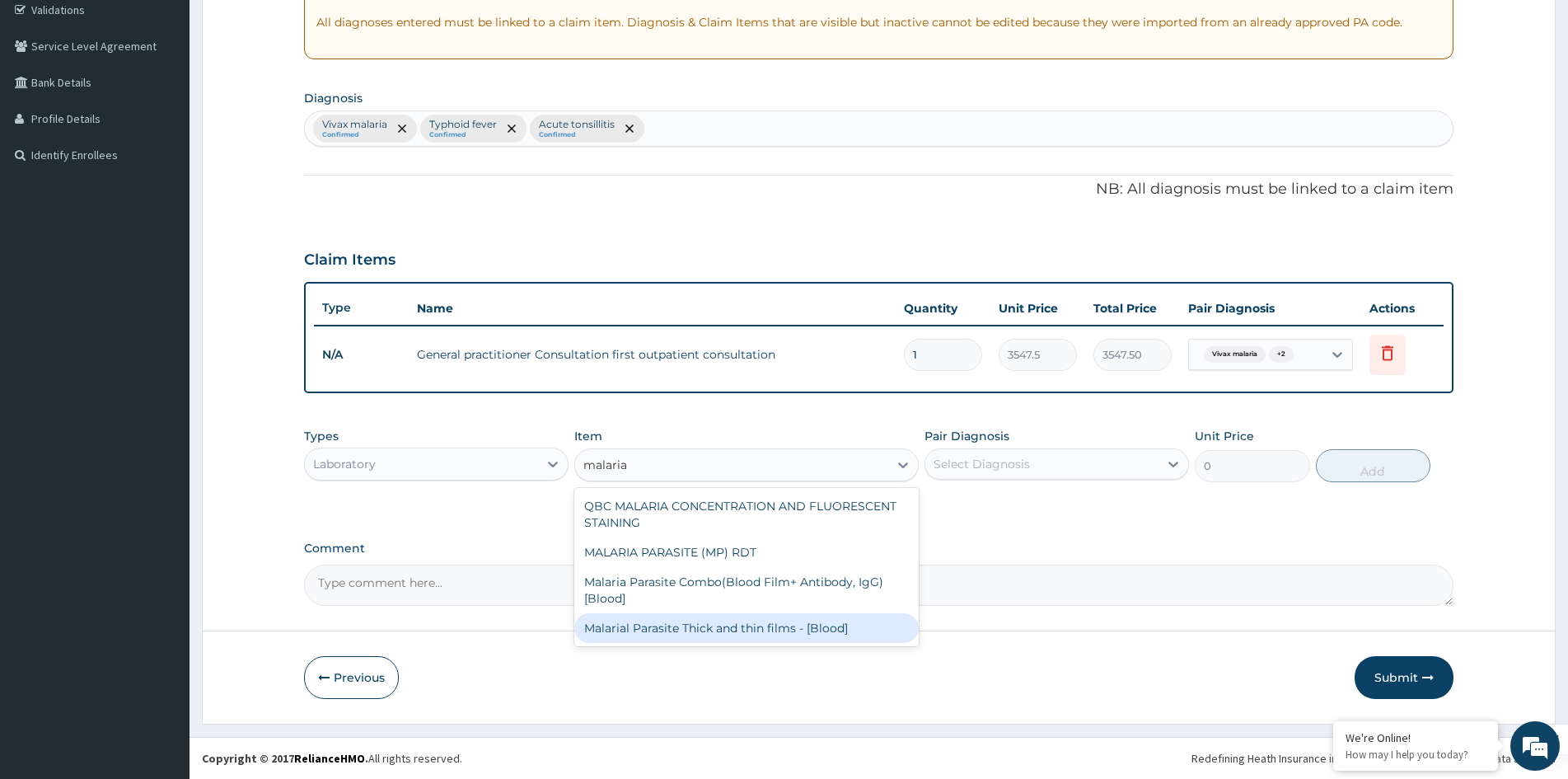 click on "Malarial Parasite Thick and thin films - [Blood]" at bounding box center [747, 628] 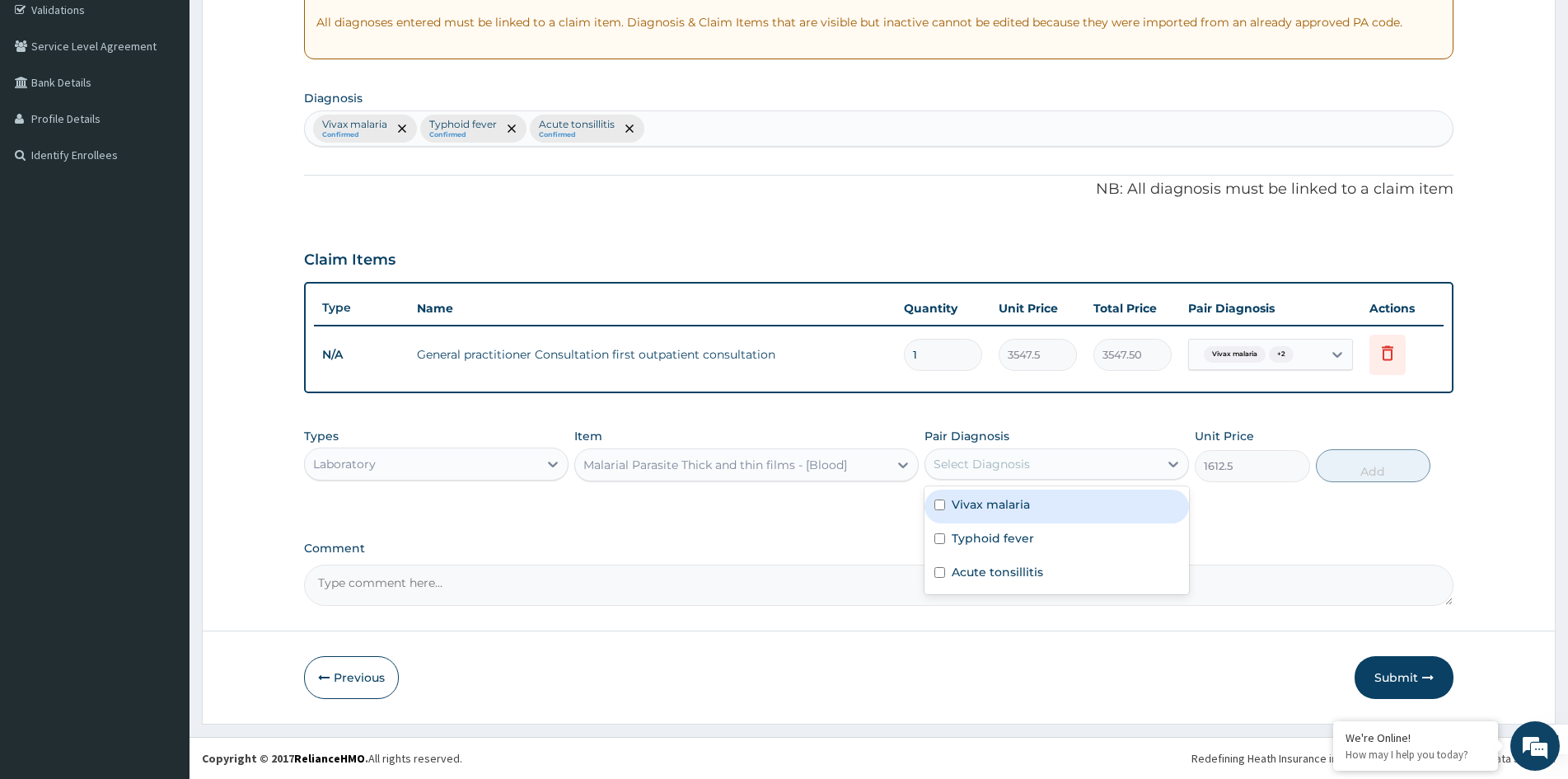 click on "Select Diagnosis" at bounding box center [1041, 464] 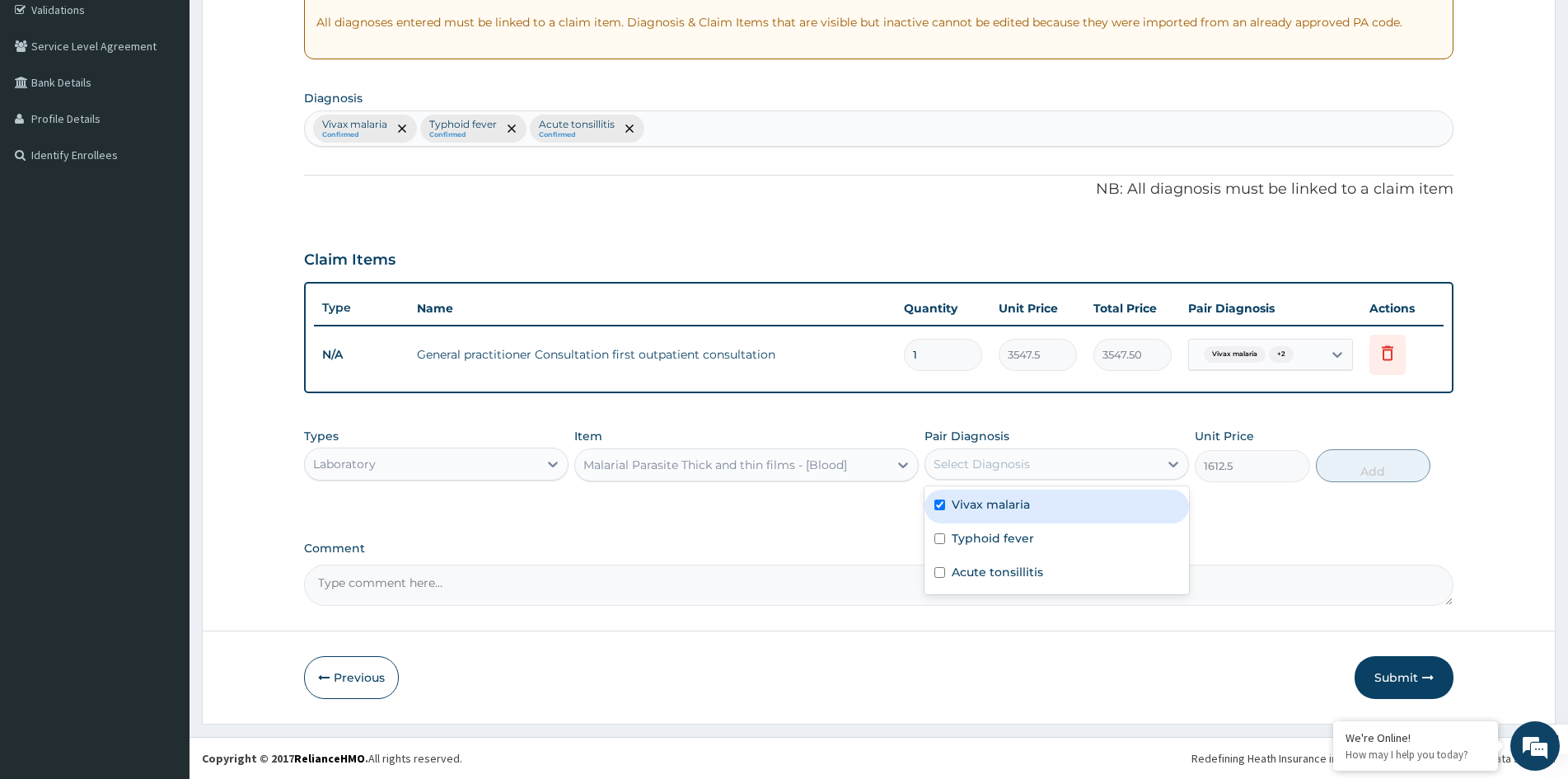 checkbox on "true" 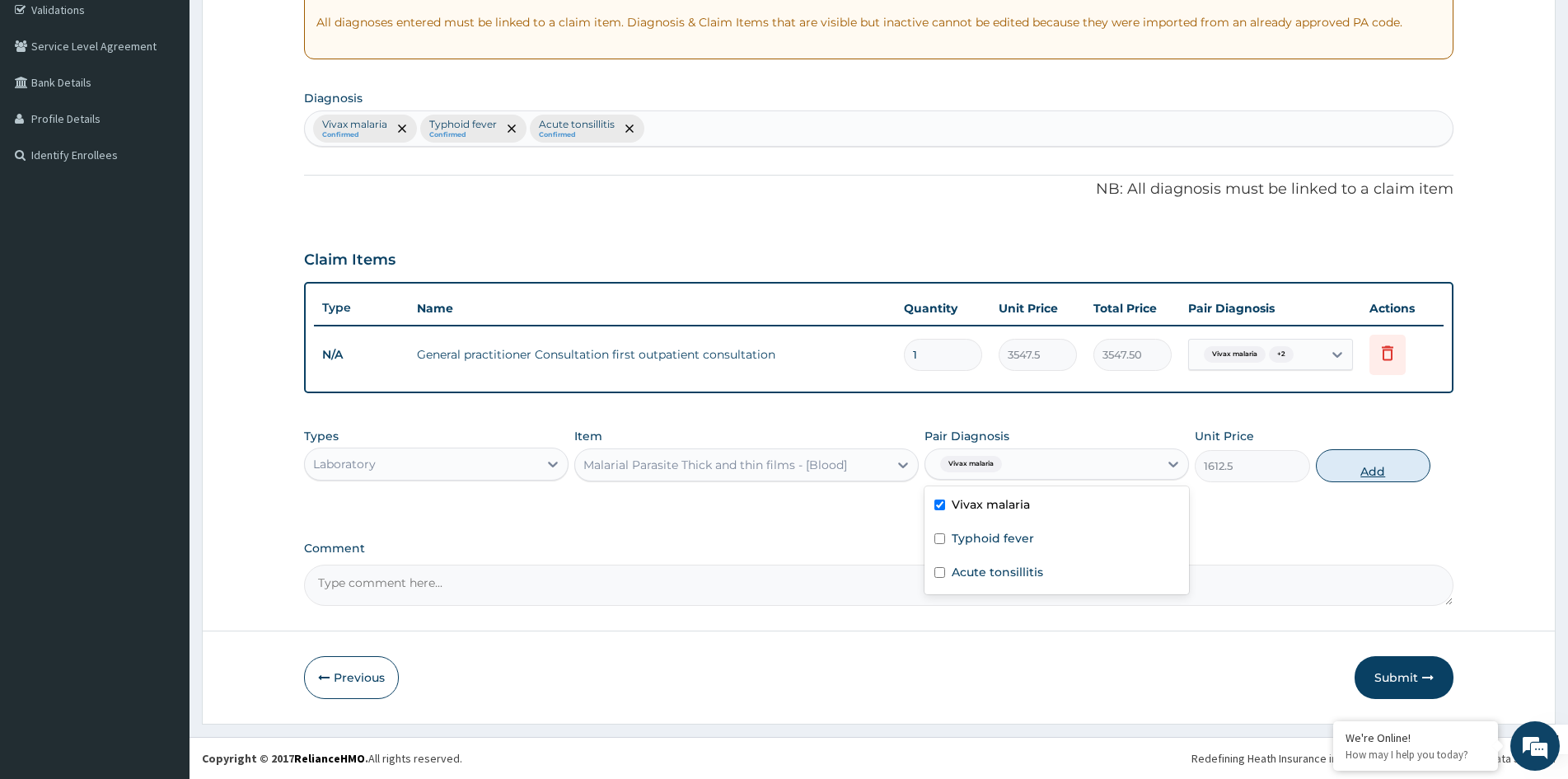 click on "Add" at bounding box center (1373, 466) 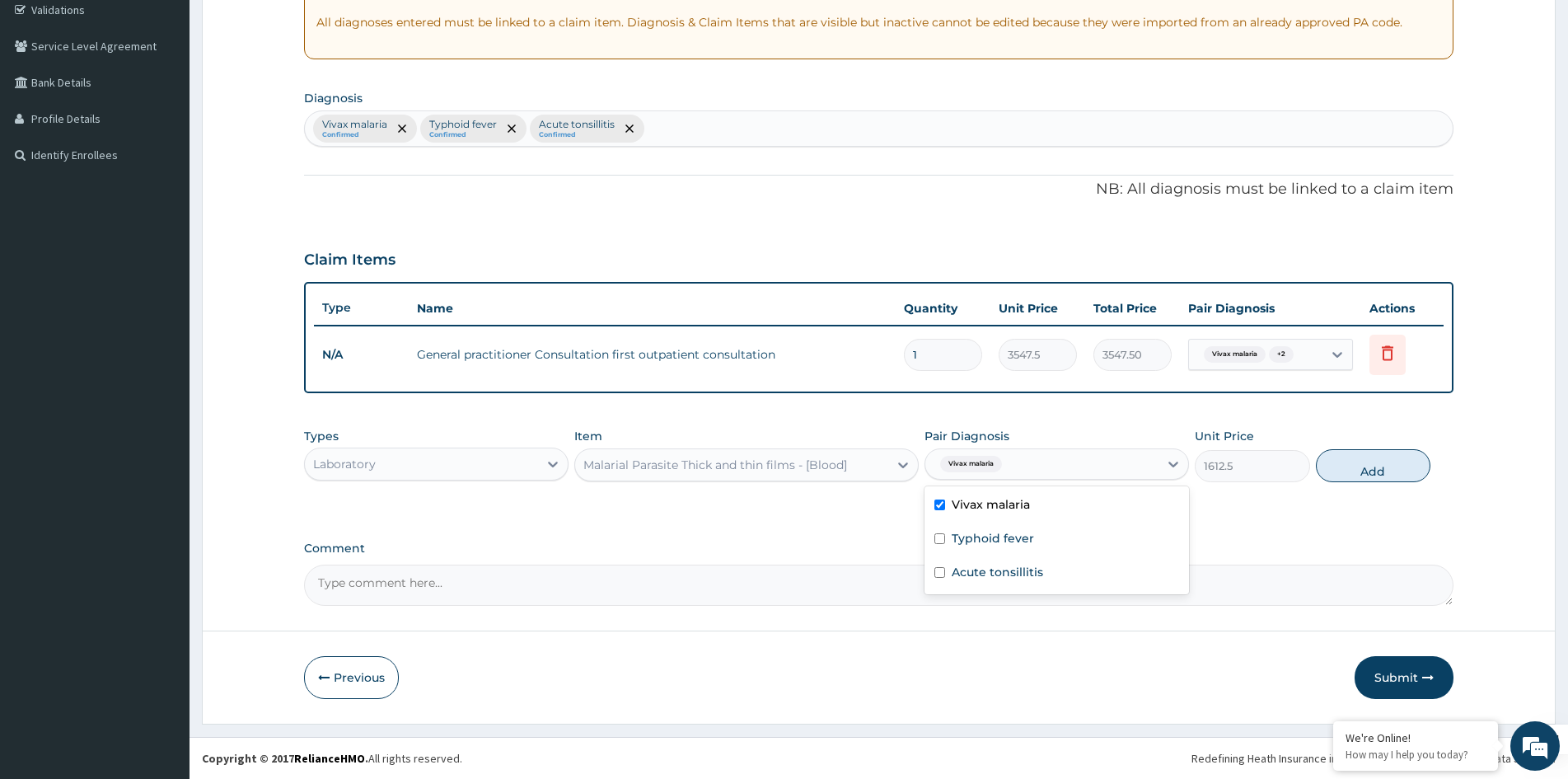 type on "0" 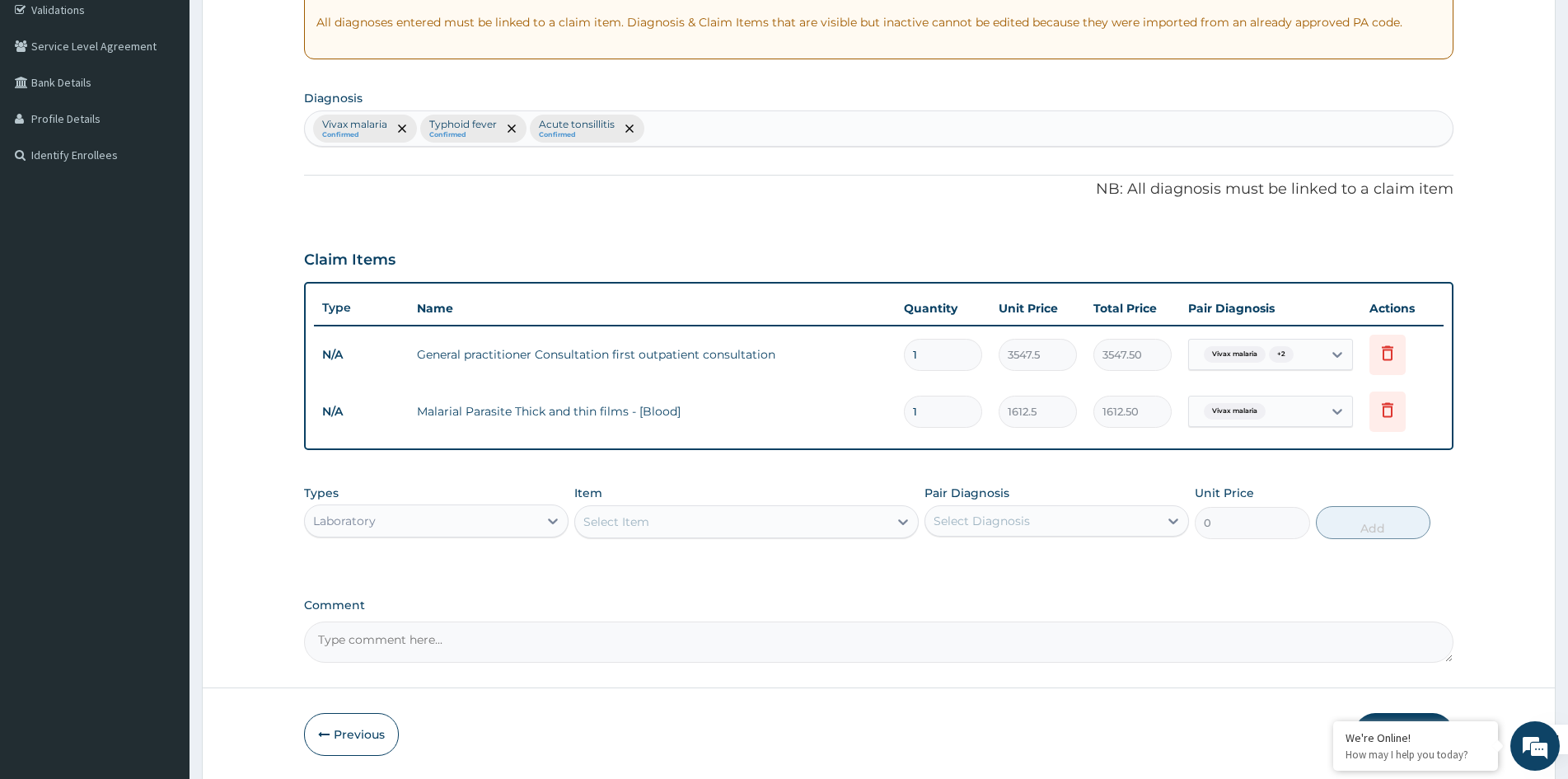 click on "Vivax malaria Confirmed Typhoid fever Confirmed Acute tonsillitis Confirmed" at bounding box center (878, 129) 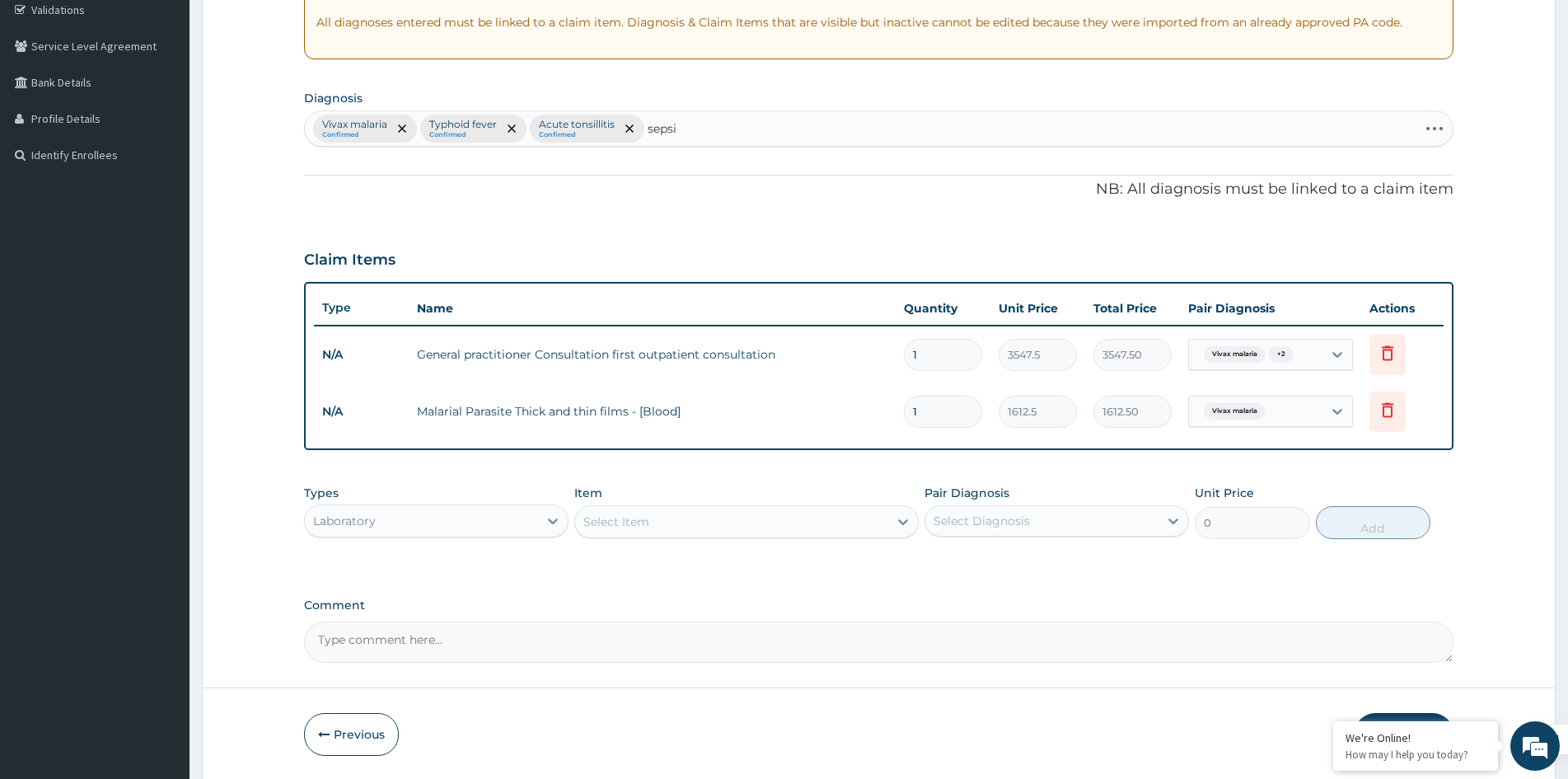 type on "sepsis" 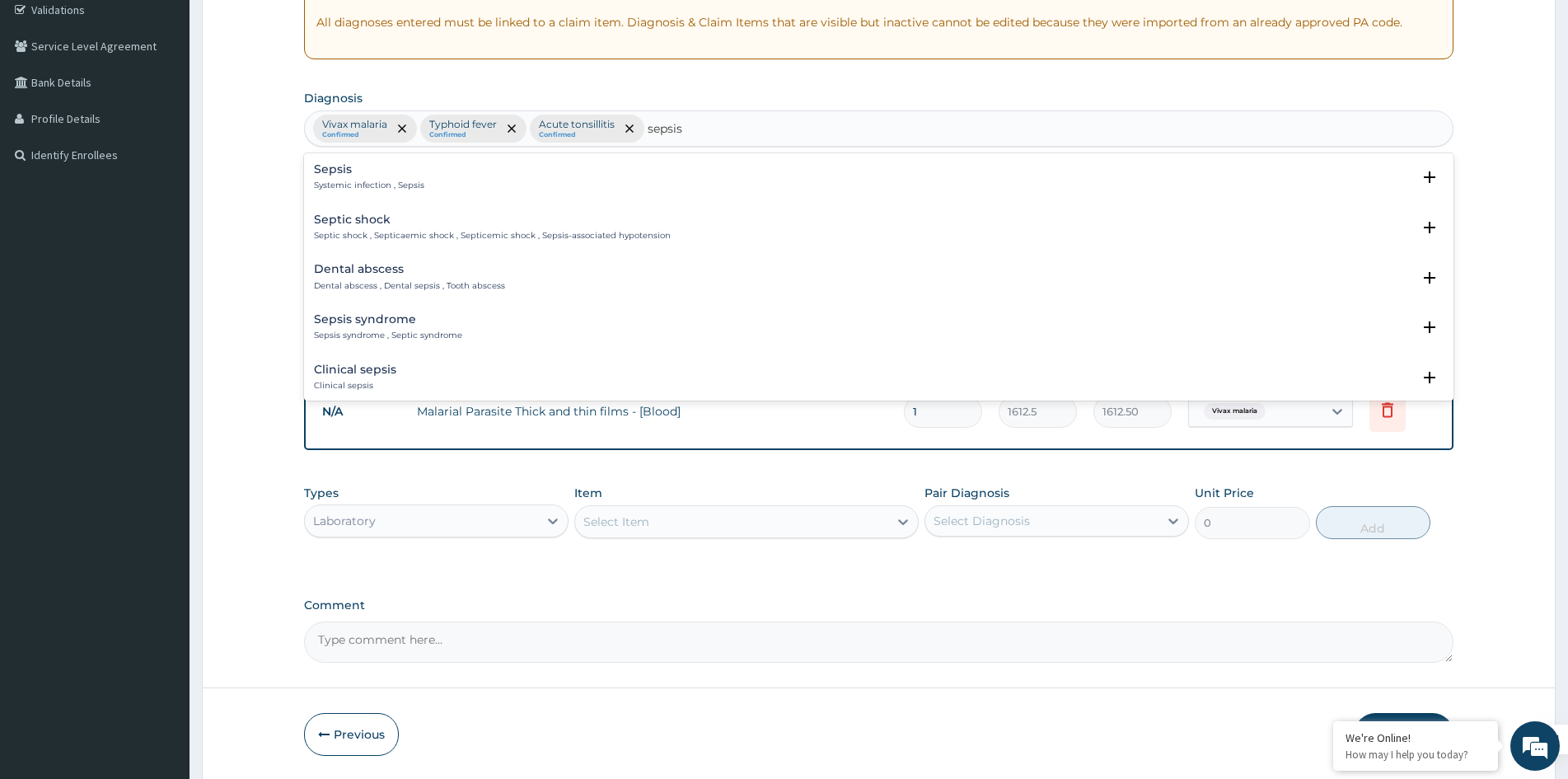 click on "Sepsis Systemic infection , Sepsis" at bounding box center [878, 177] 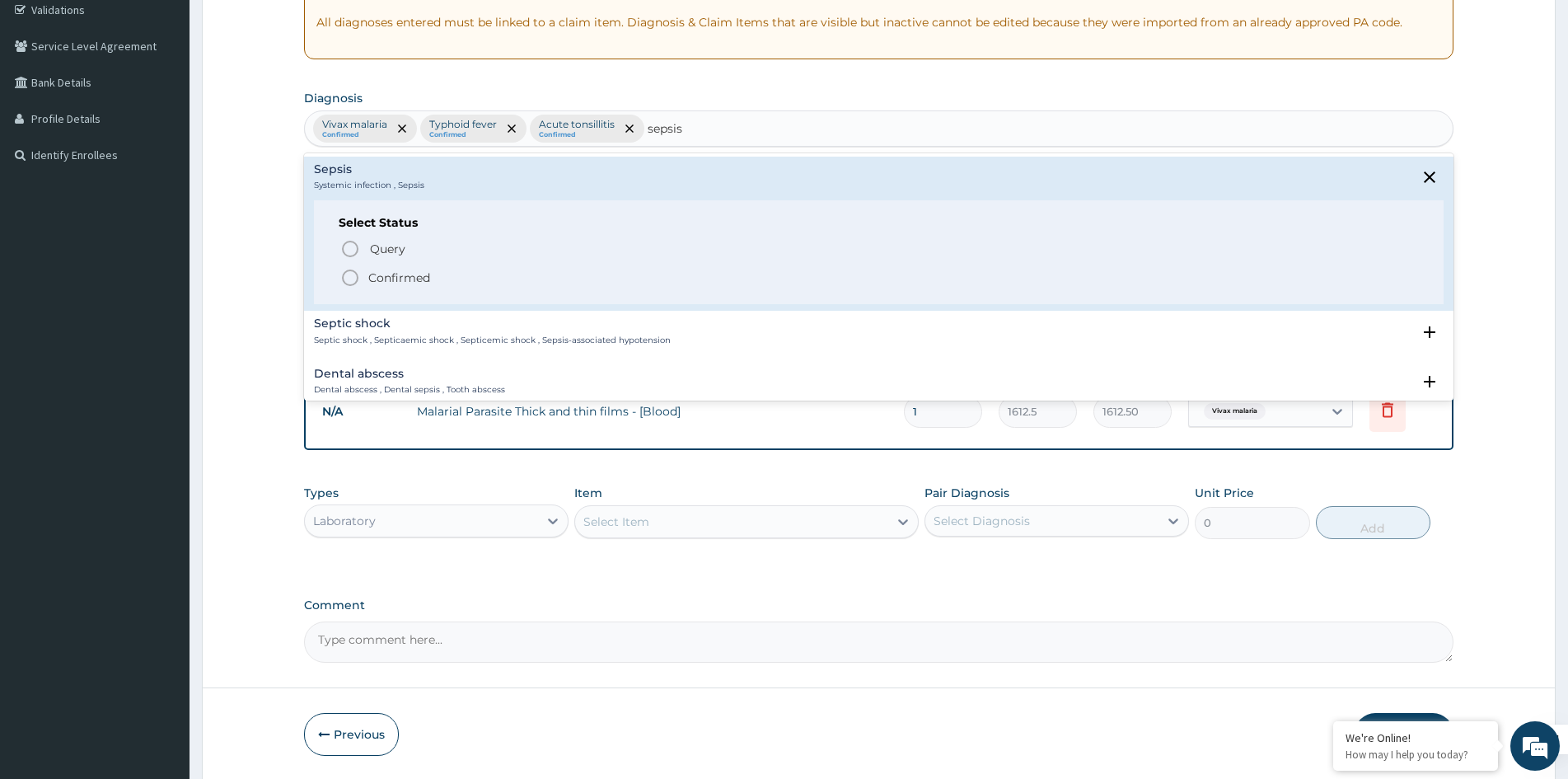 click on "Confirmed" at bounding box center [399, 278] 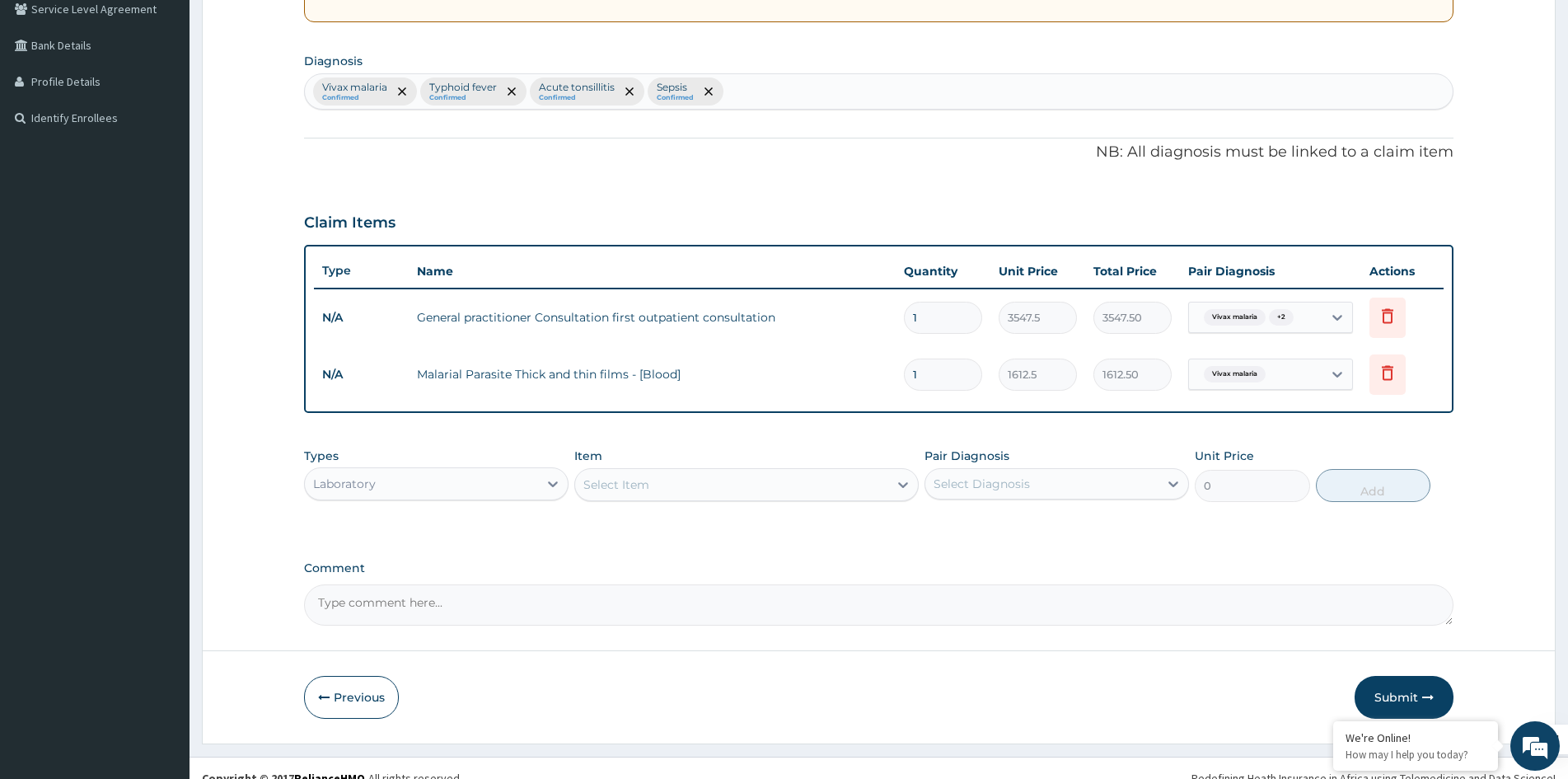 scroll, scrollTop: 372, scrollLeft: 0, axis: vertical 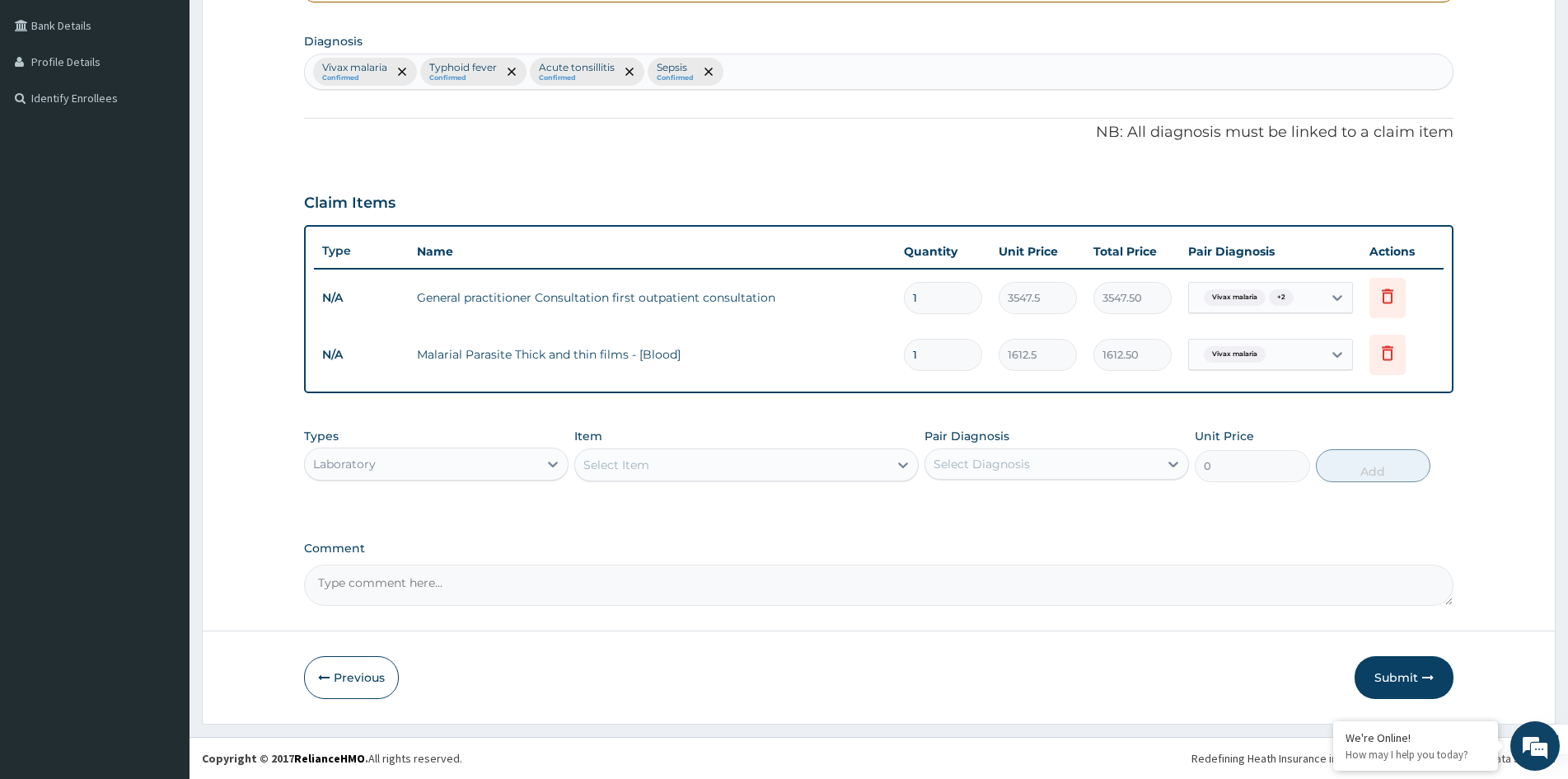click on "Select Item" at bounding box center (732, 465) 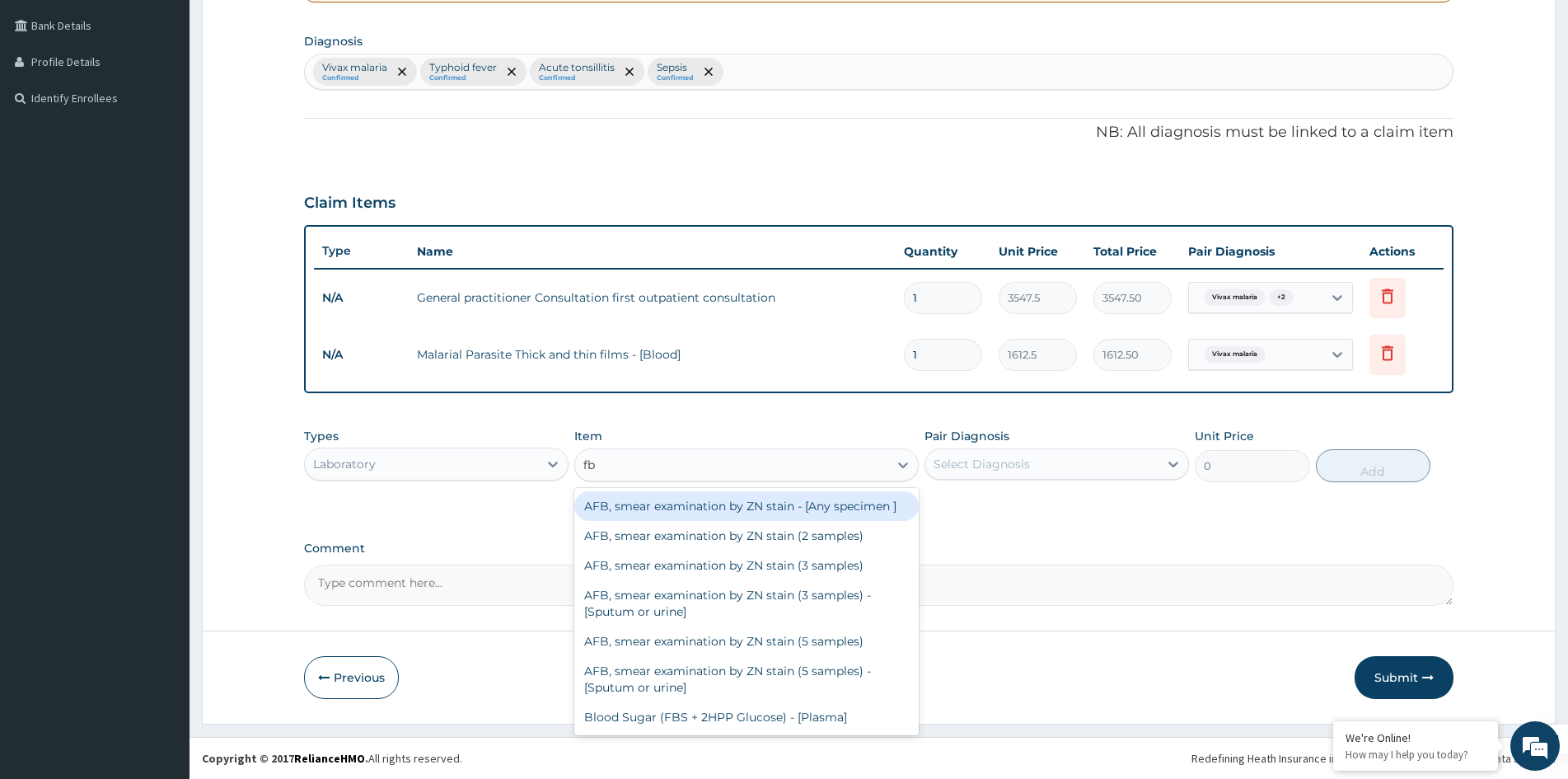 type on "fbc" 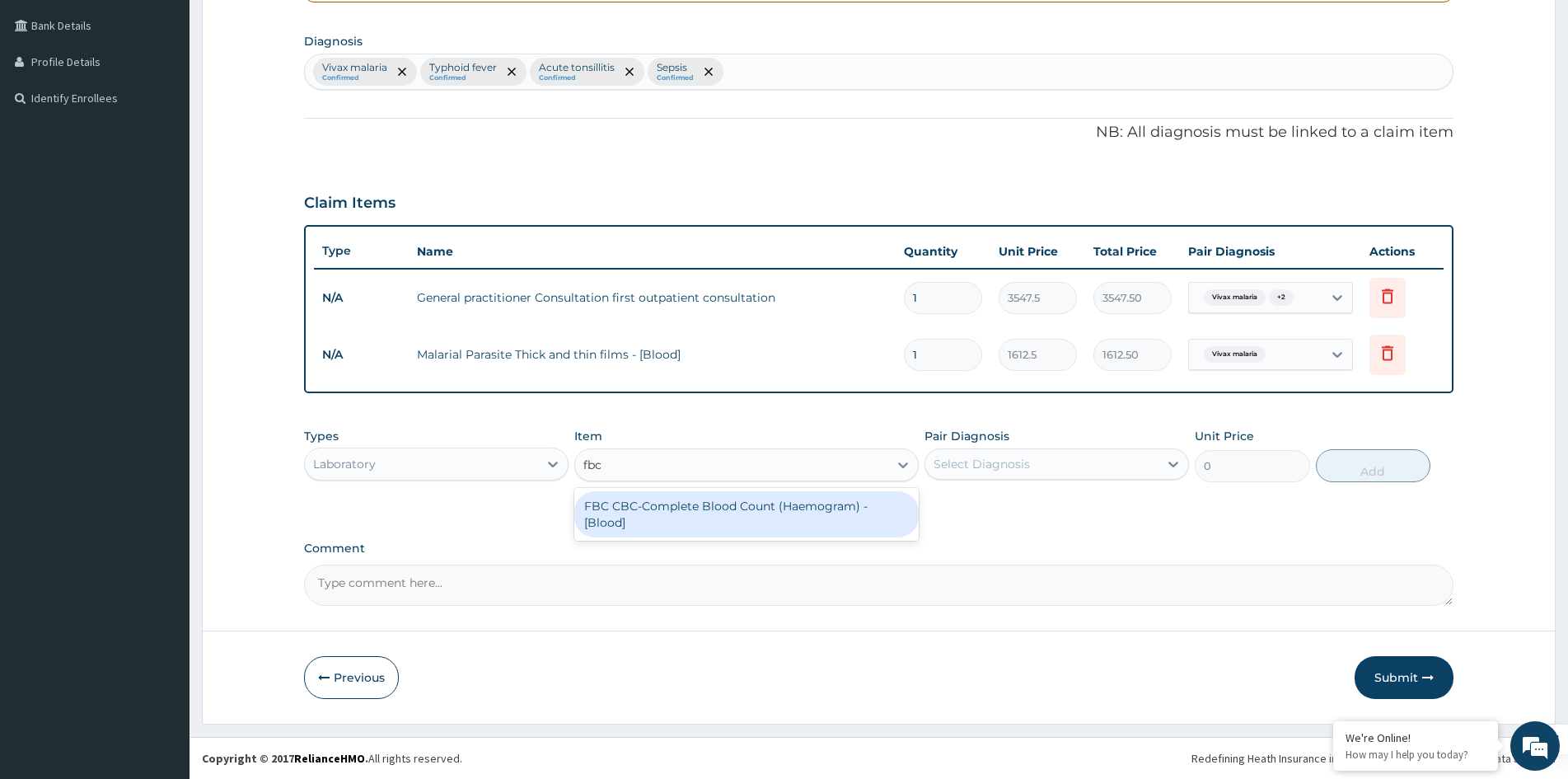 drag, startPoint x: 722, startPoint y: 519, endPoint x: 823, endPoint y: 528, distance: 101.4002 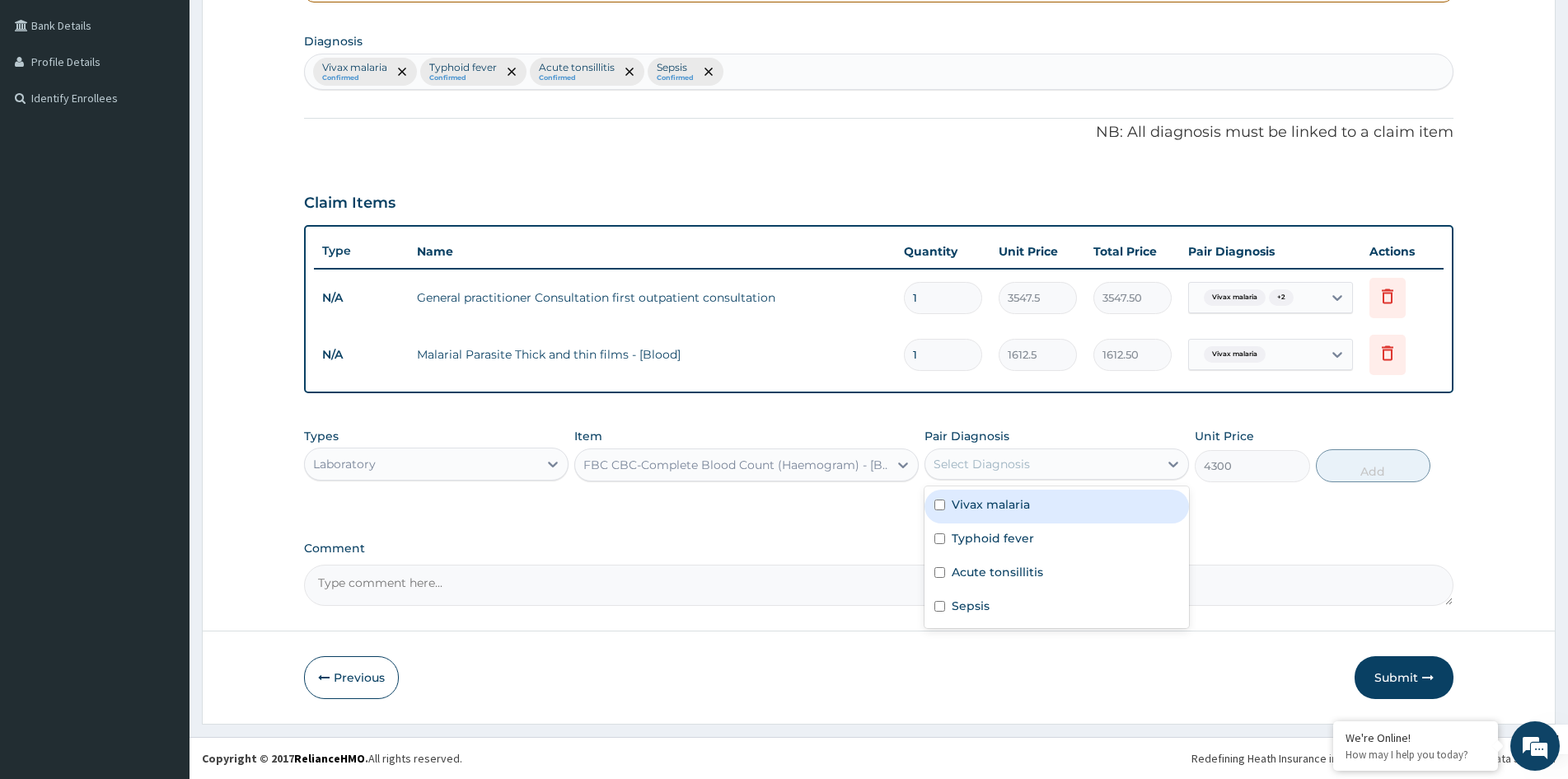 click on "Select Diagnosis" at bounding box center (1041, 464) 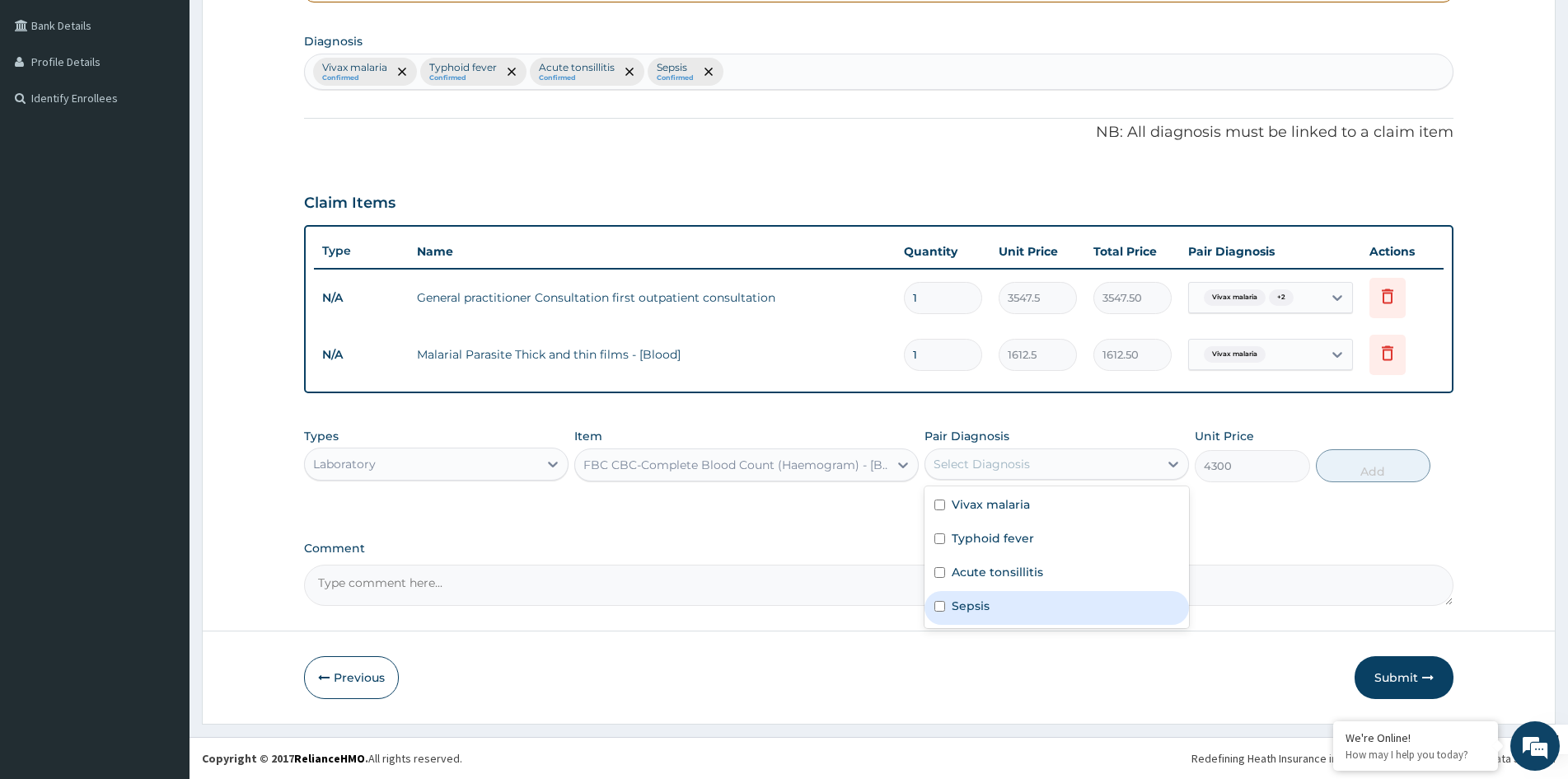 click on "Sepsis" at bounding box center [971, 606] 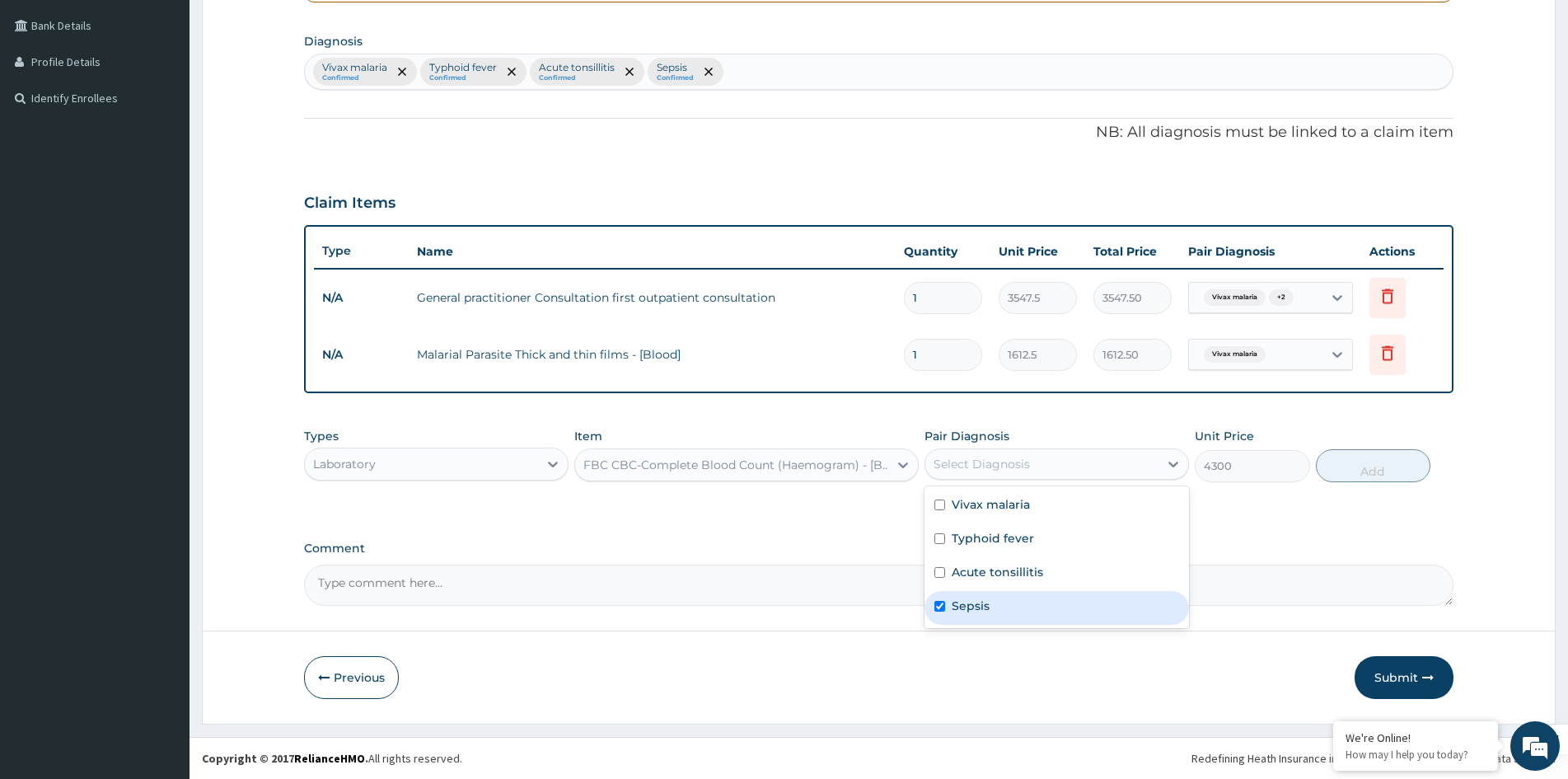 checkbox on "true" 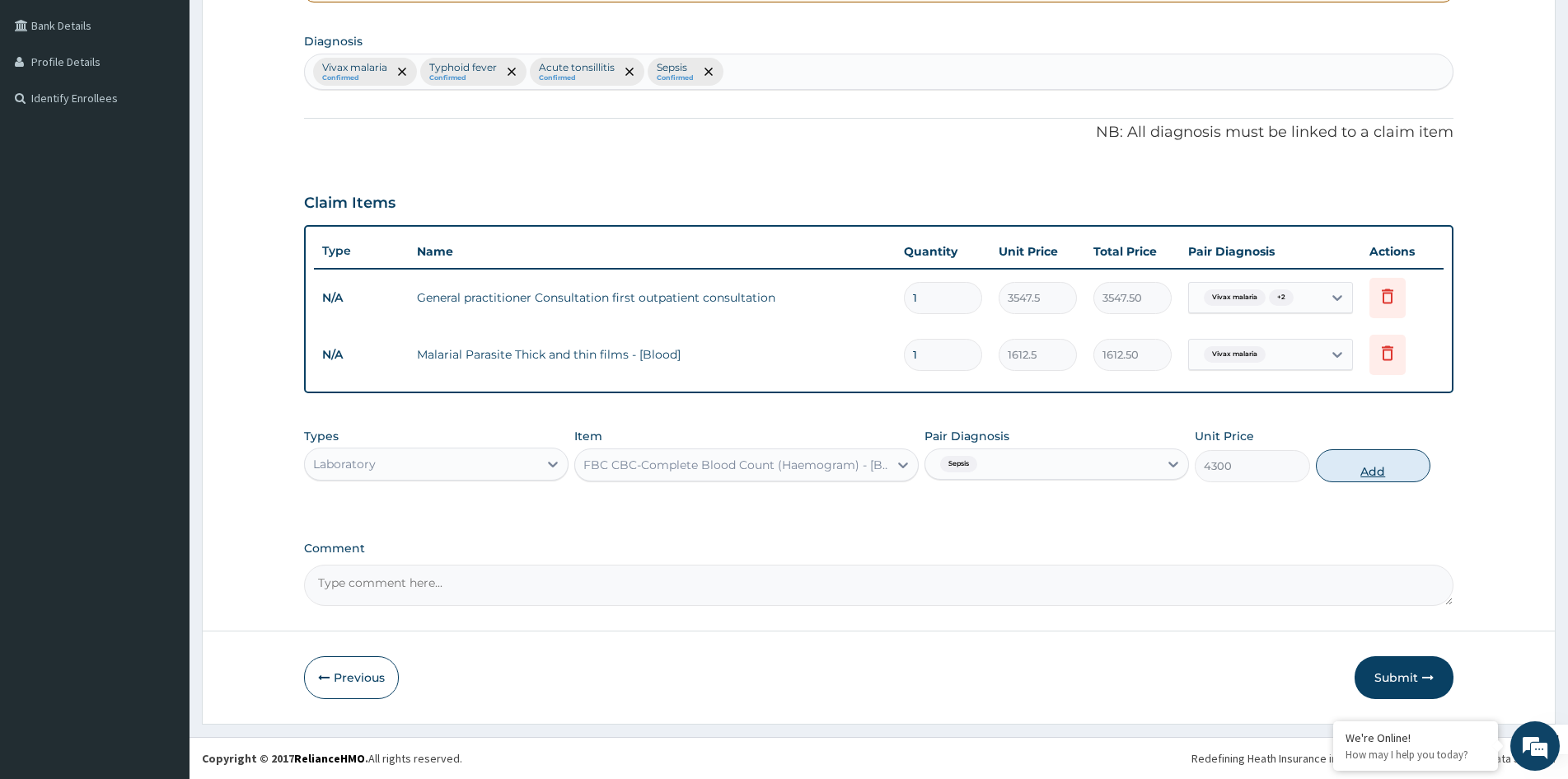 click on "Add" at bounding box center [1373, 466] 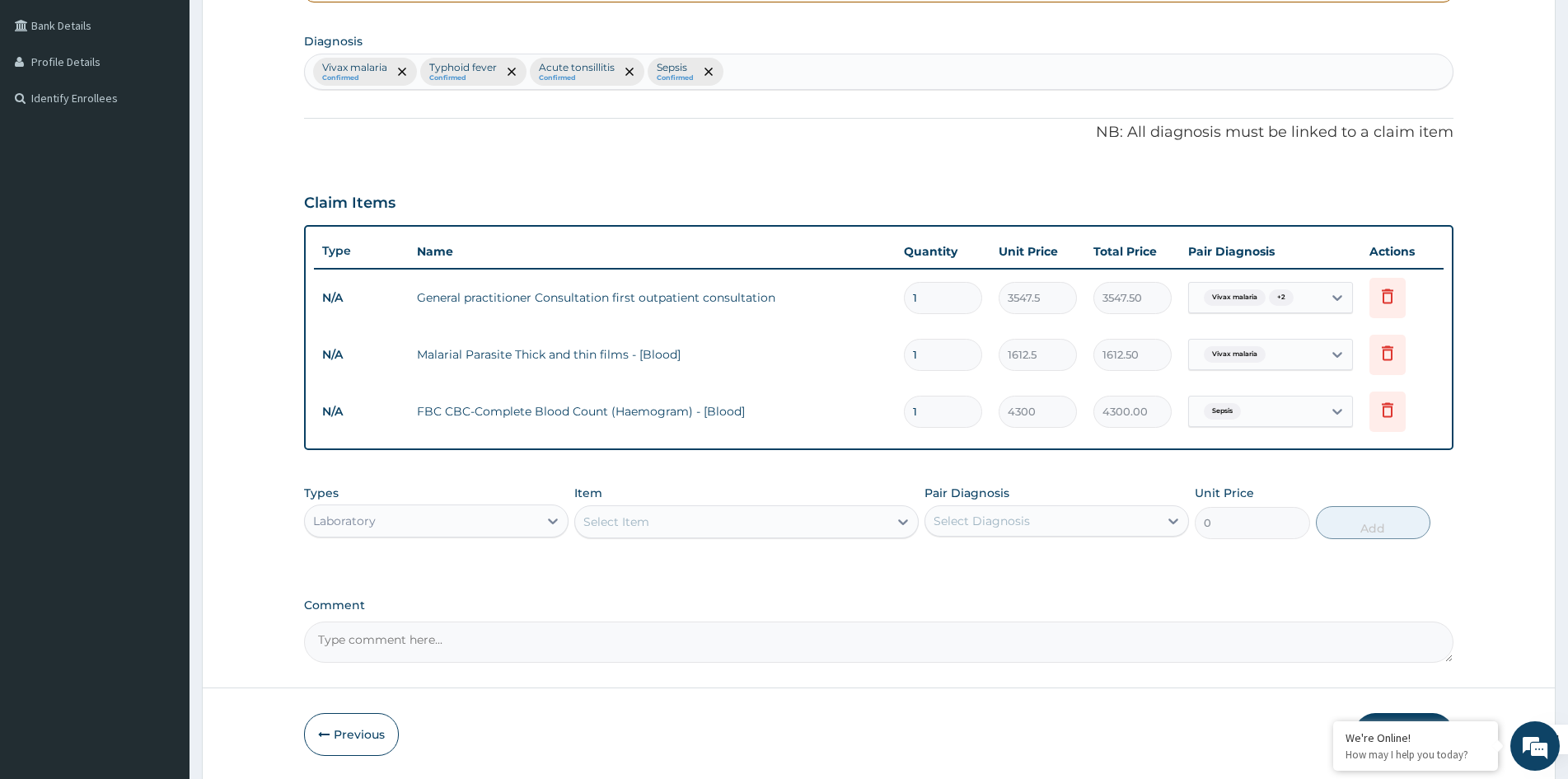 click on "Laboratory" at bounding box center (421, 521) 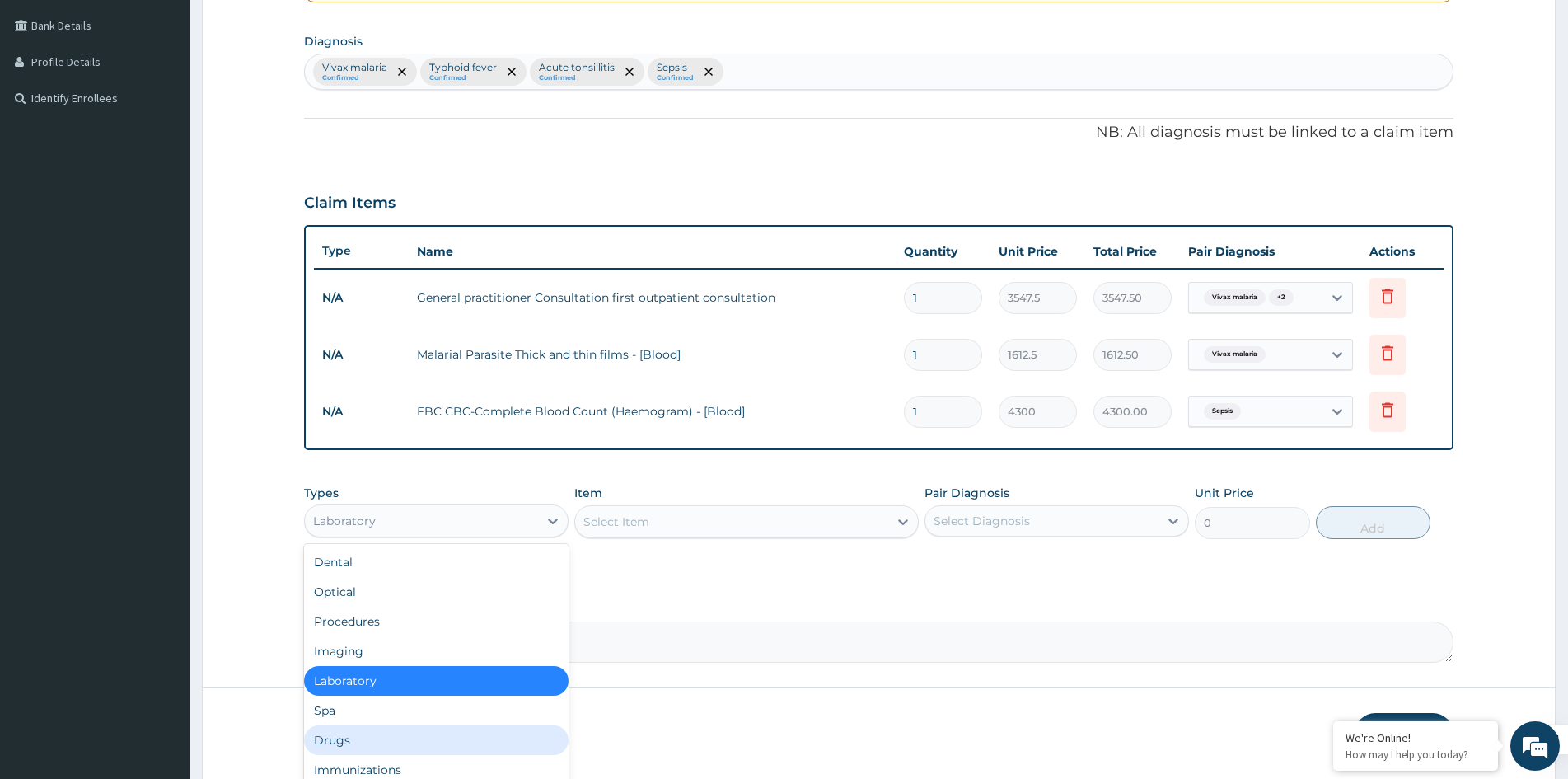 click on "Drugs" at bounding box center [436, 740] 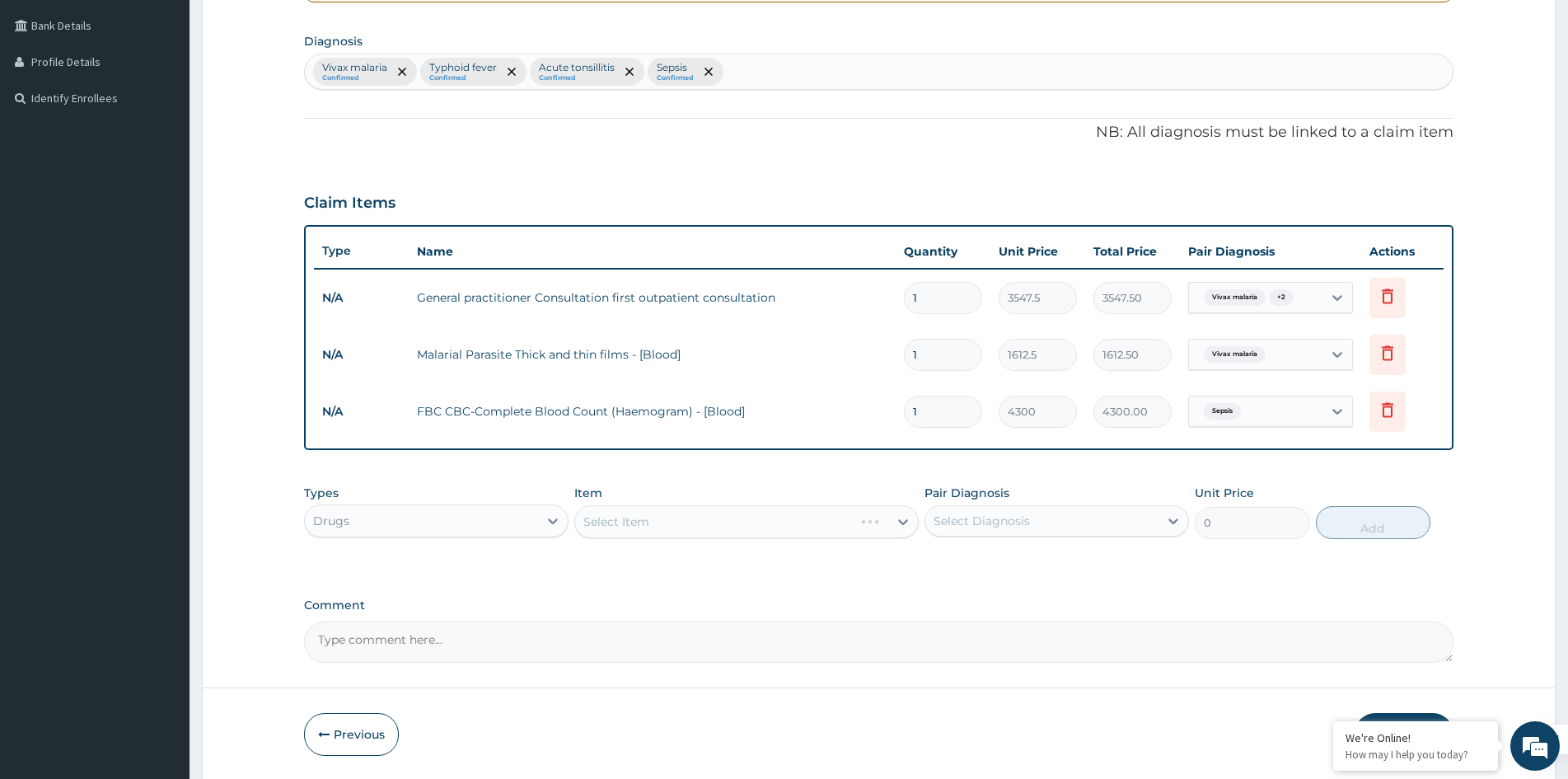 click on "Select Item" at bounding box center [747, 522] 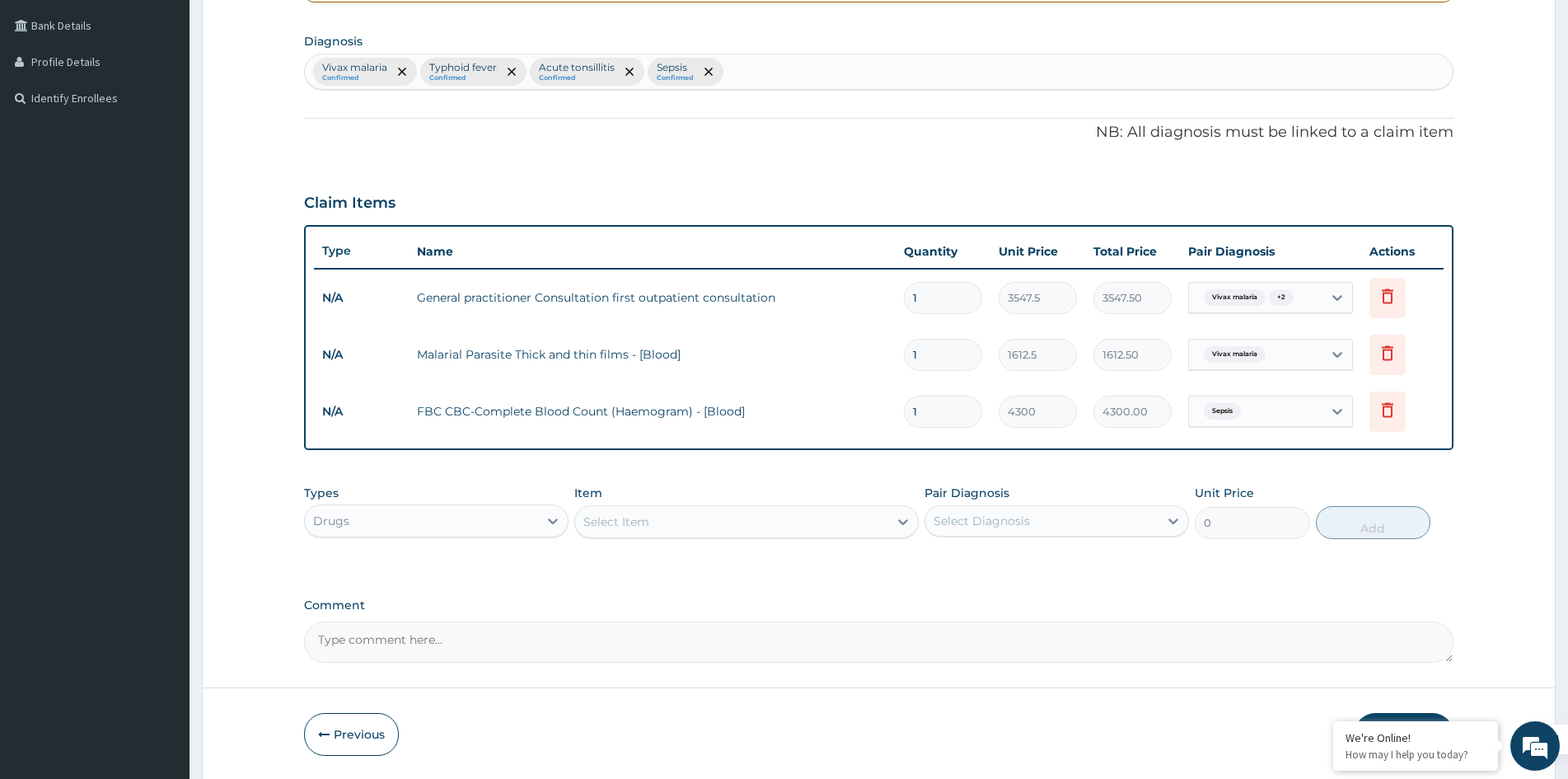 click on "Select Item" at bounding box center (732, 522) 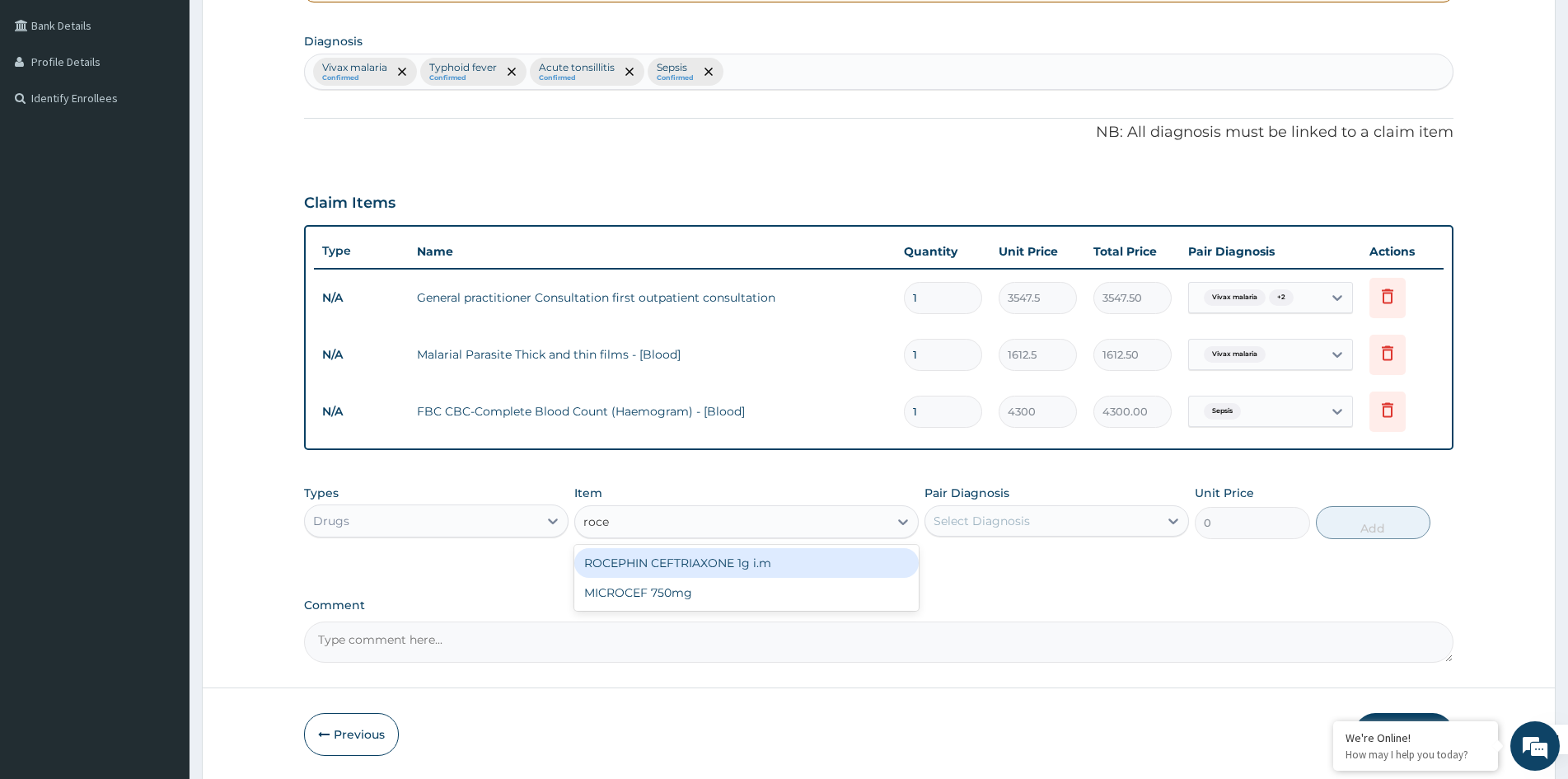 type on "rocep" 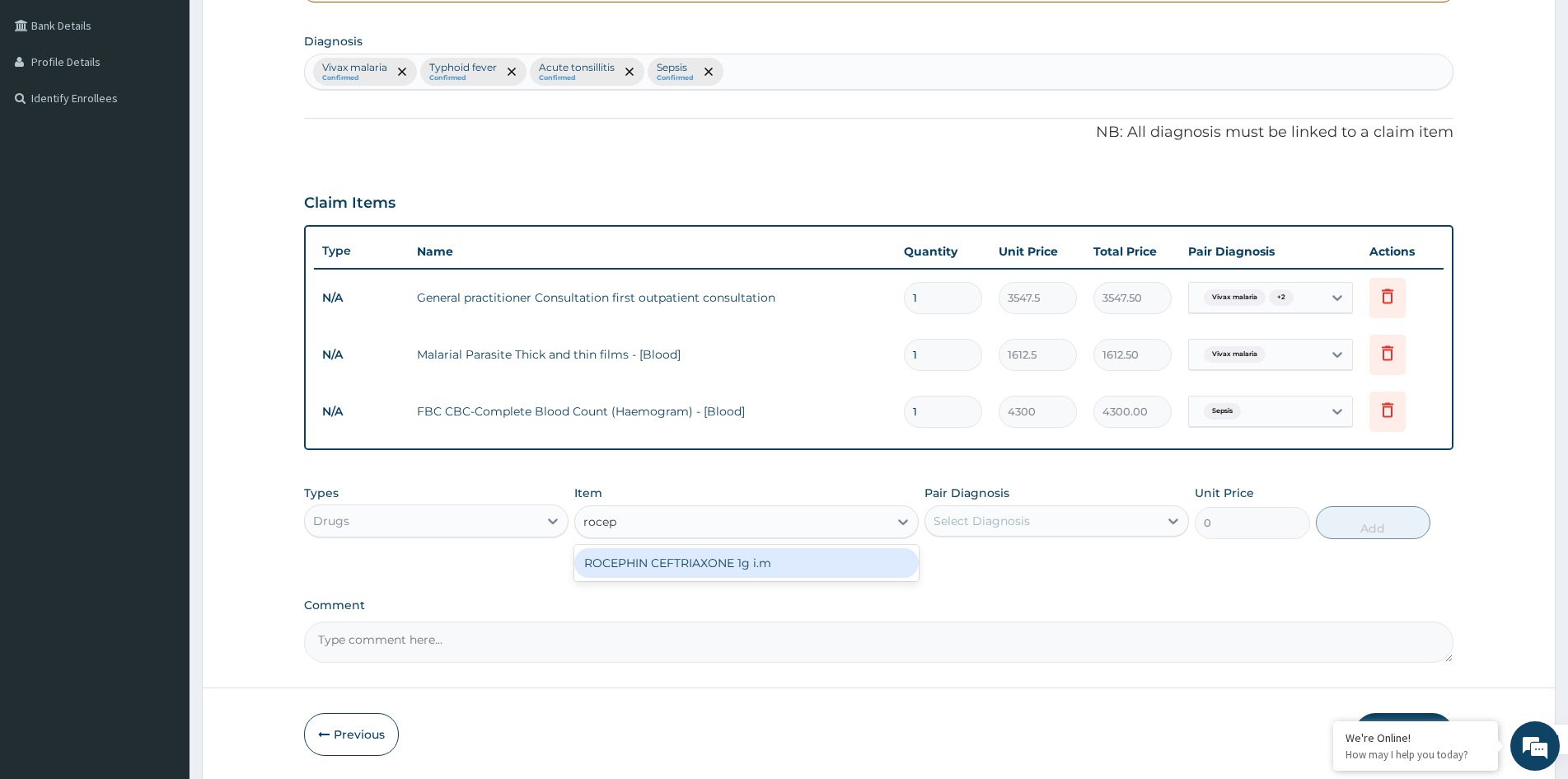 click on "ROCEPHIN CEFTRIAXONE 1g i.m" at bounding box center (747, 563) 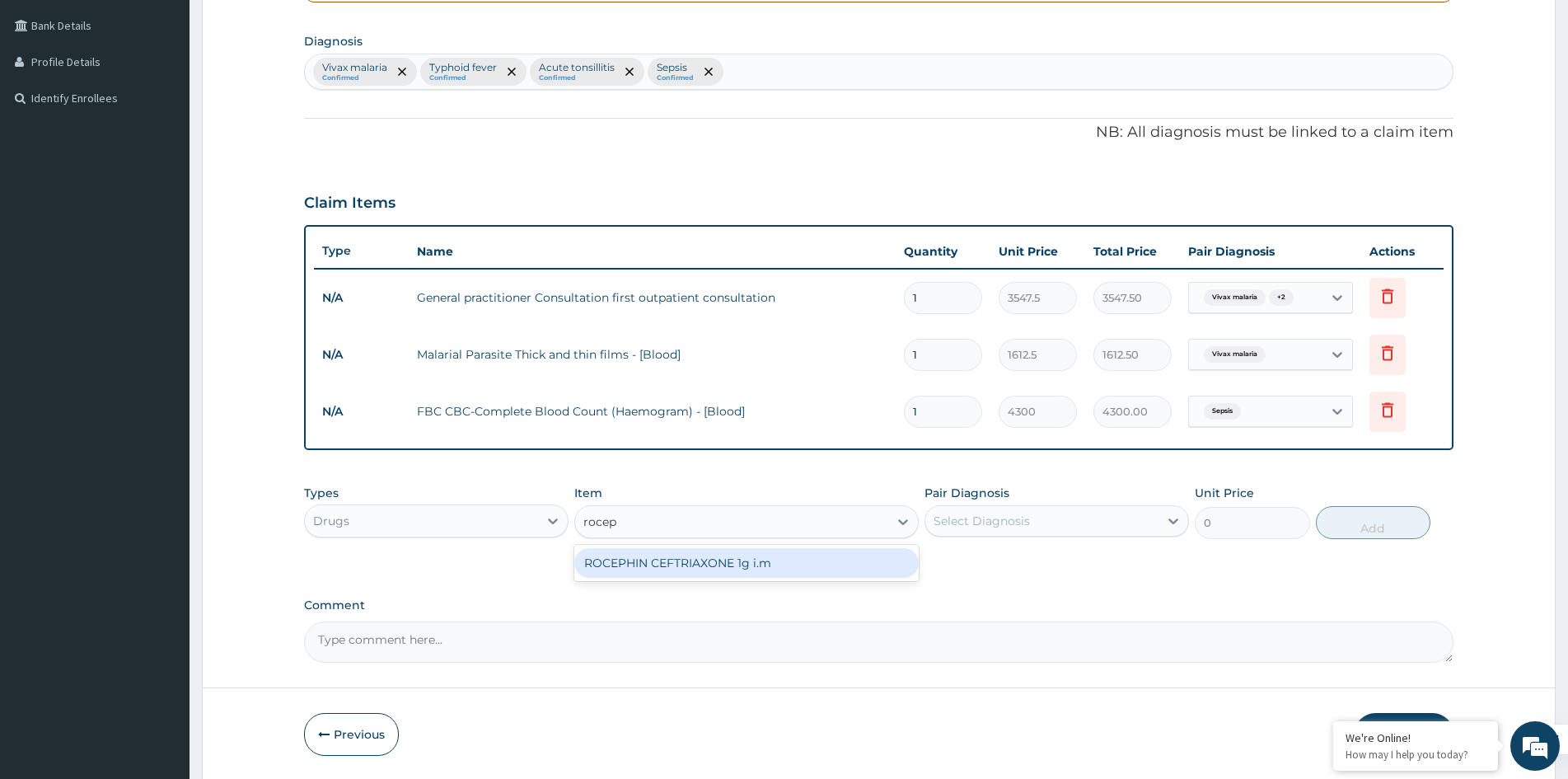 type 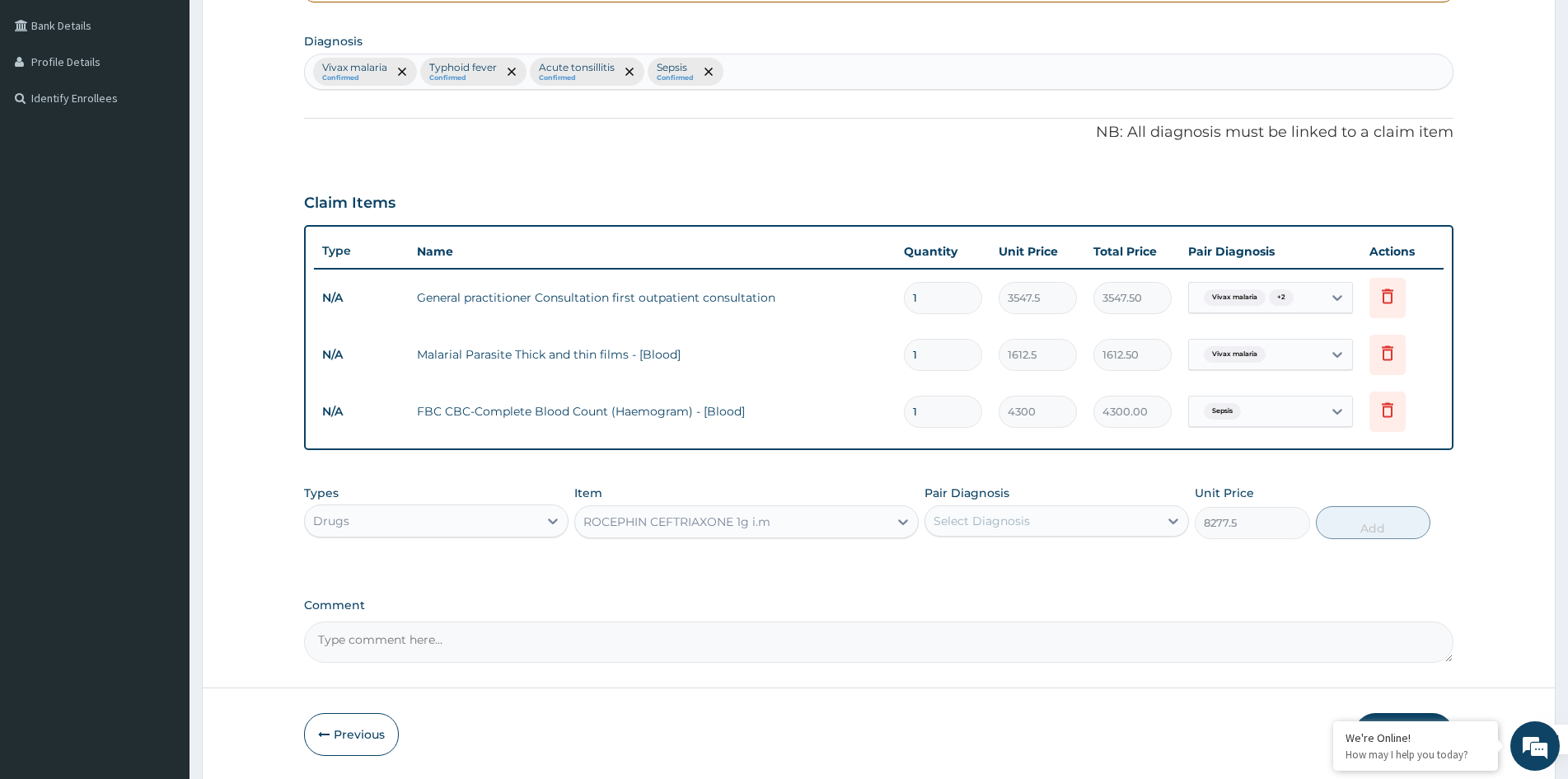 click on "Select Diagnosis" at bounding box center (1041, 521) 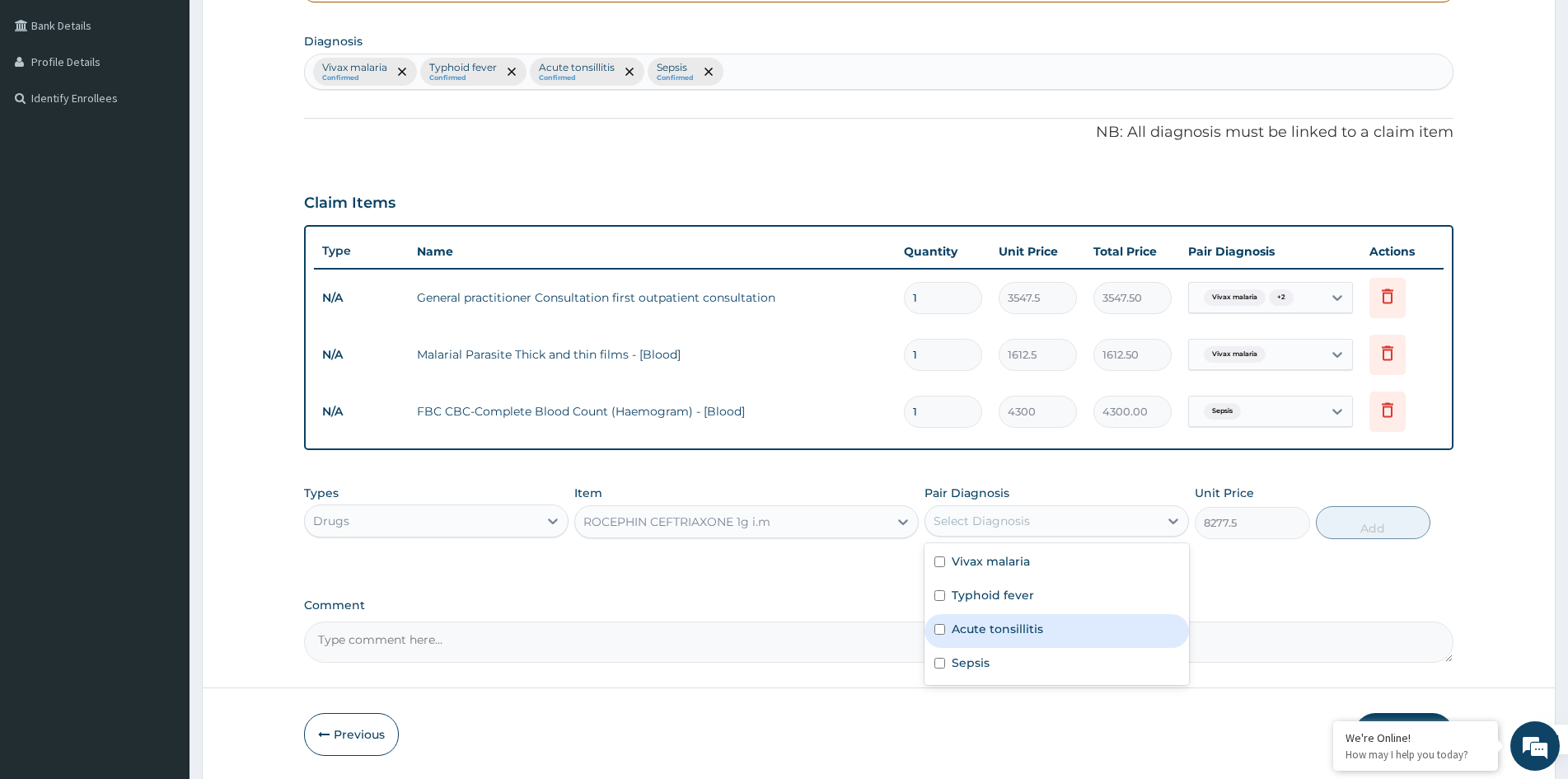 click on "Acute tonsillitis" at bounding box center (997, 629) 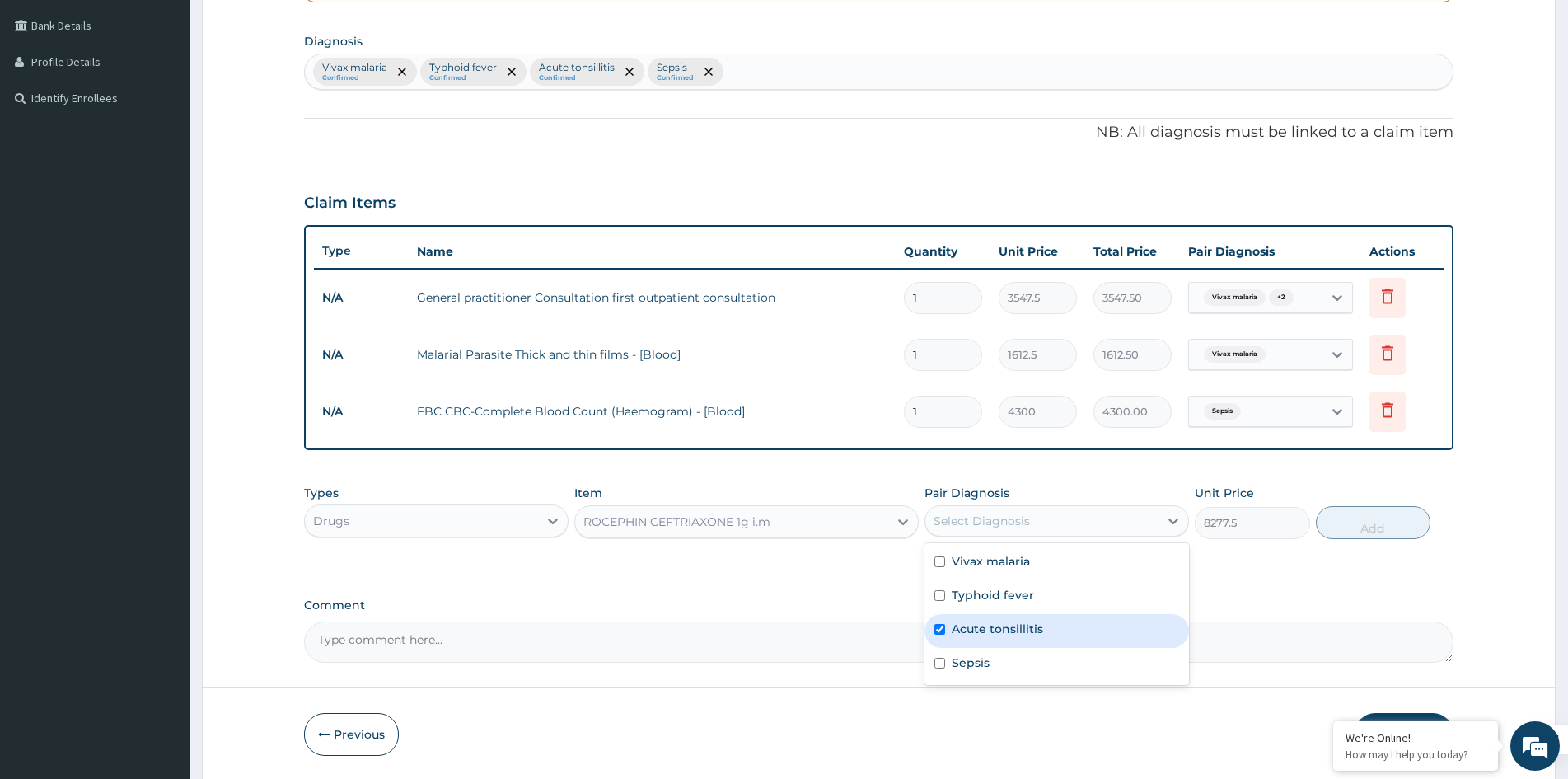 checkbox on "true" 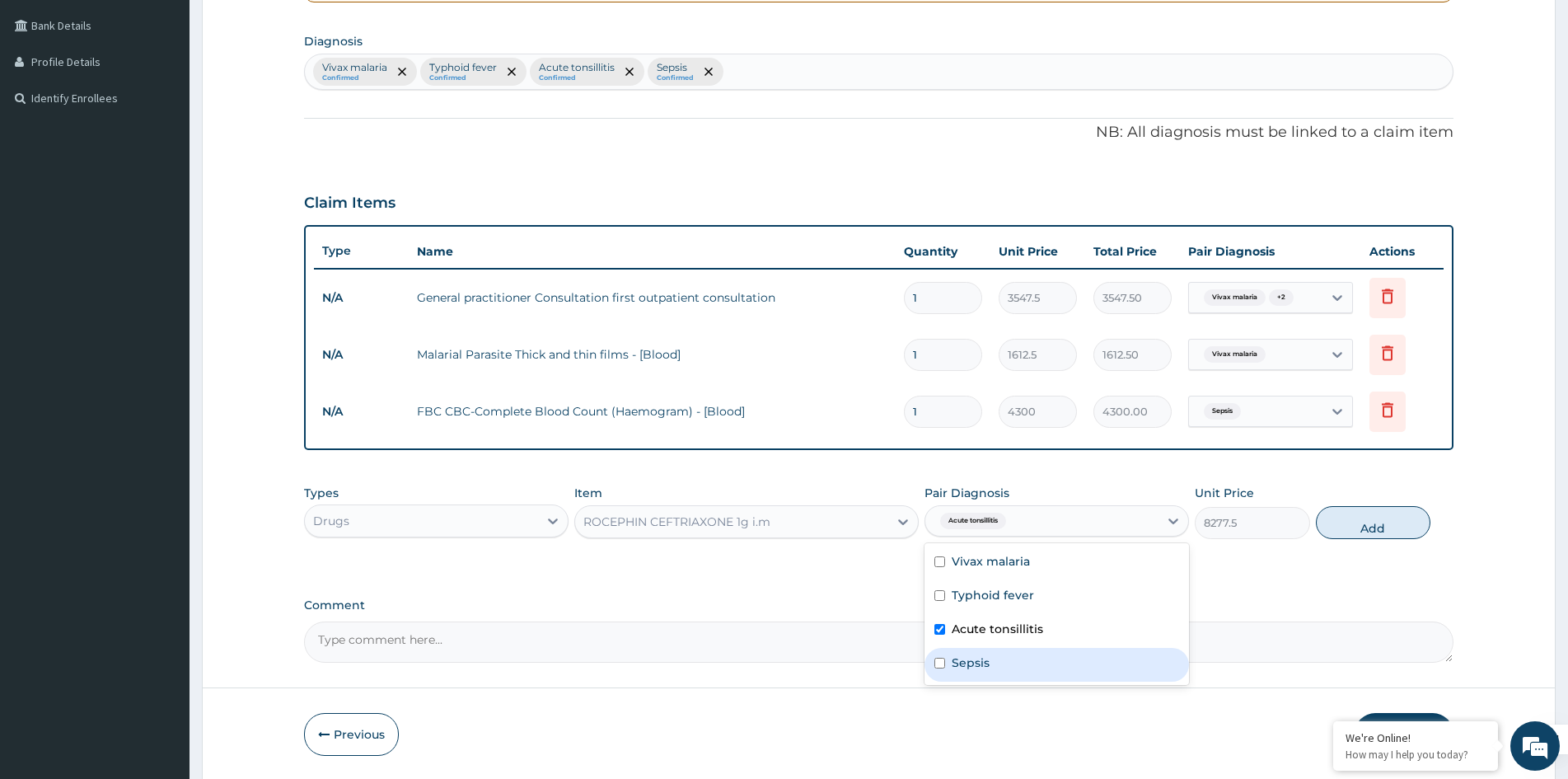 click on "Sepsis" at bounding box center (1056, 664) 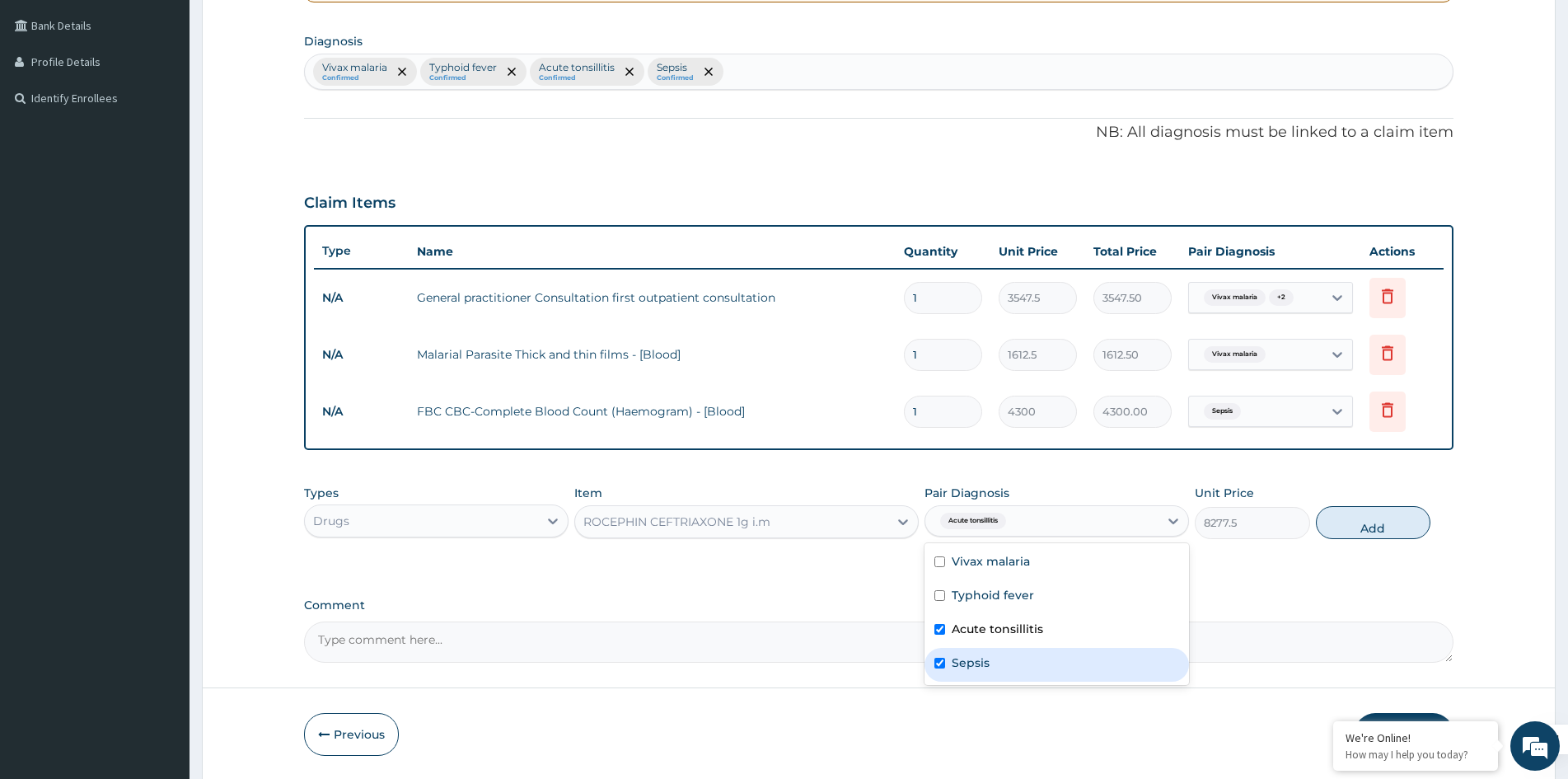 checkbox on "true" 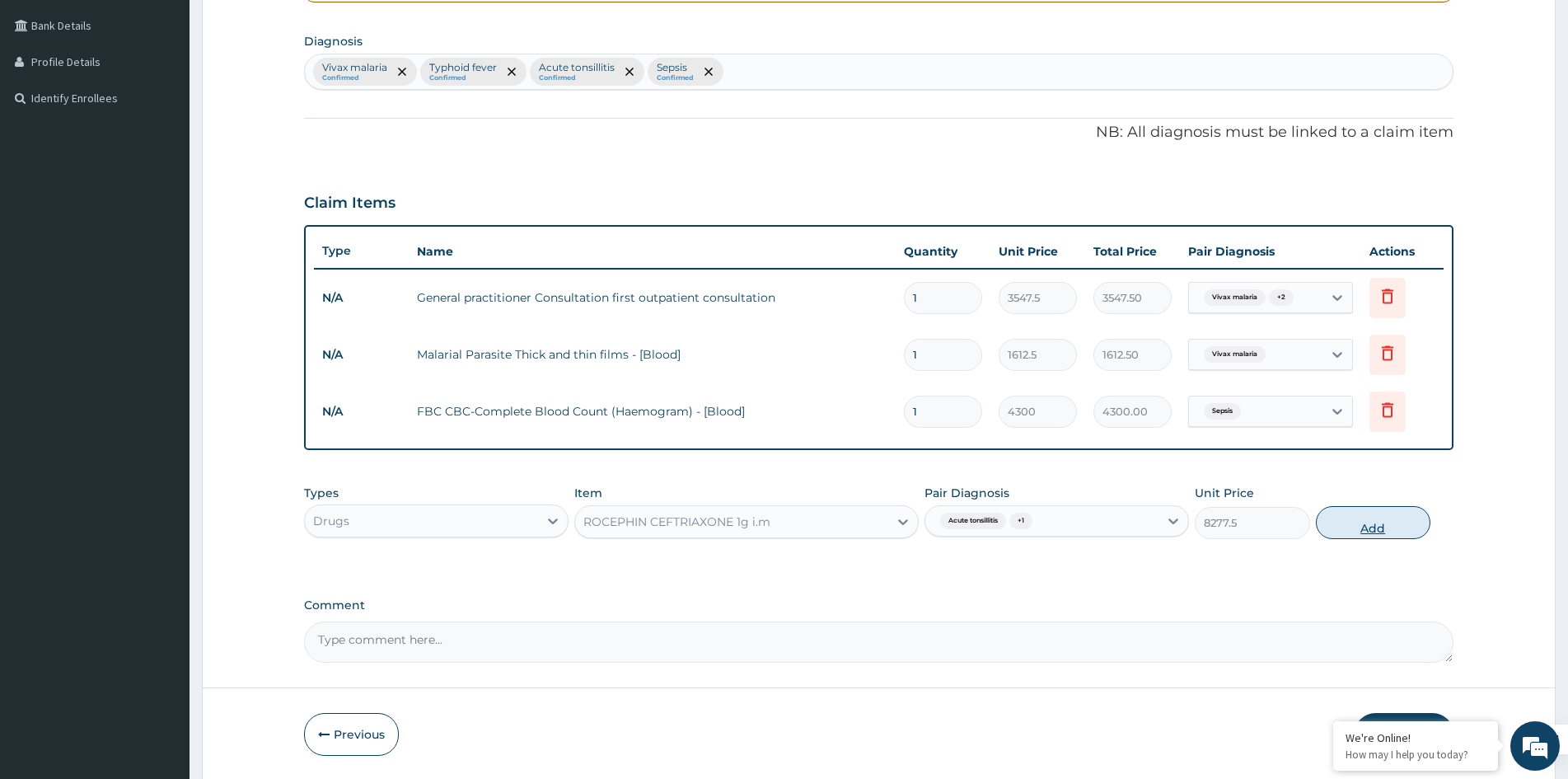 click on "Add" at bounding box center (1373, 523) 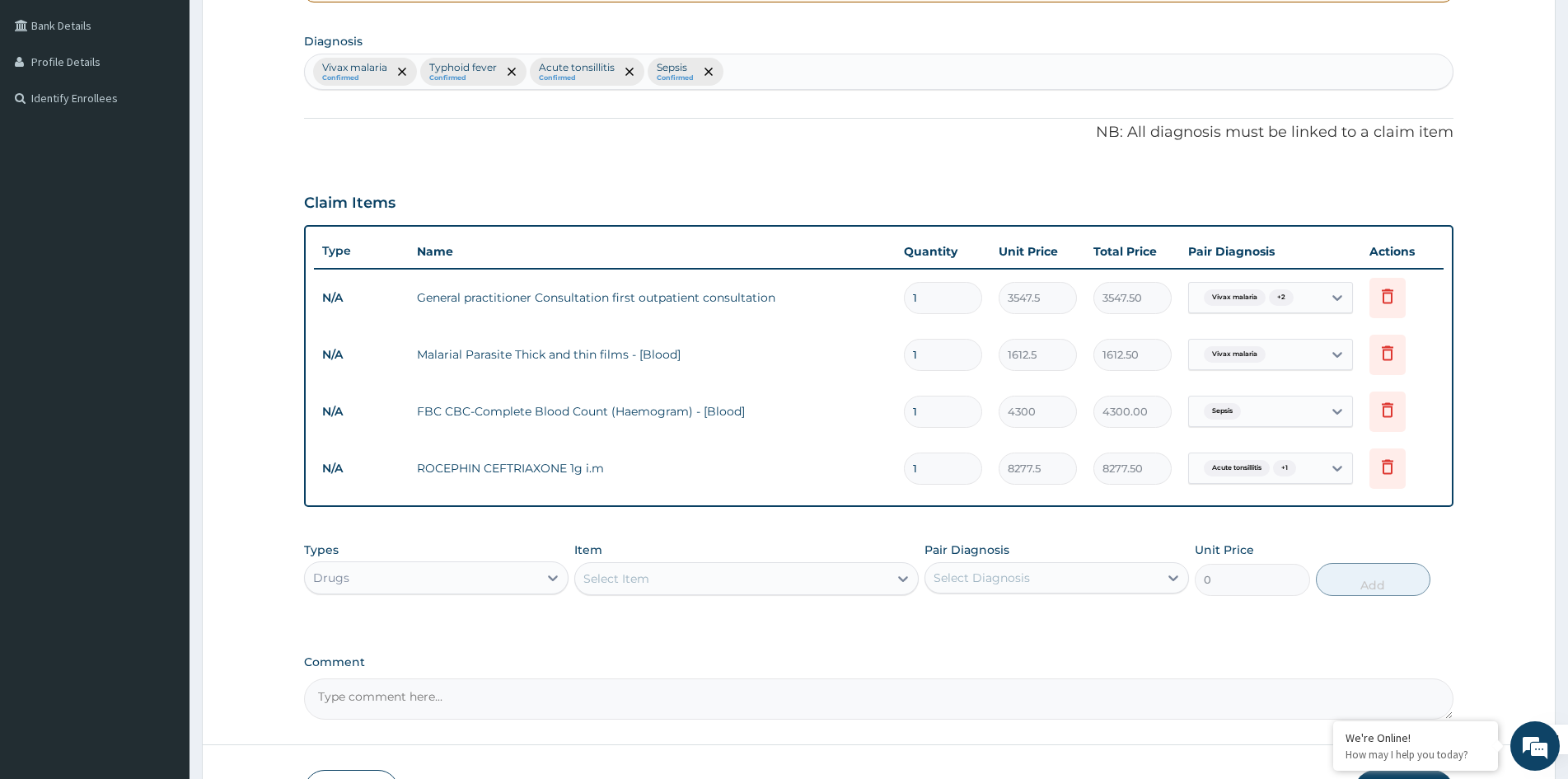 click on "Item Select Item" at bounding box center (747, 569) 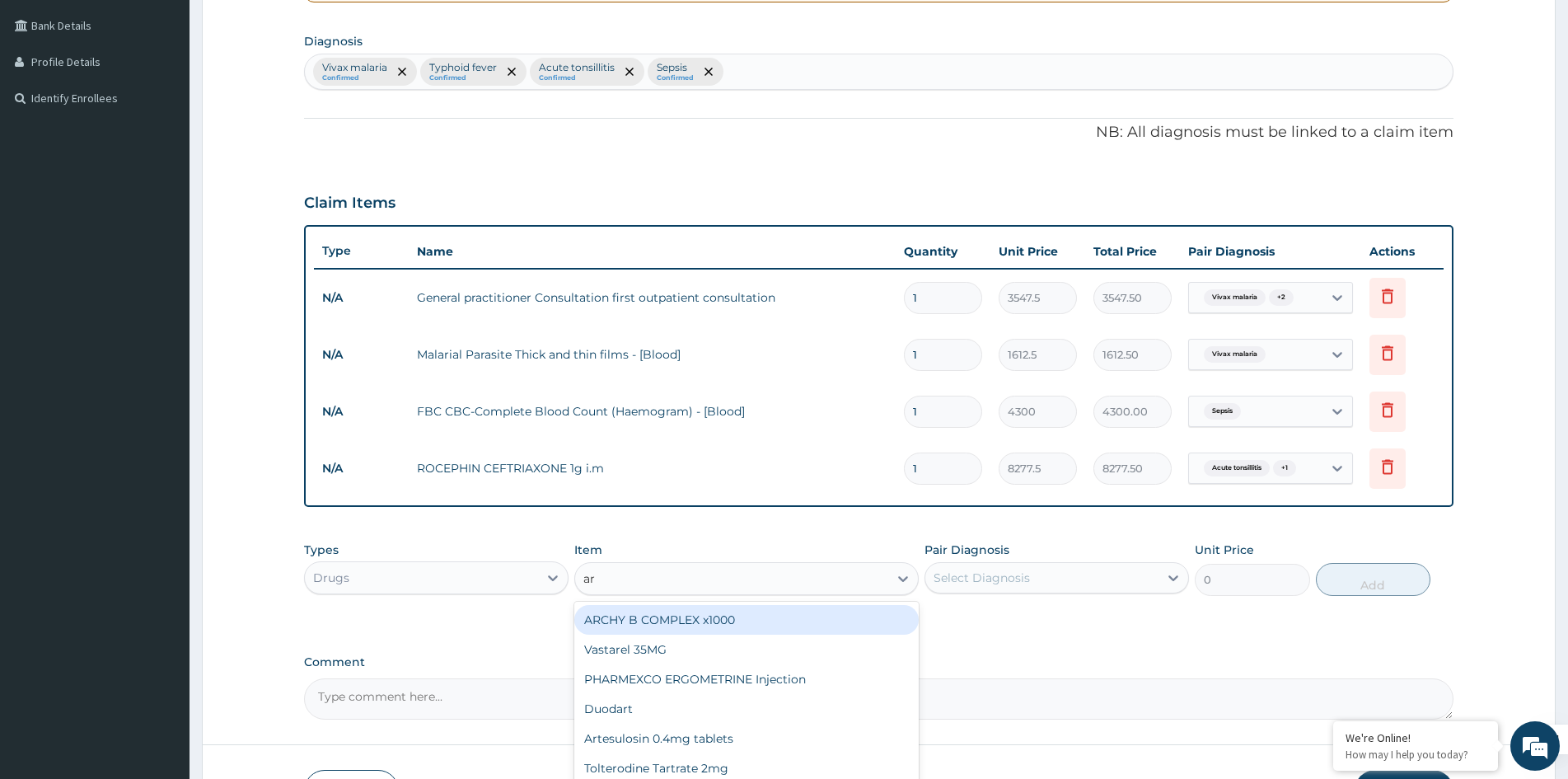 type on "art" 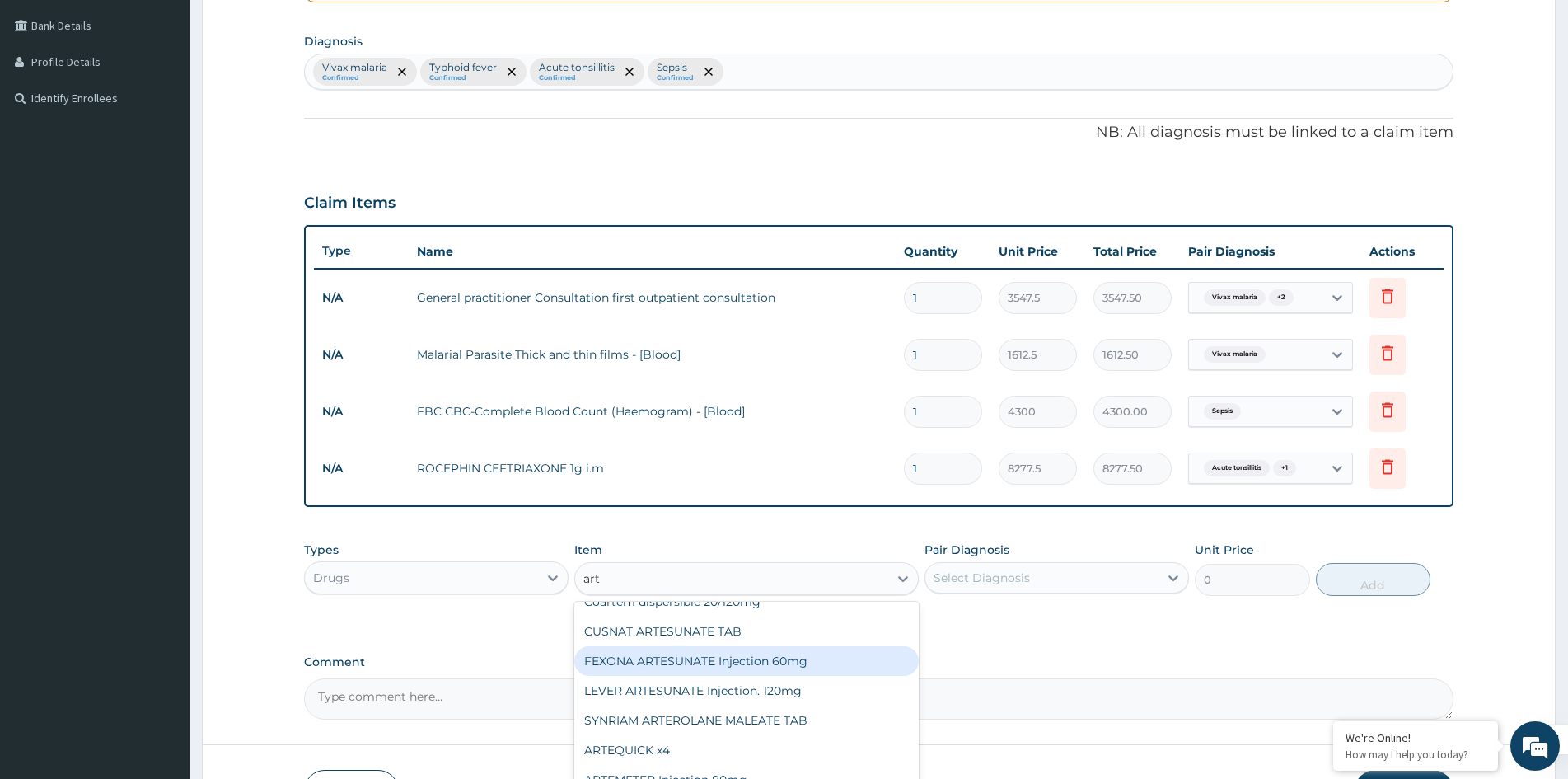 scroll, scrollTop: 495, scrollLeft: 0, axis: vertical 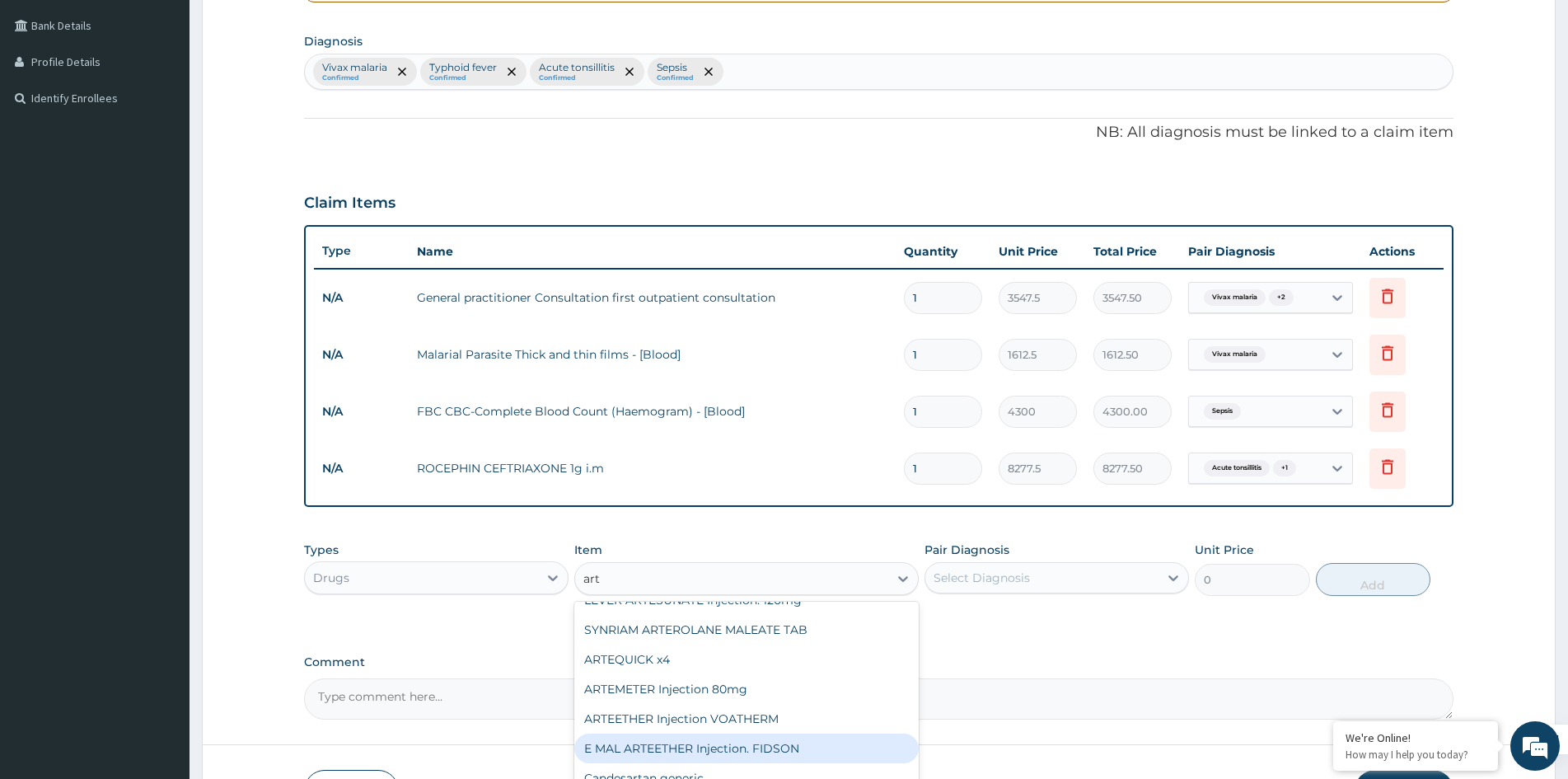 click on "E MAL ARTEETHER Injection. FIDSON" at bounding box center [747, 748] 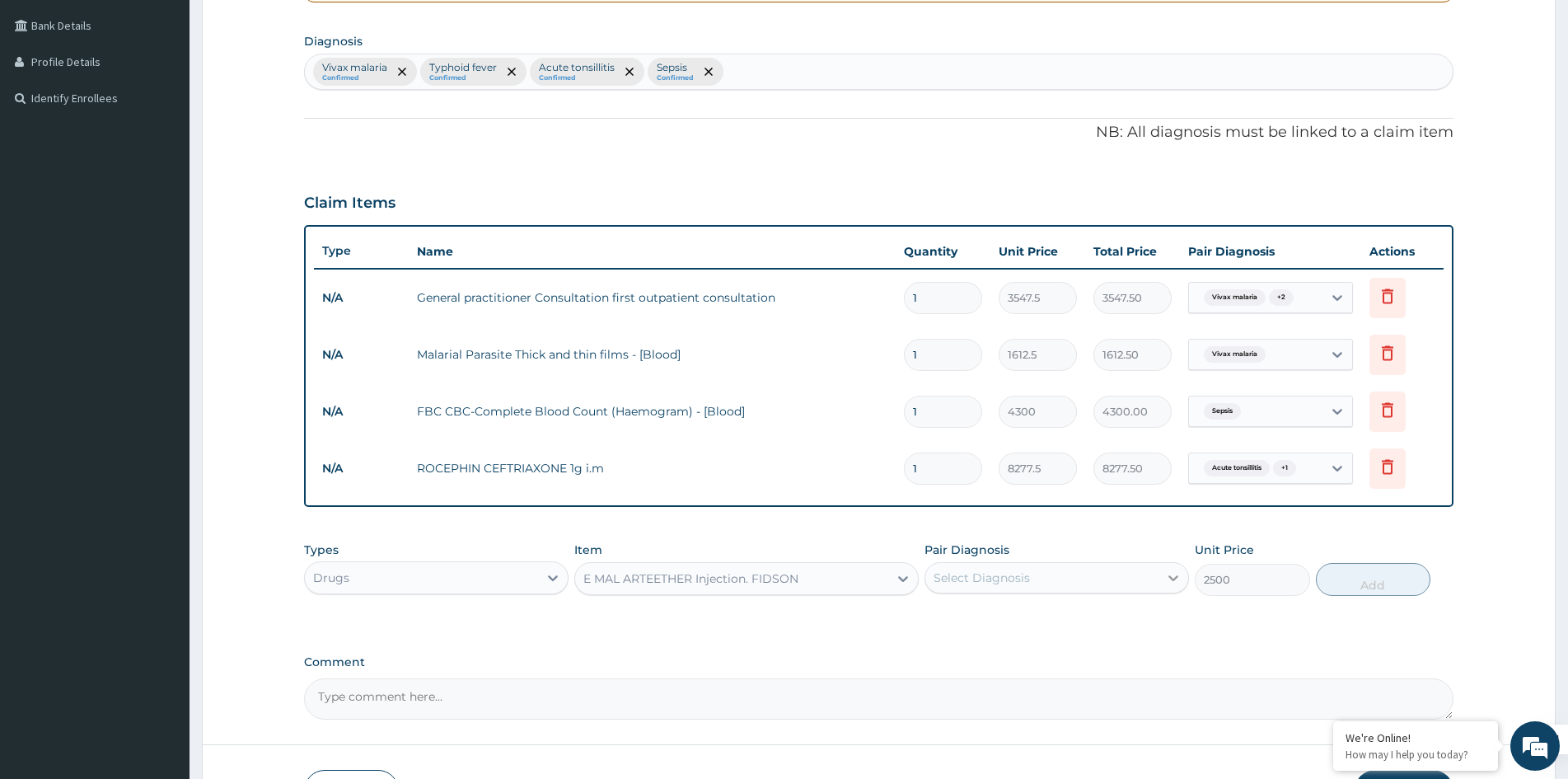 click at bounding box center (1173, 578) 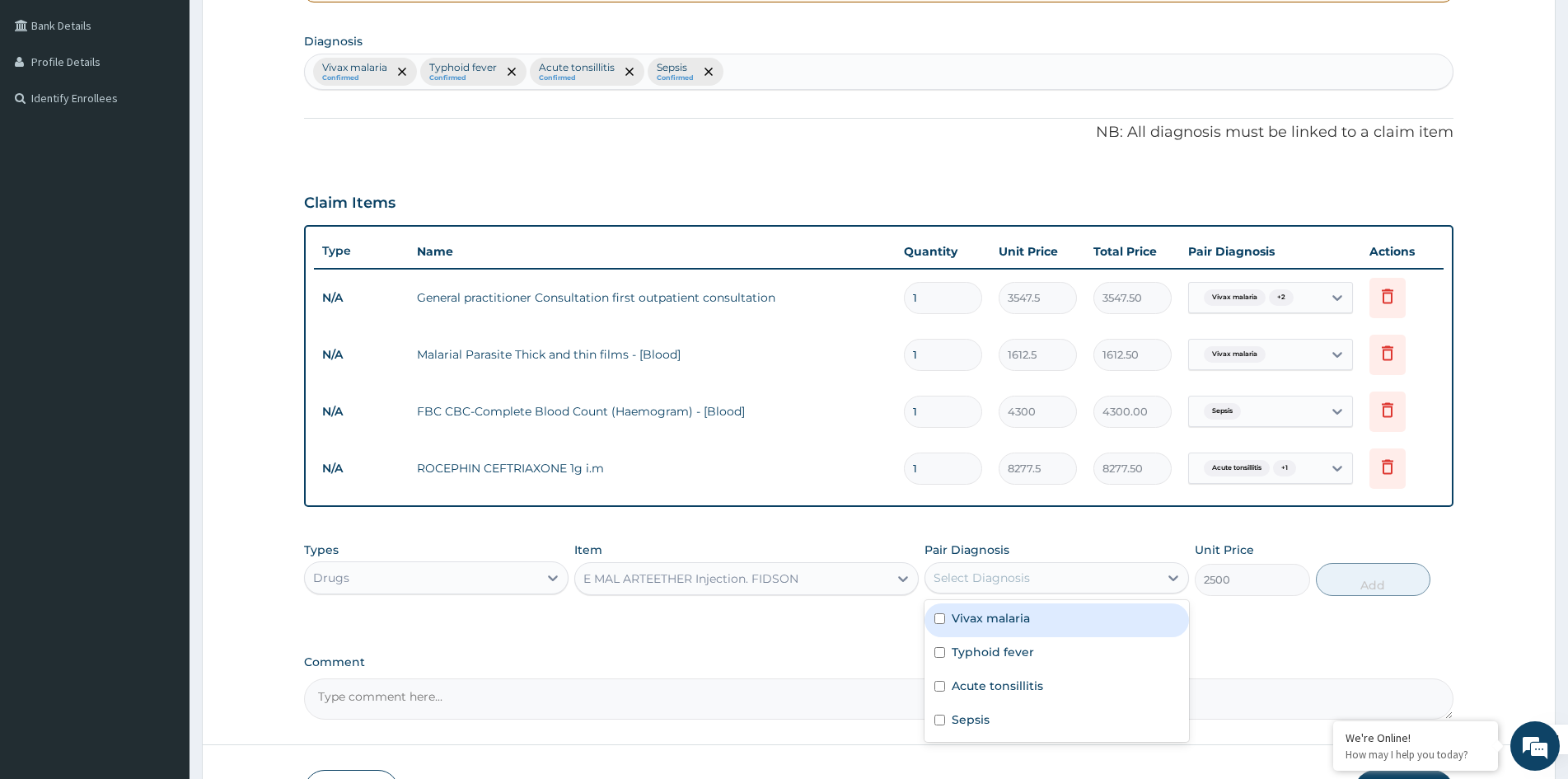 click on "Vivax malaria" at bounding box center [990, 618] 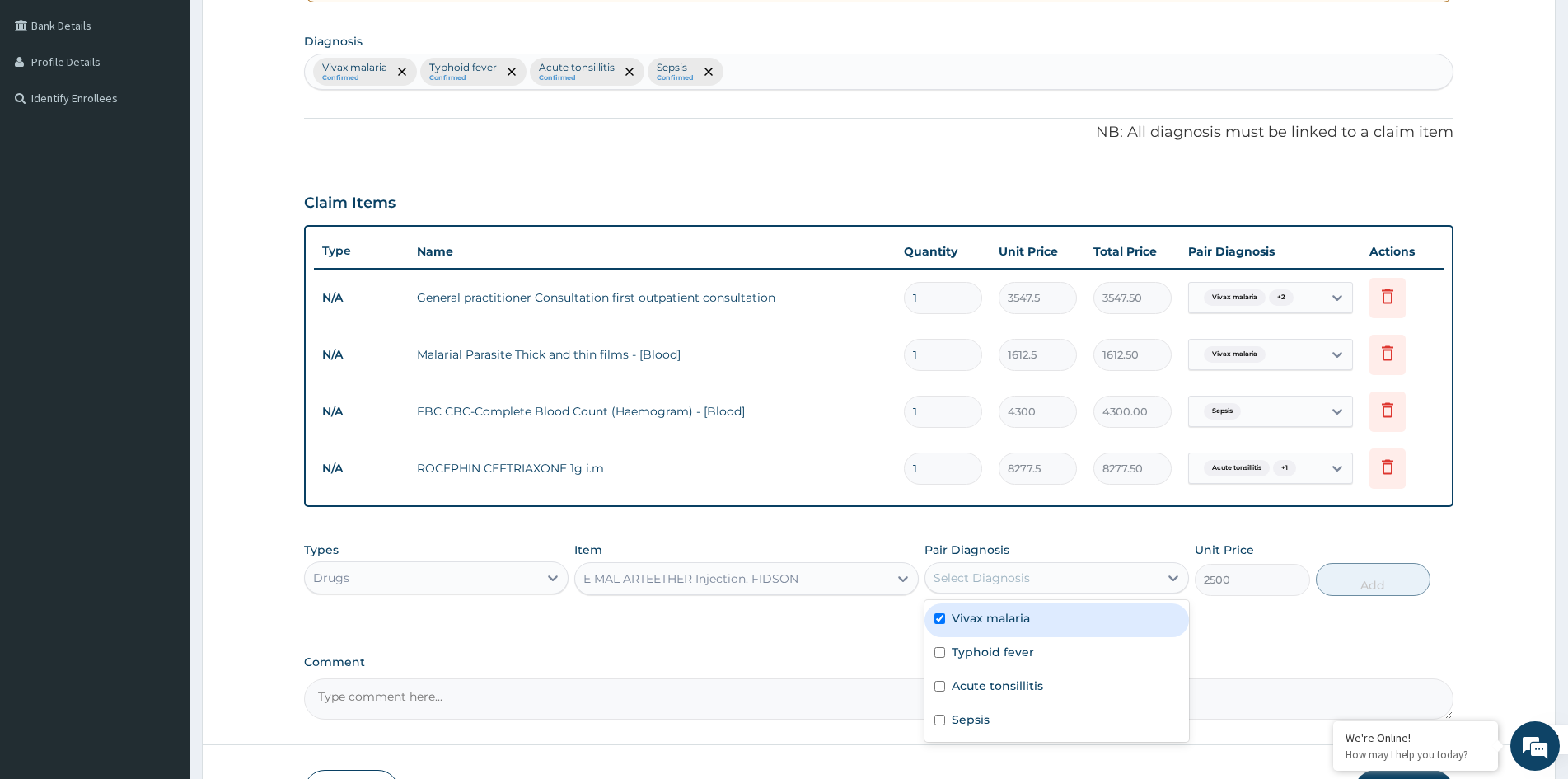 checkbox on "true" 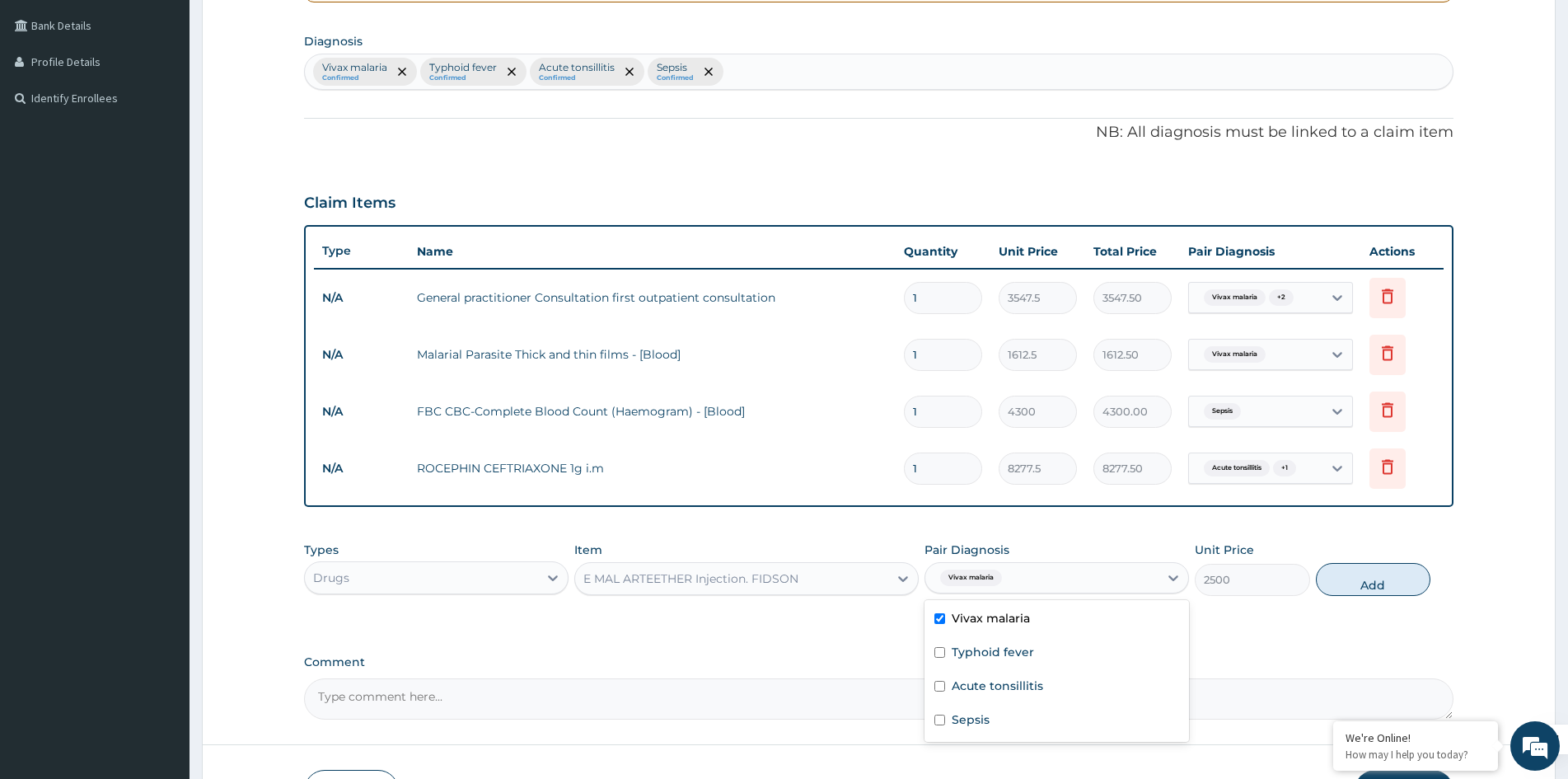 click on "Vivax malaria Confirmed Typhoid fever Confirmed Acute tonsillitis Confirmed Sepsis Confirmed" at bounding box center (878, 72) 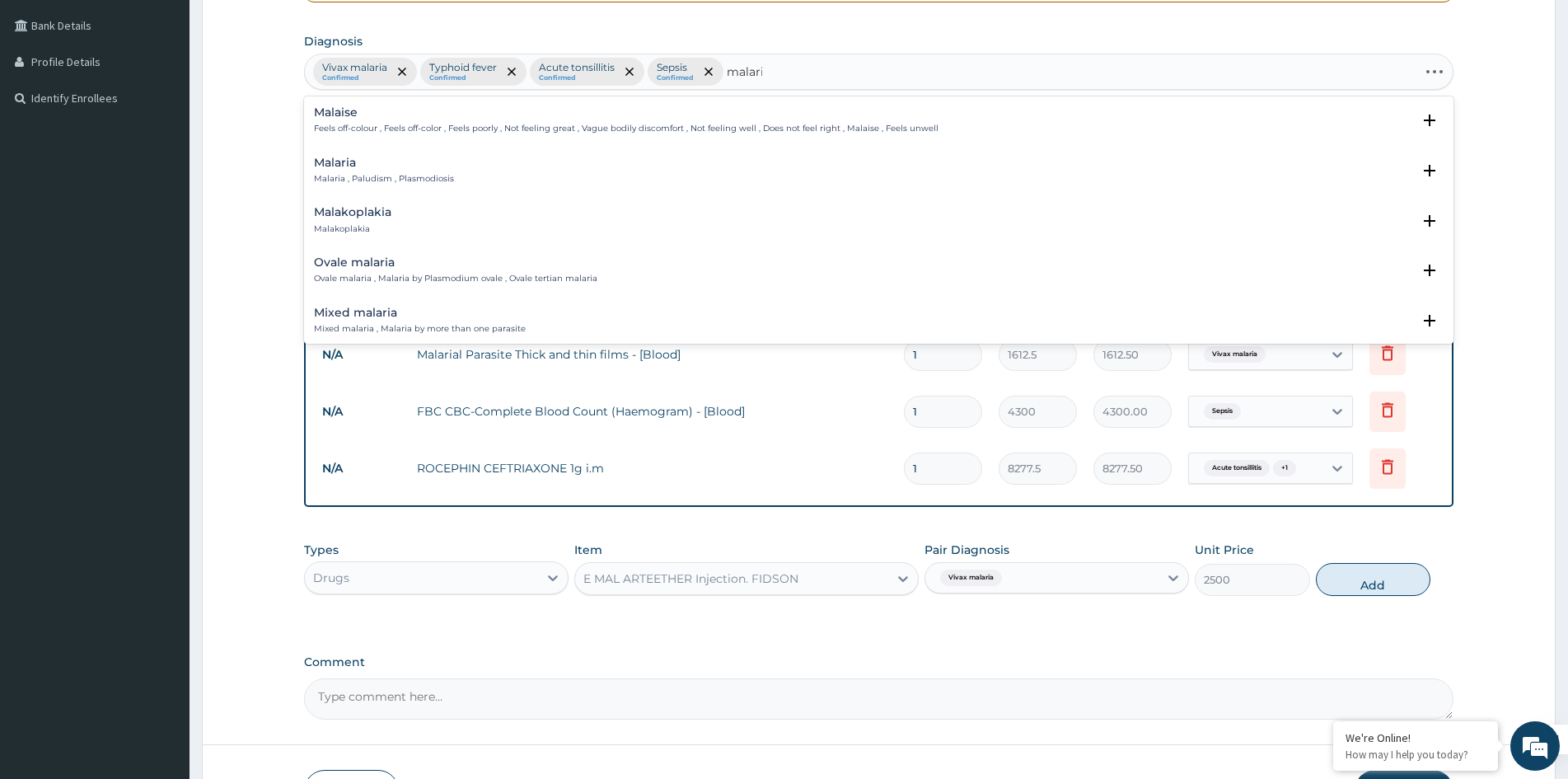 type on "malaria" 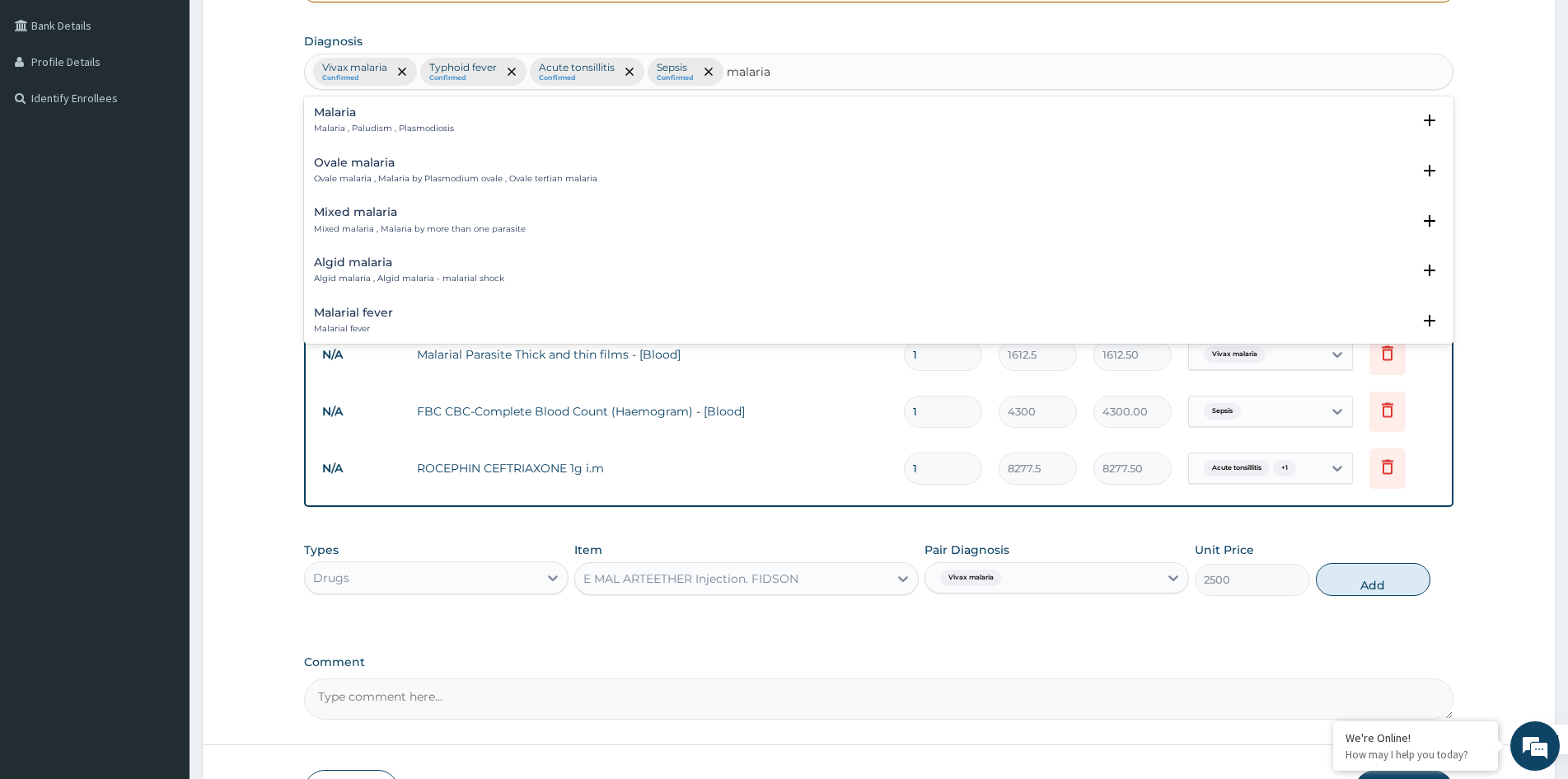 click on "Mixed malaria Mixed malaria , Malaria by more than one parasite" at bounding box center (419, 220) 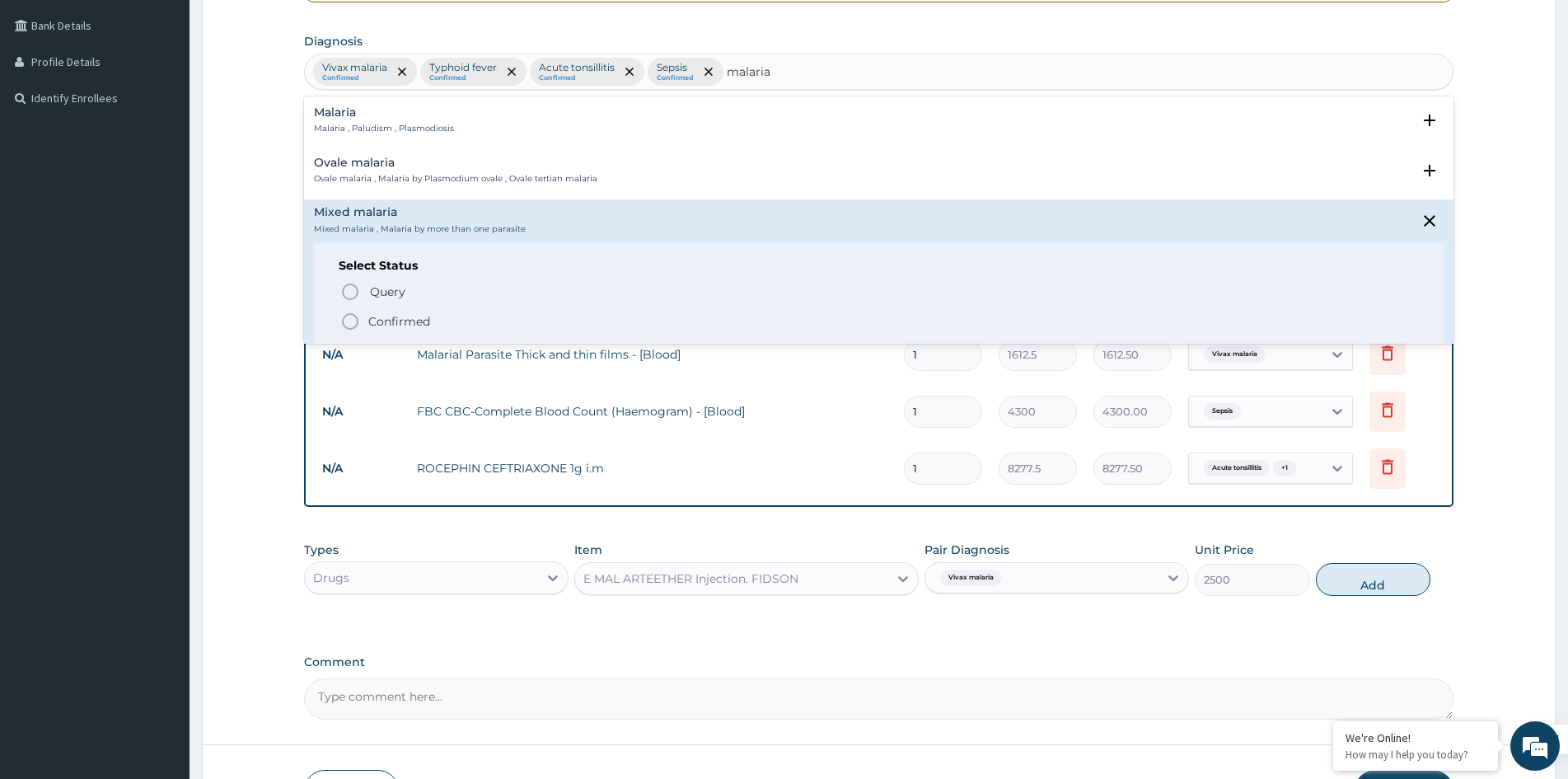 click on "Confirmed" at bounding box center [399, 321] 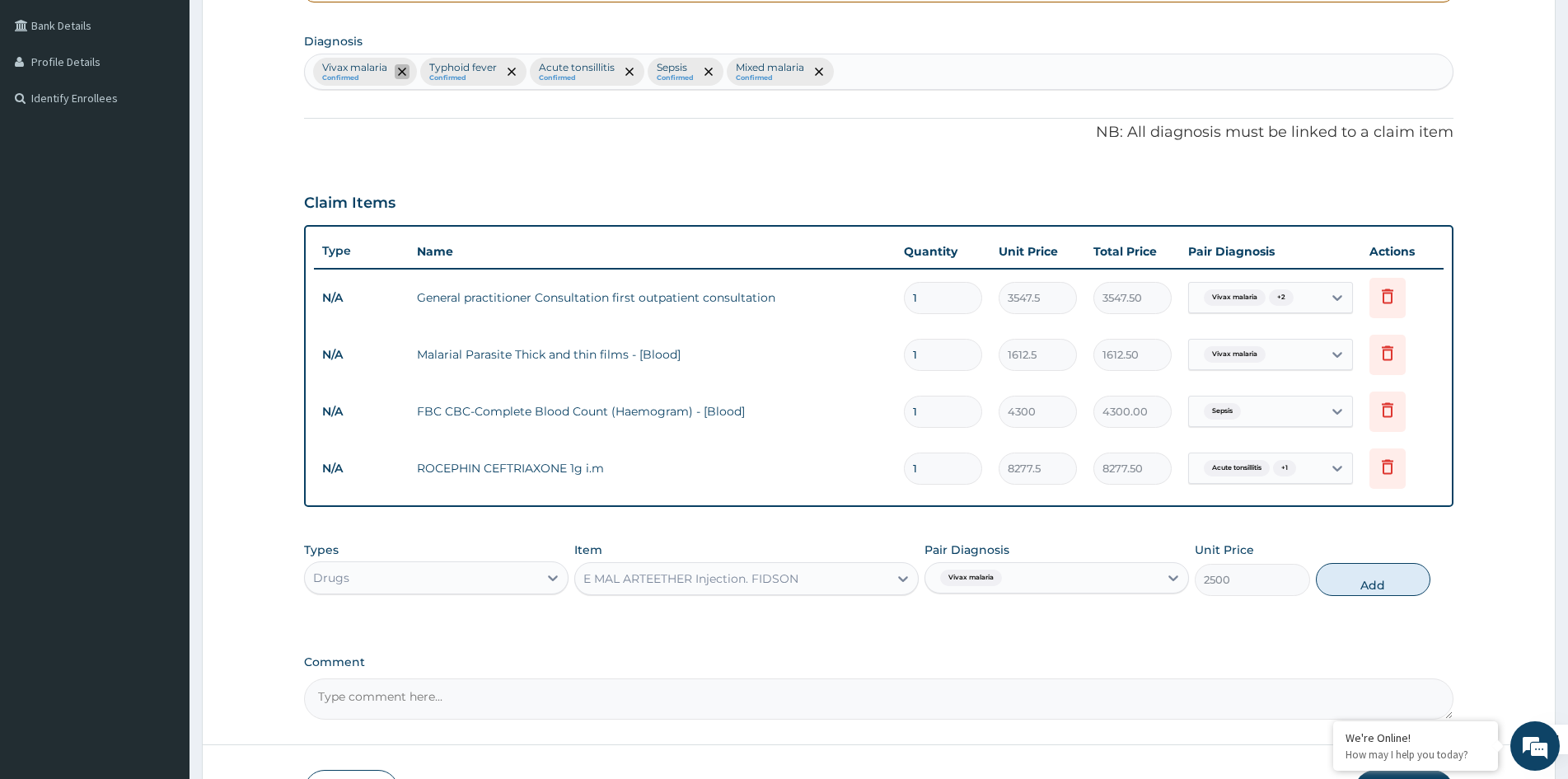 click at bounding box center (402, 72) 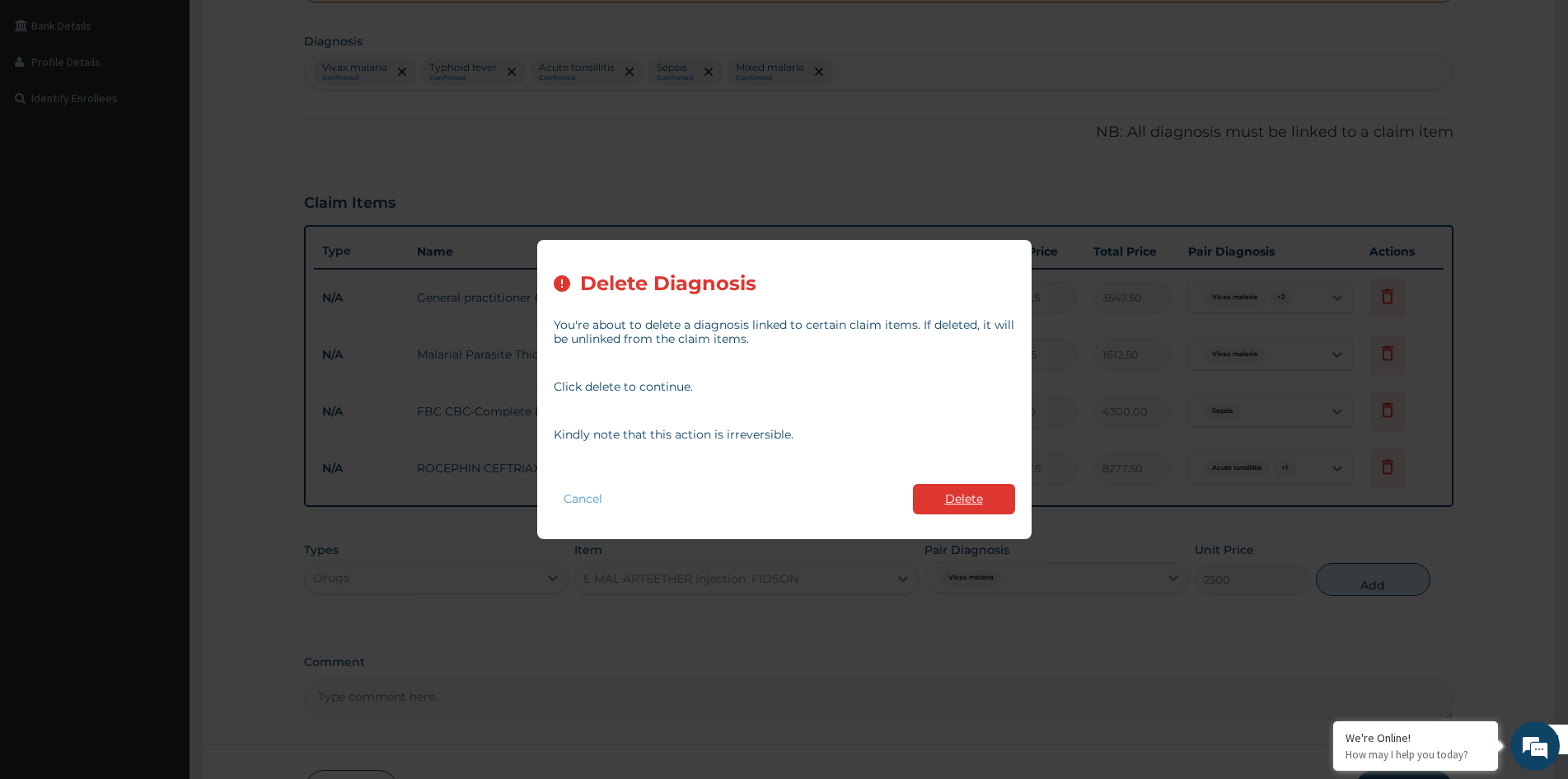 click on "Delete" at bounding box center (964, 499) 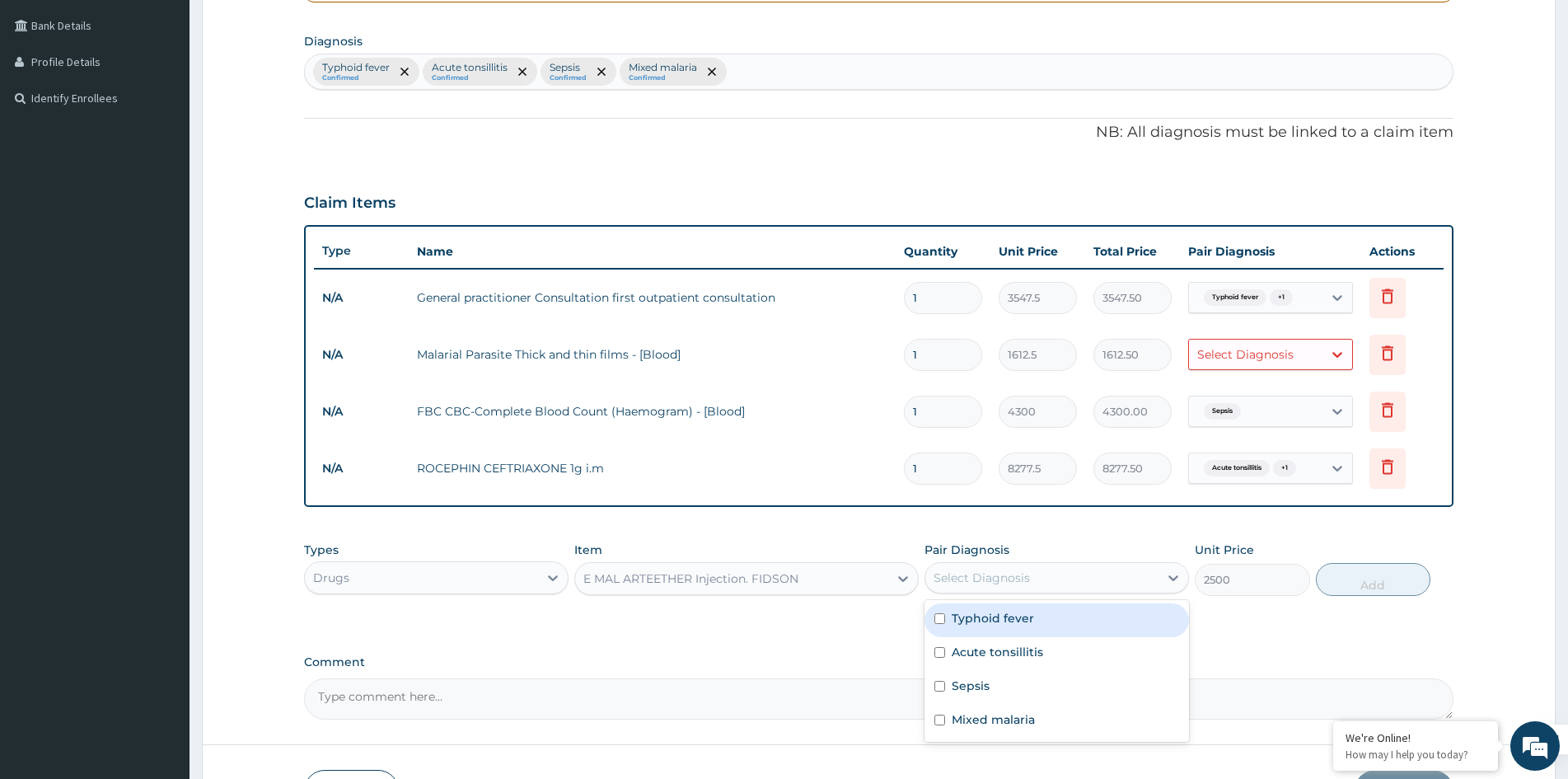 click on "Select Diagnosis" at bounding box center [1041, 578] 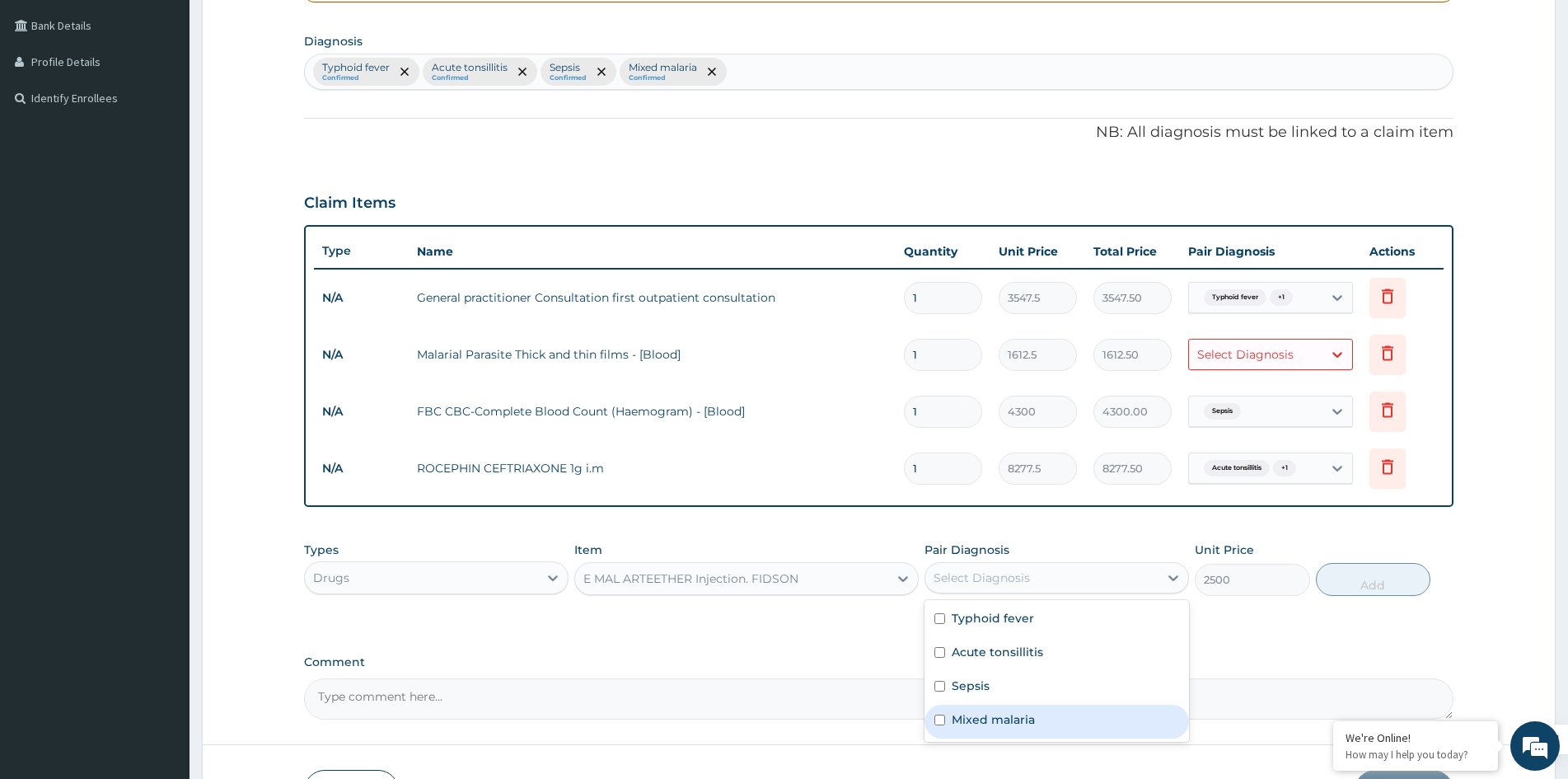 click on "Mixed malaria" at bounding box center (993, 720) 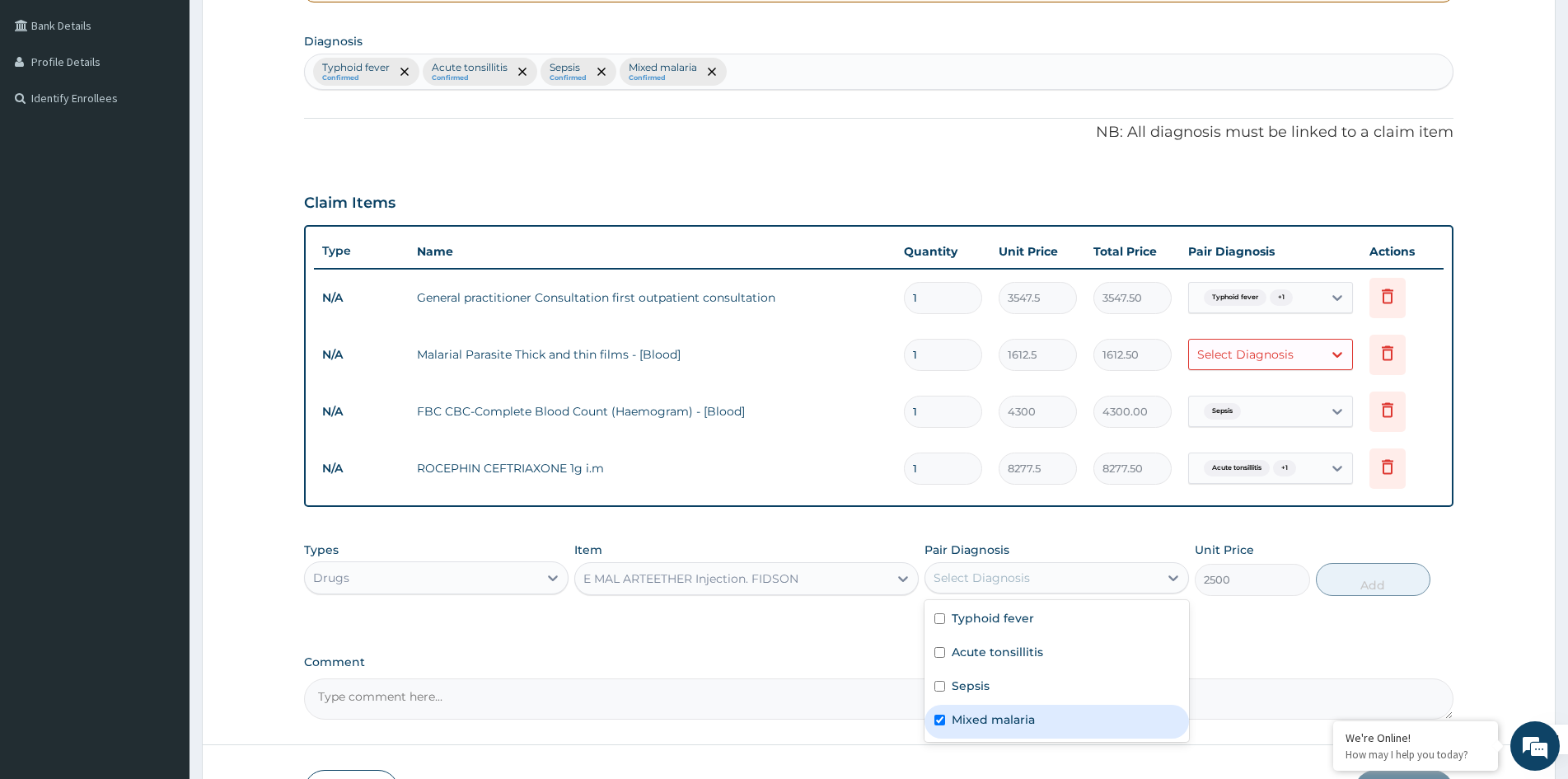 checkbox on "true" 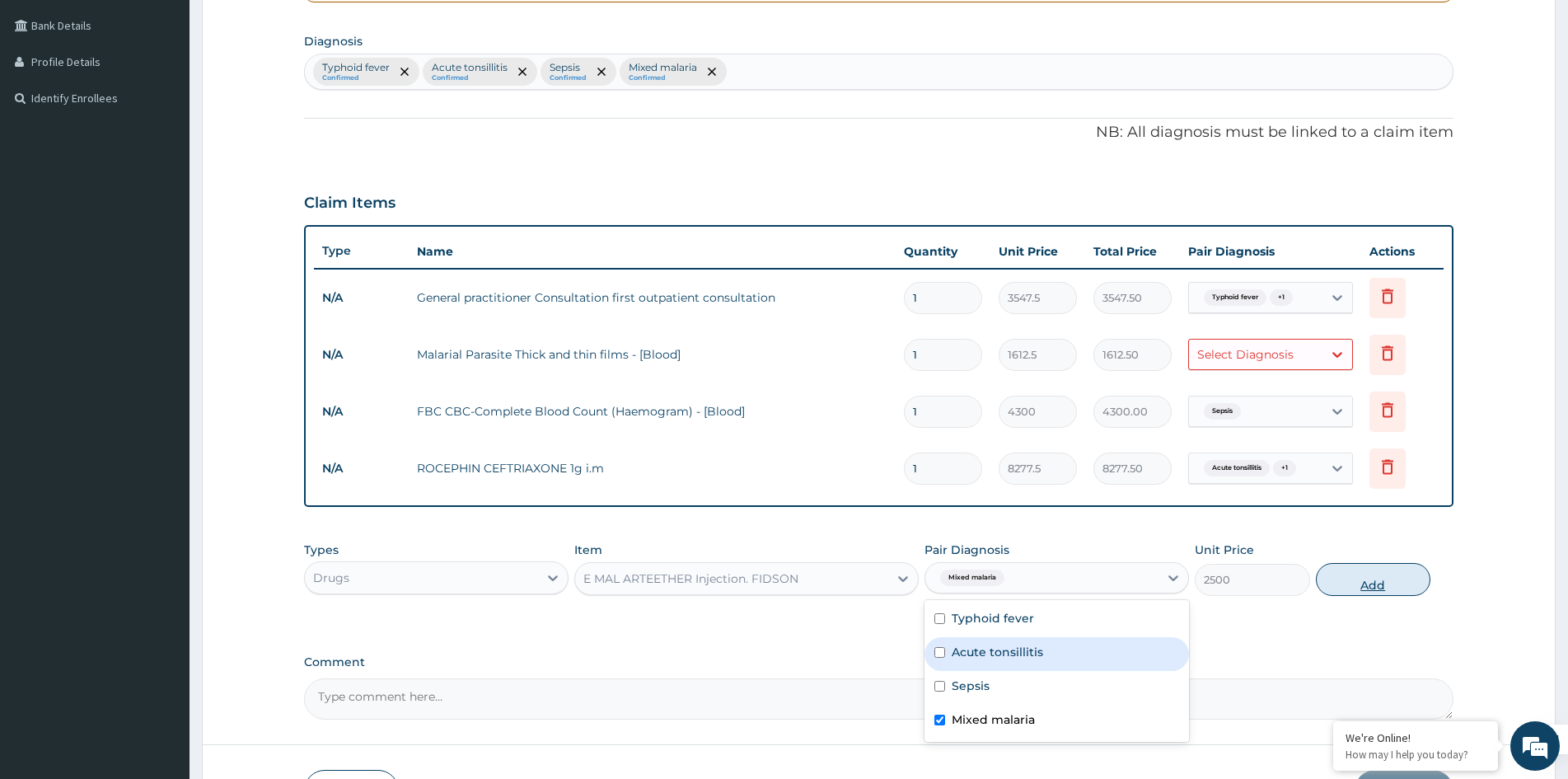 click on "Add" at bounding box center (1373, 580) 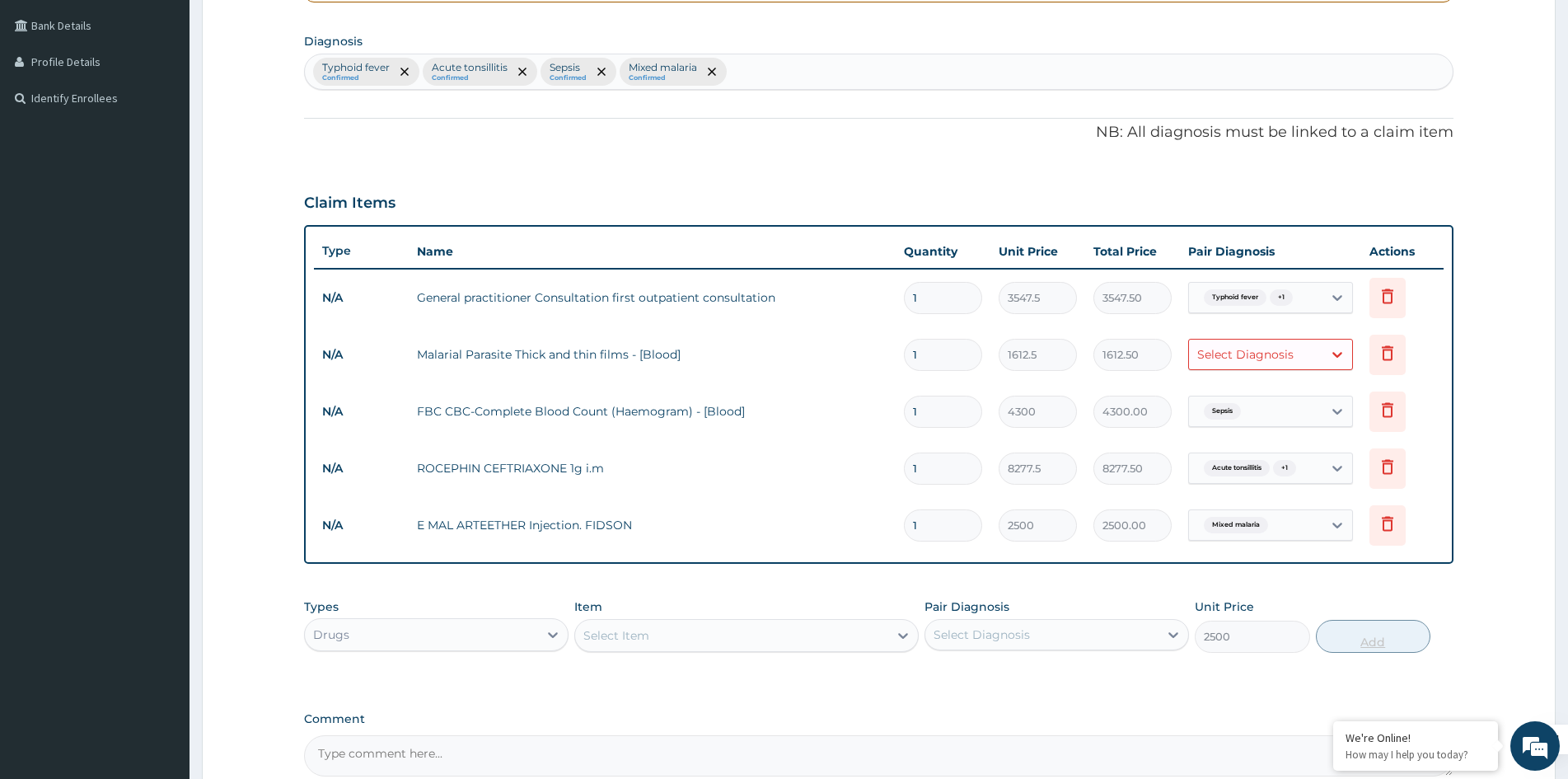 type on "0" 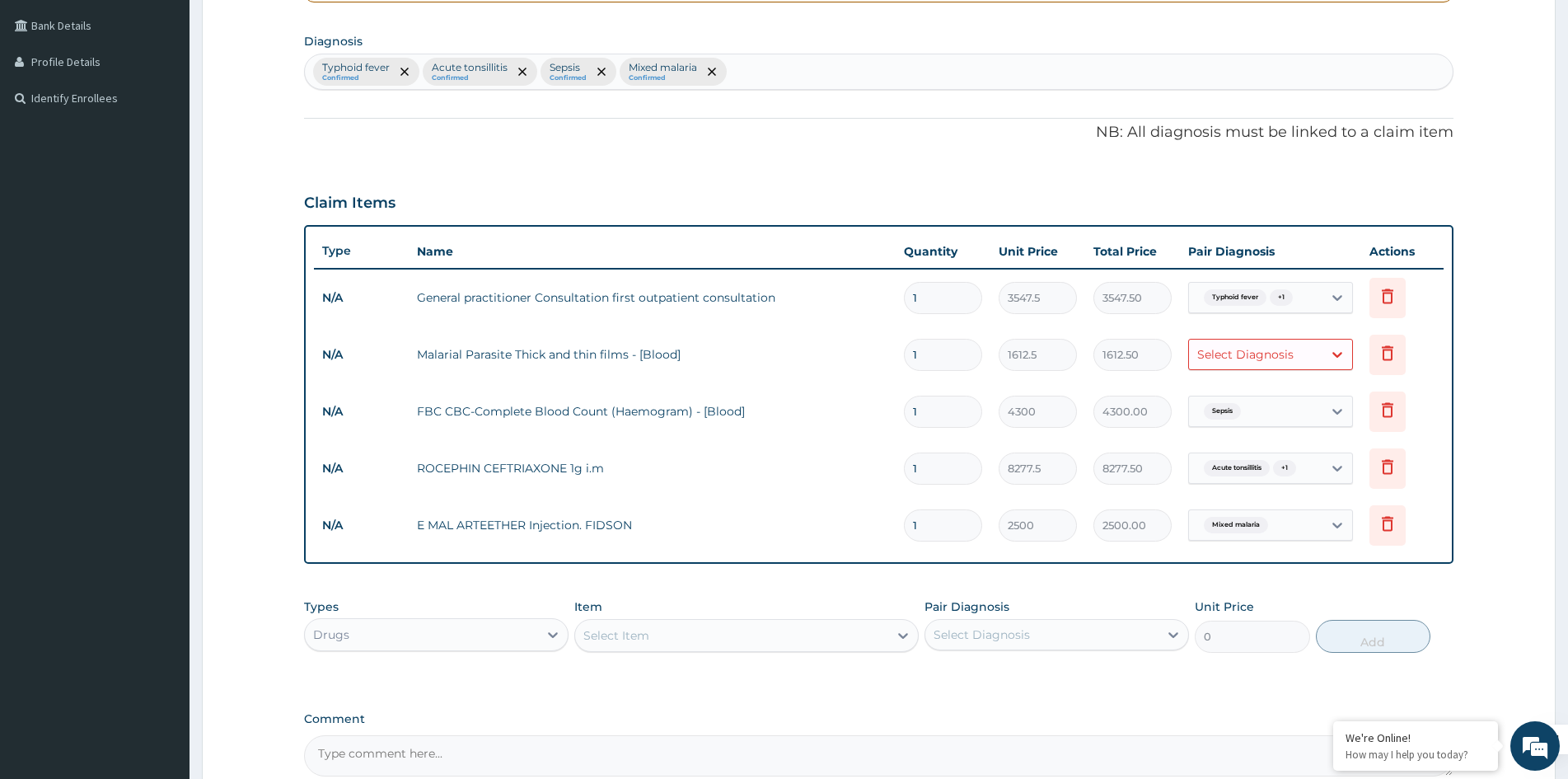 click on "Select Diagnosis" at bounding box center (1256, 354) 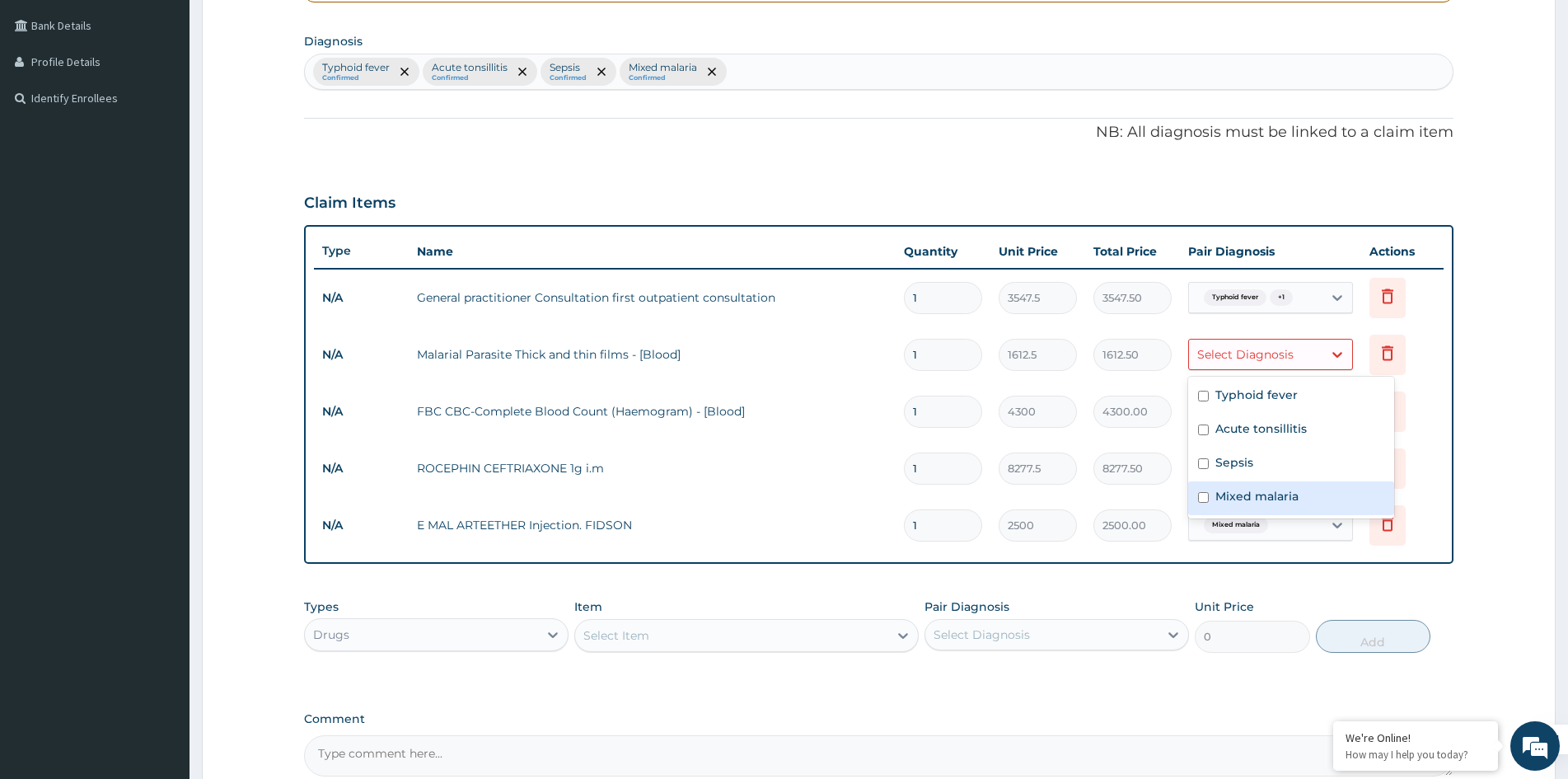 click on "Mixed malaria" at bounding box center (1257, 496) 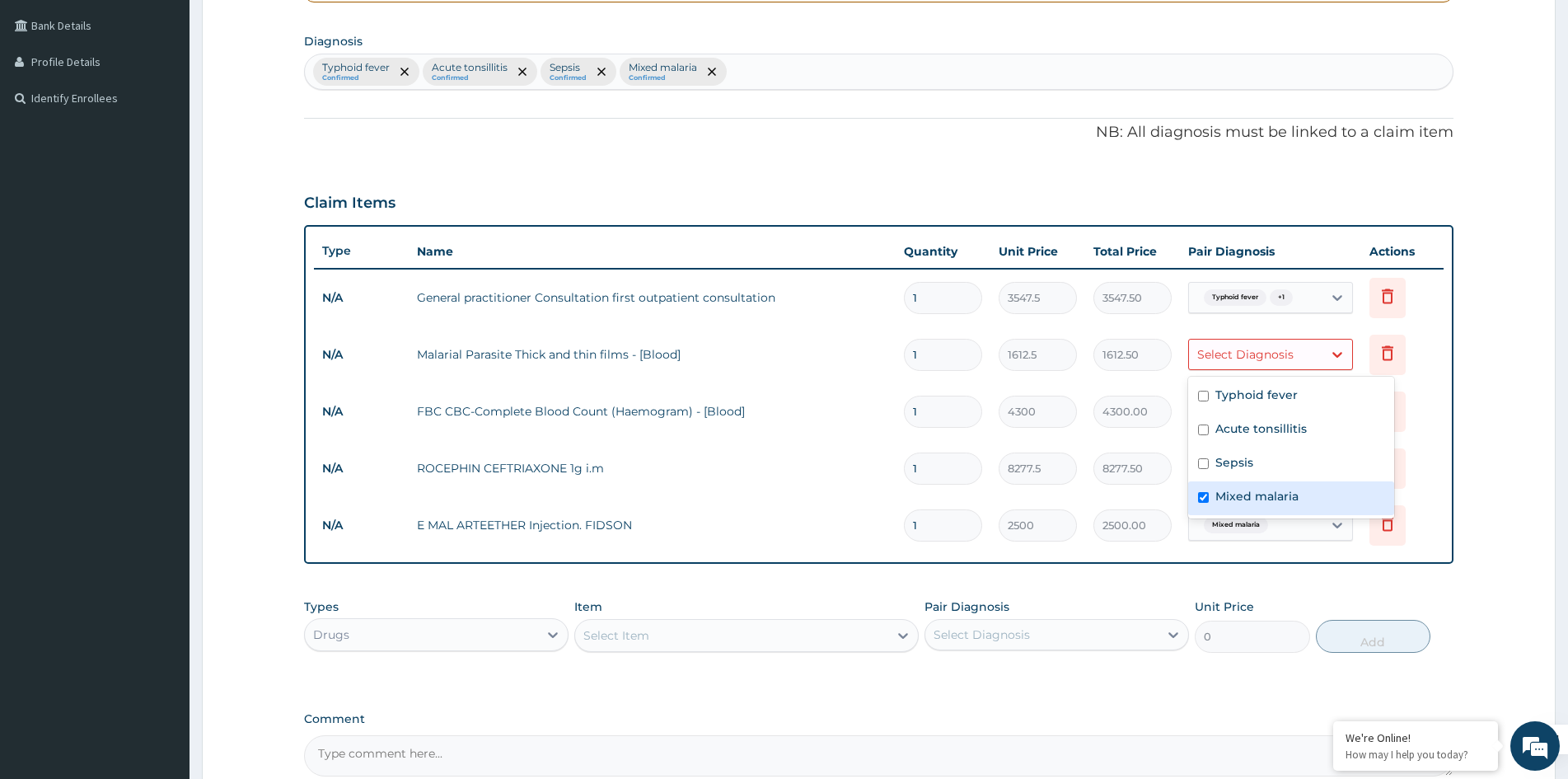 checkbox on "true" 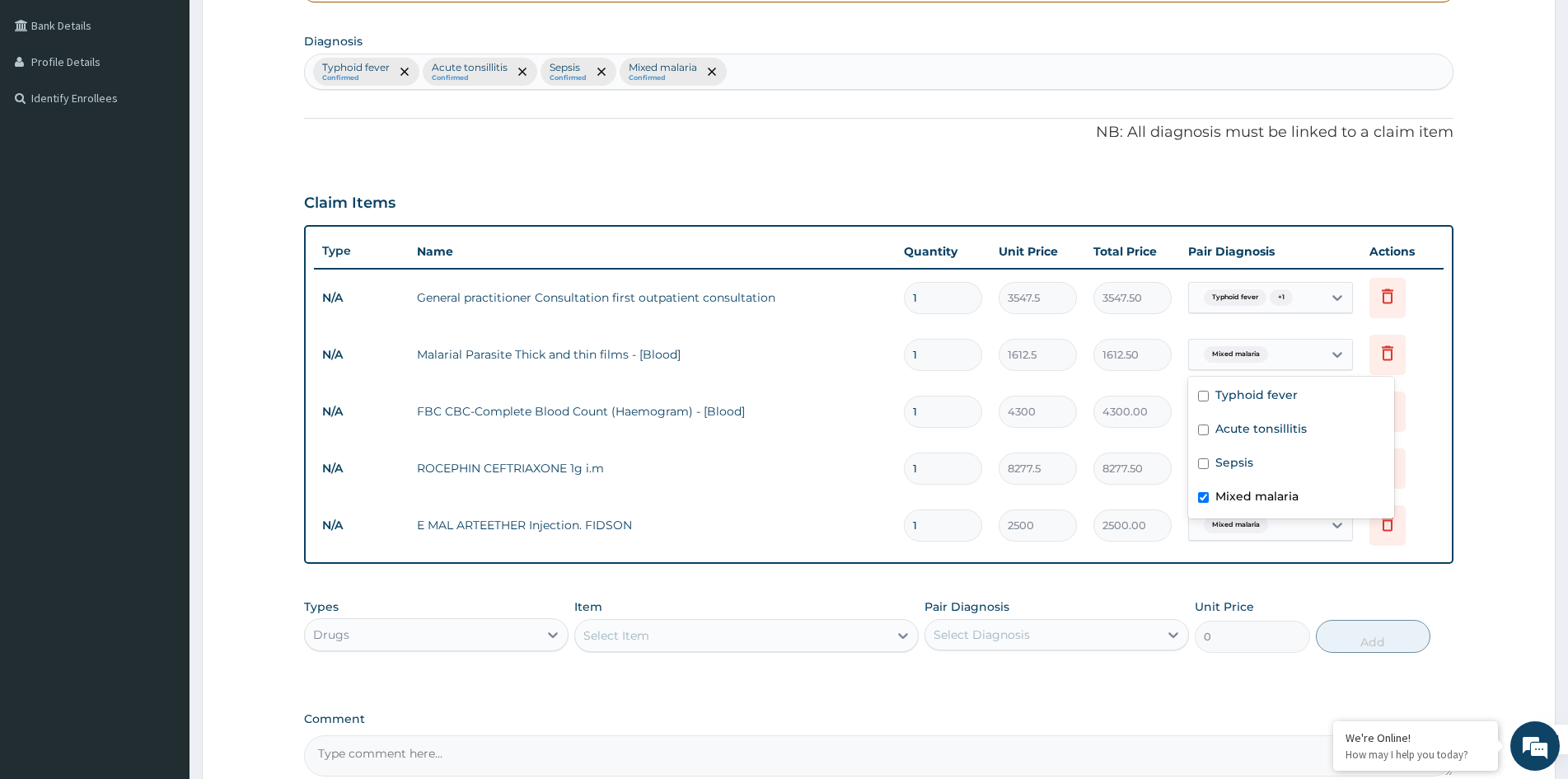 click on "E MAL ARTEETHER Injection. FIDSON" at bounding box center (652, 525) 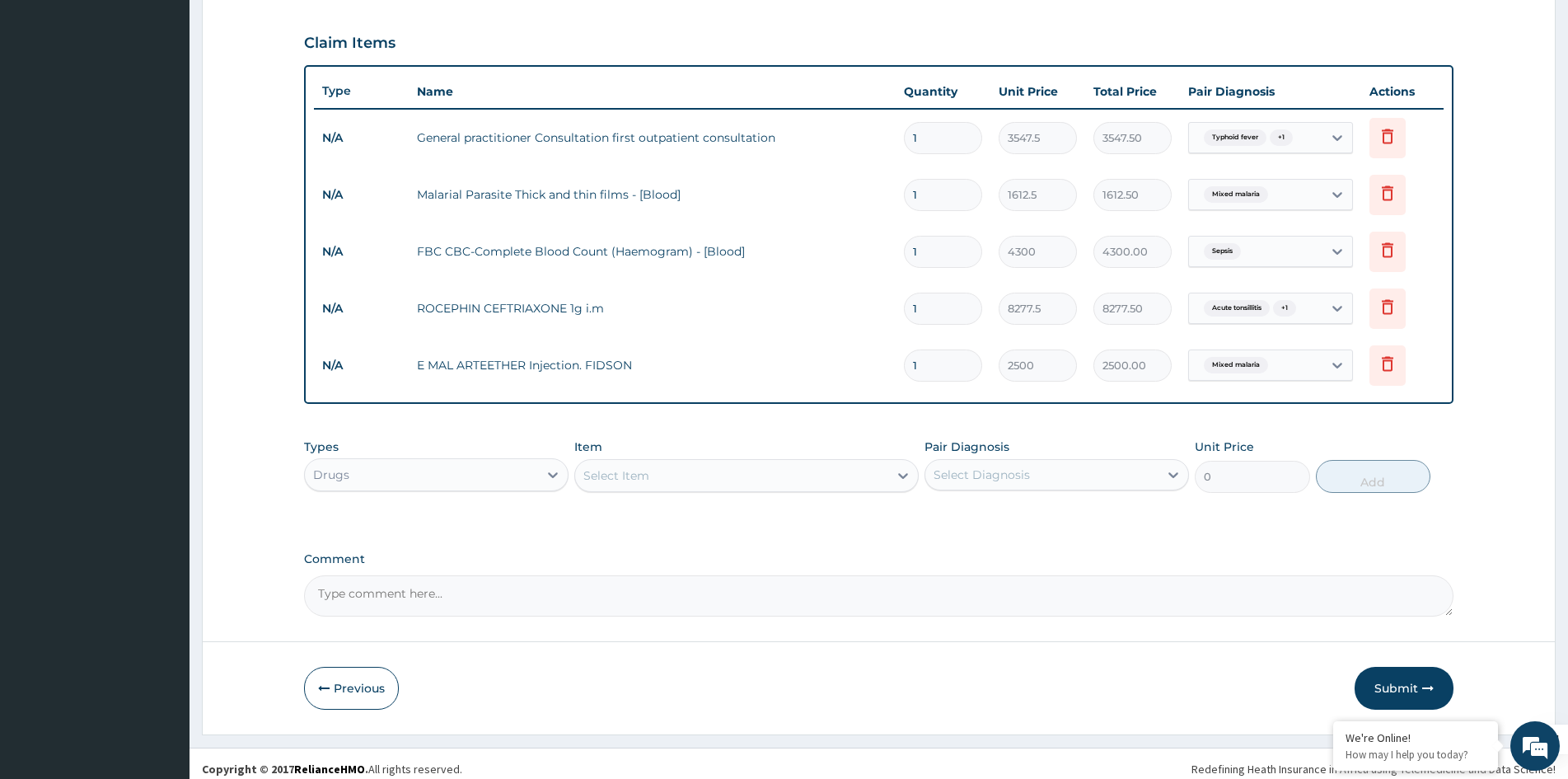 scroll, scrollTop: 542, scrollLeft: 0, axis: vertical 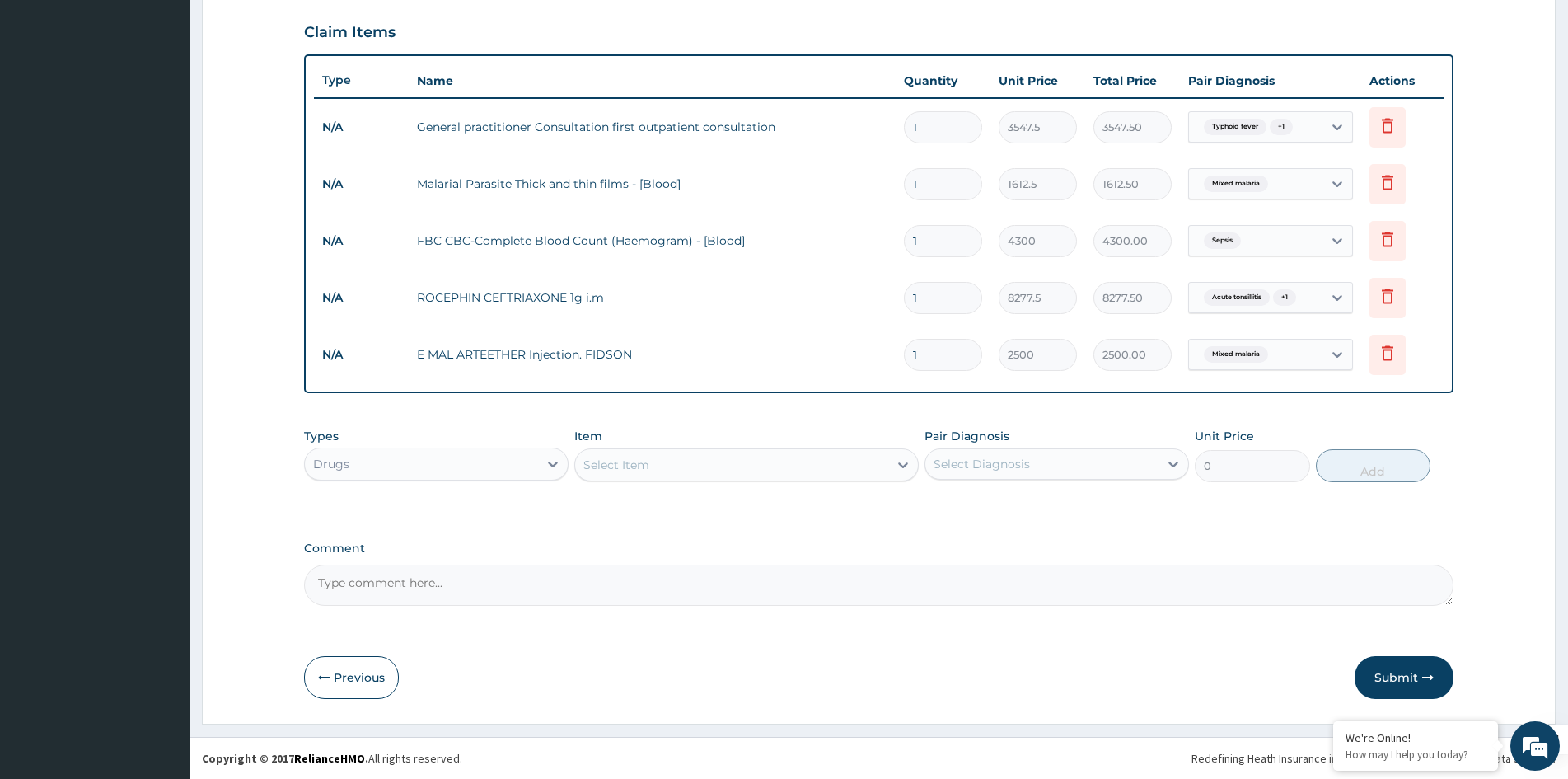 click on "Select Item" at bounding box center [732, 465] 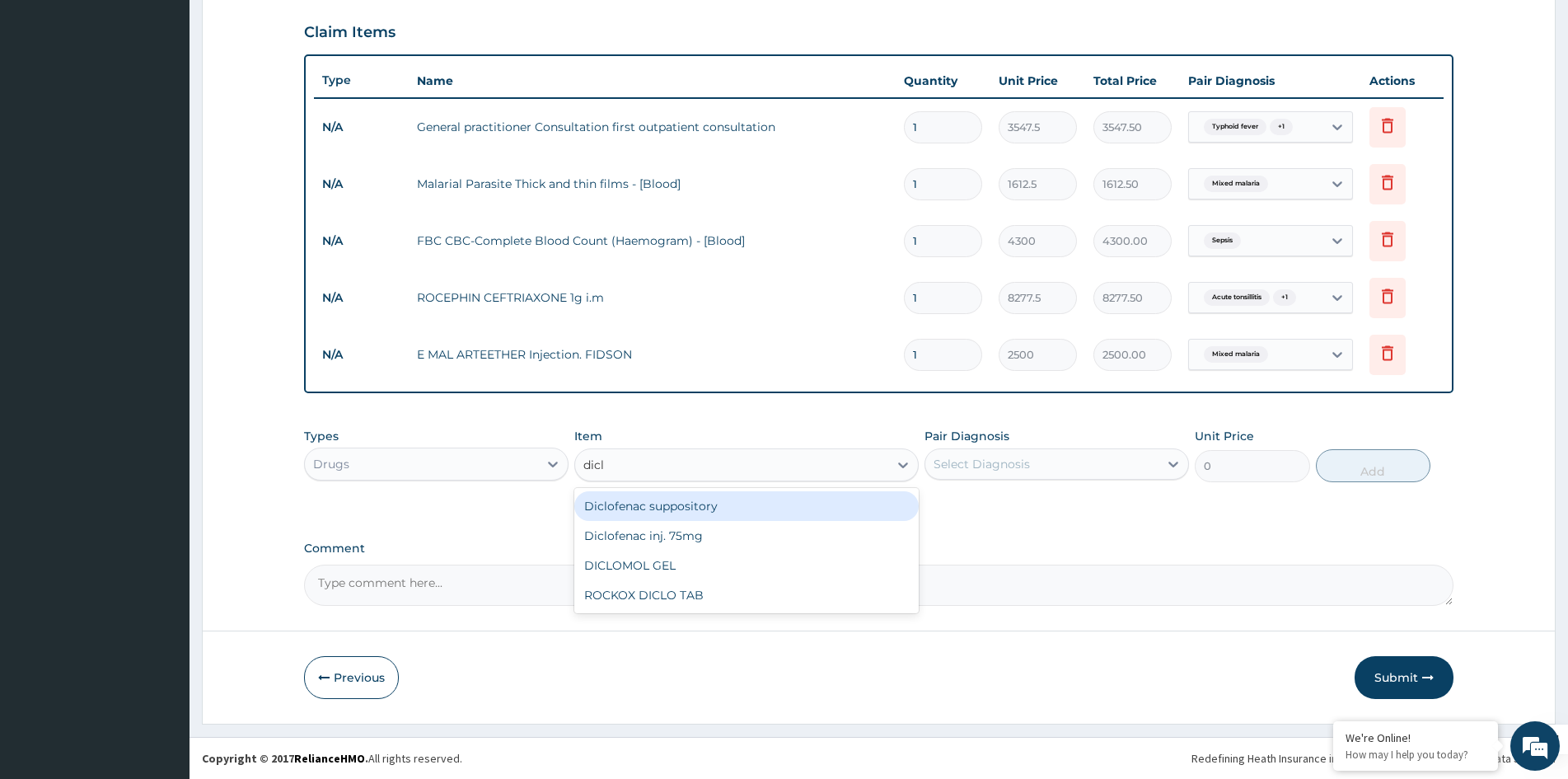 type on "diclo" 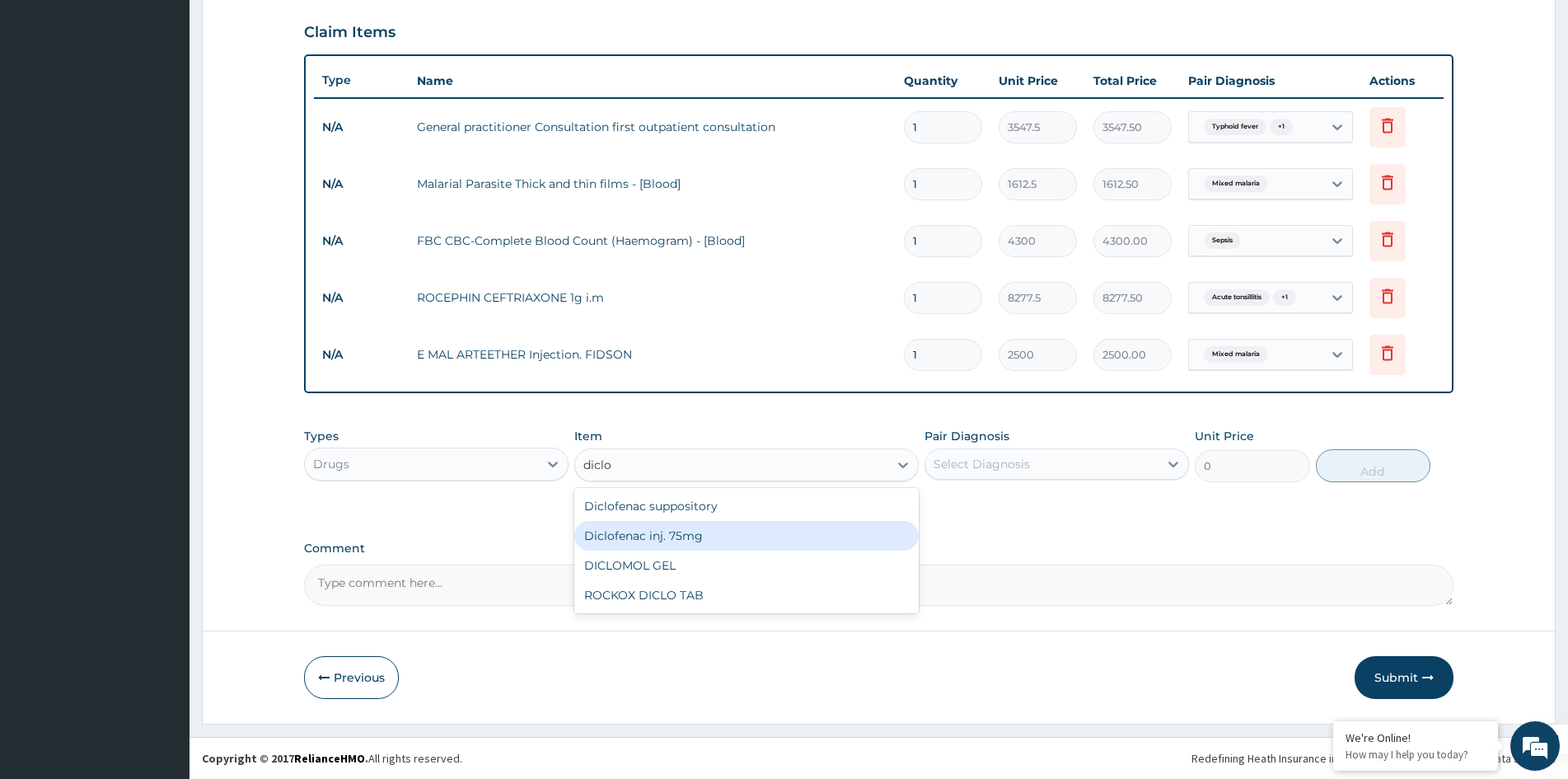 click on "Diclofenac inj. 75mg" at bounding box center (747, 536) 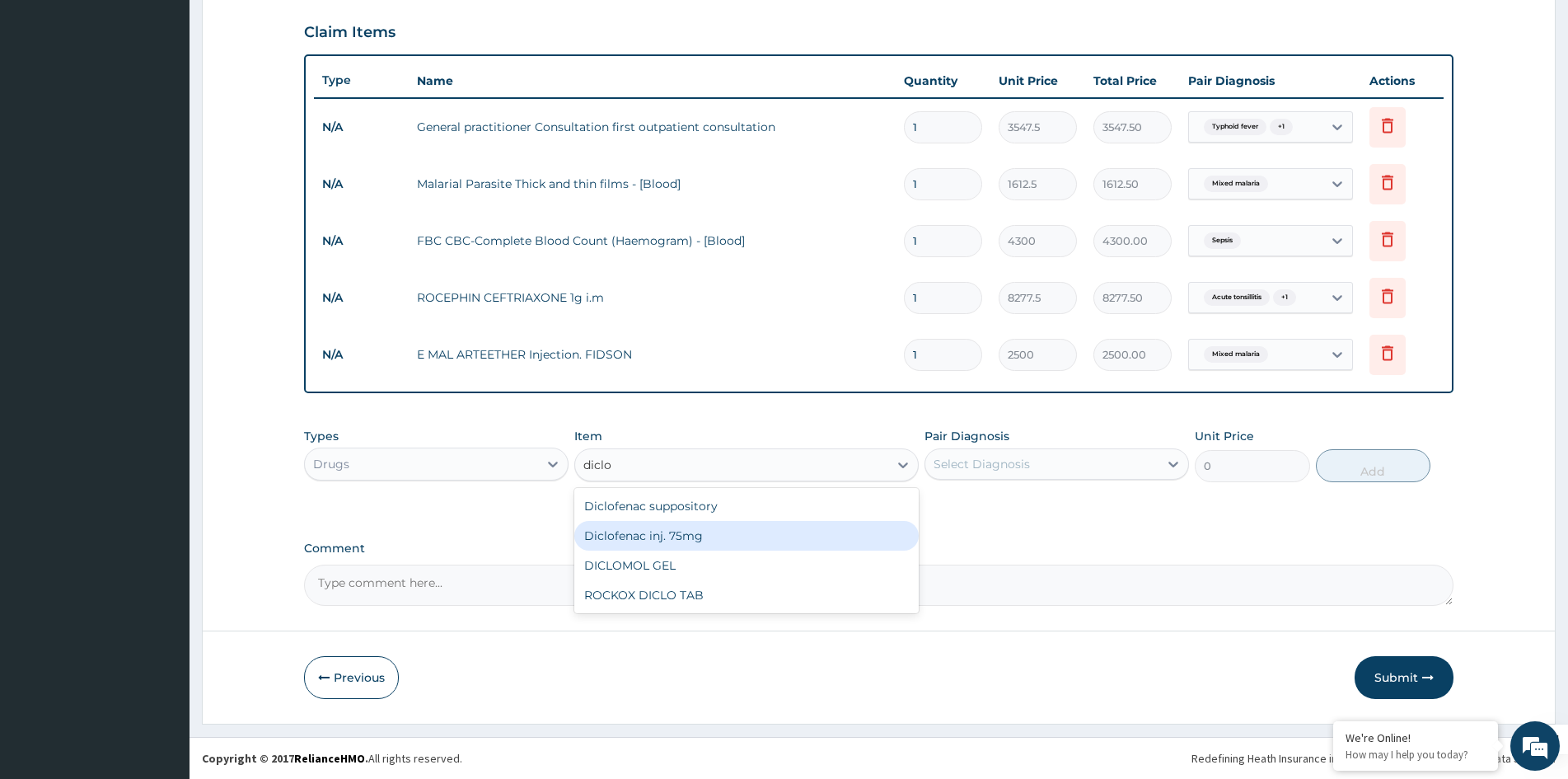 type 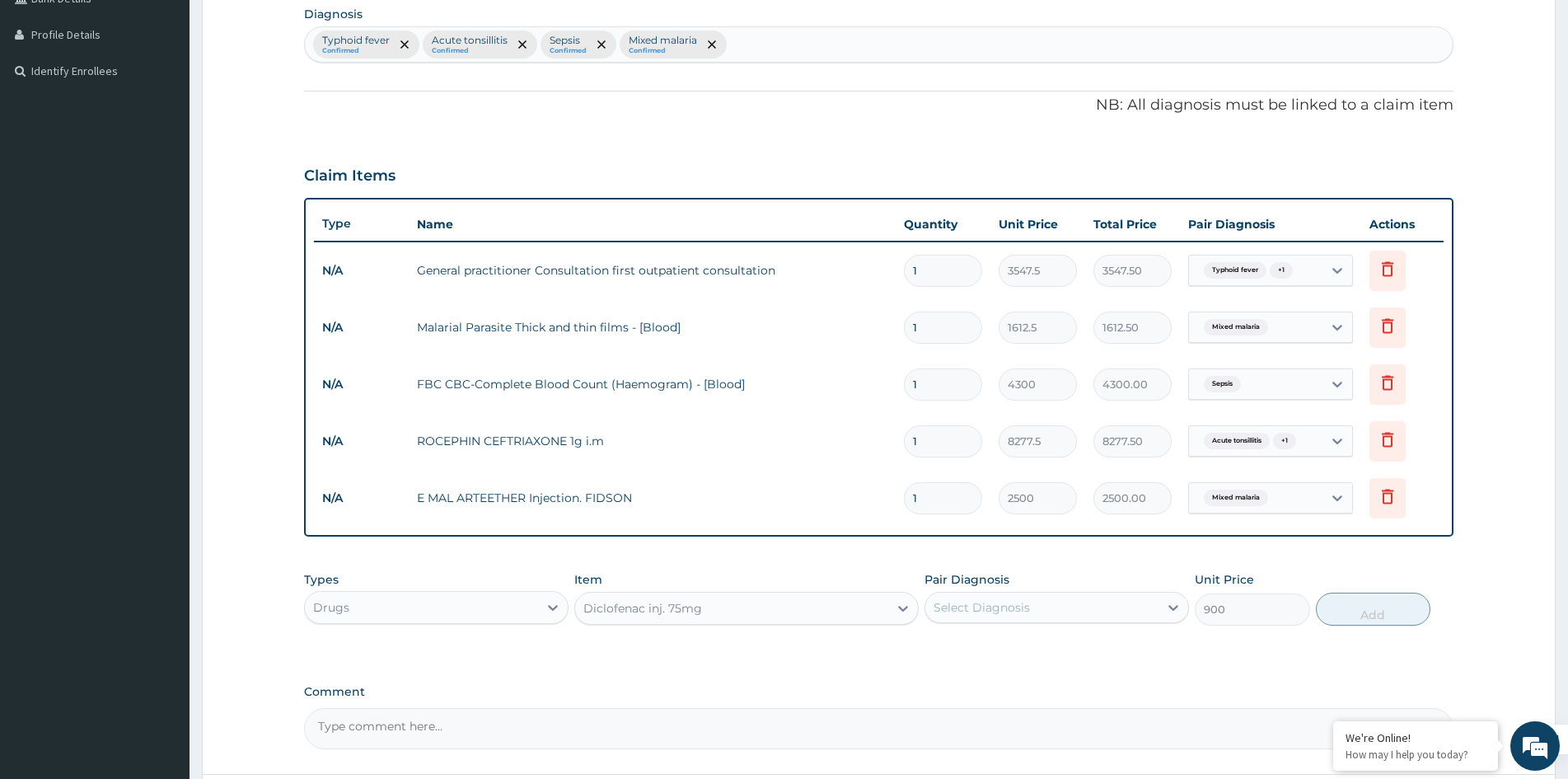 scroll, scrollTop: 213, scrollLeft: 0, axis: vertical 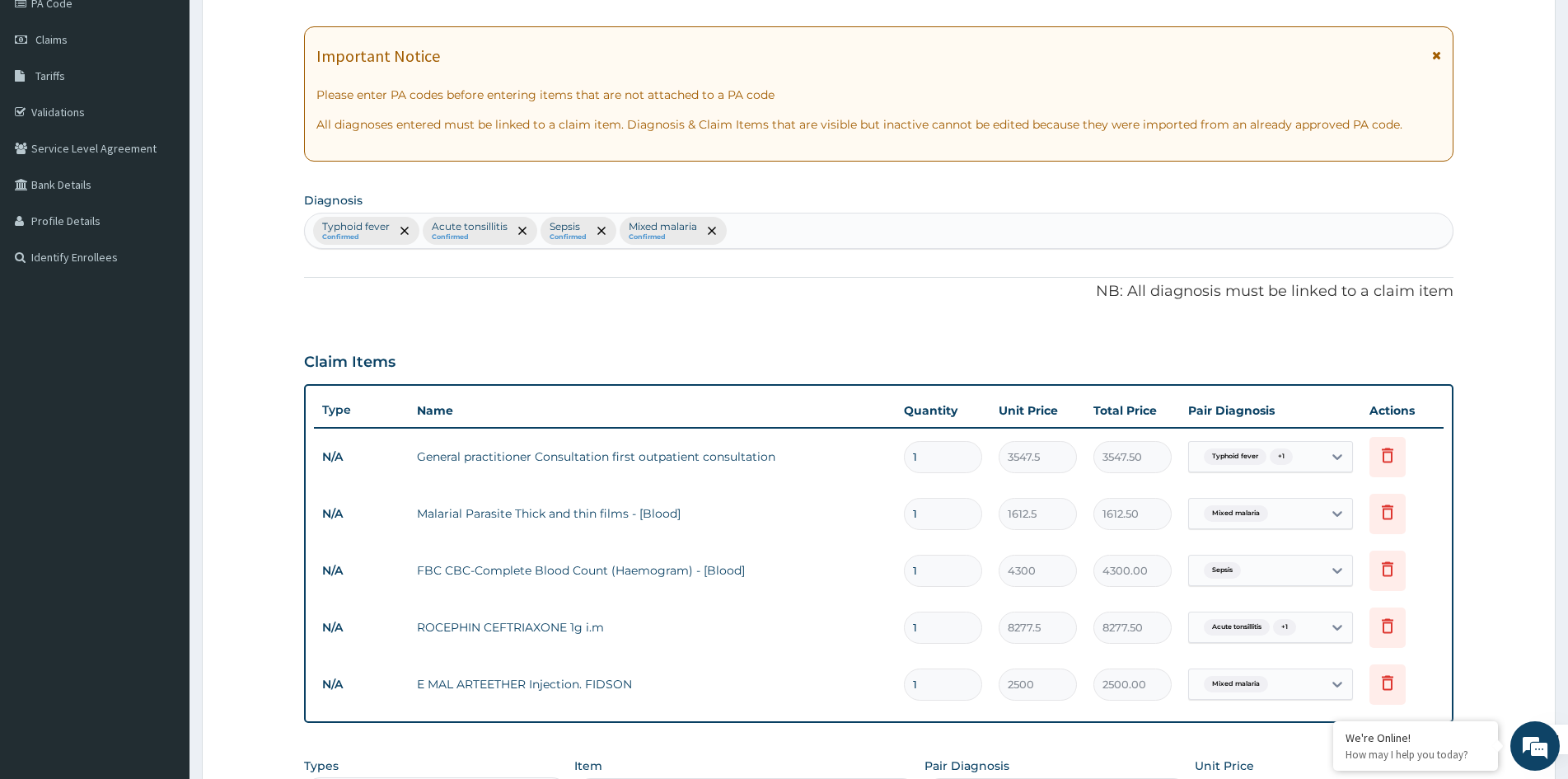 click on "Typhoid fever Confirmed Acute tonsillitis Confirmed Sepsis Confirmed Mixed malaria Confirmed" at bounding box center (878, 231) 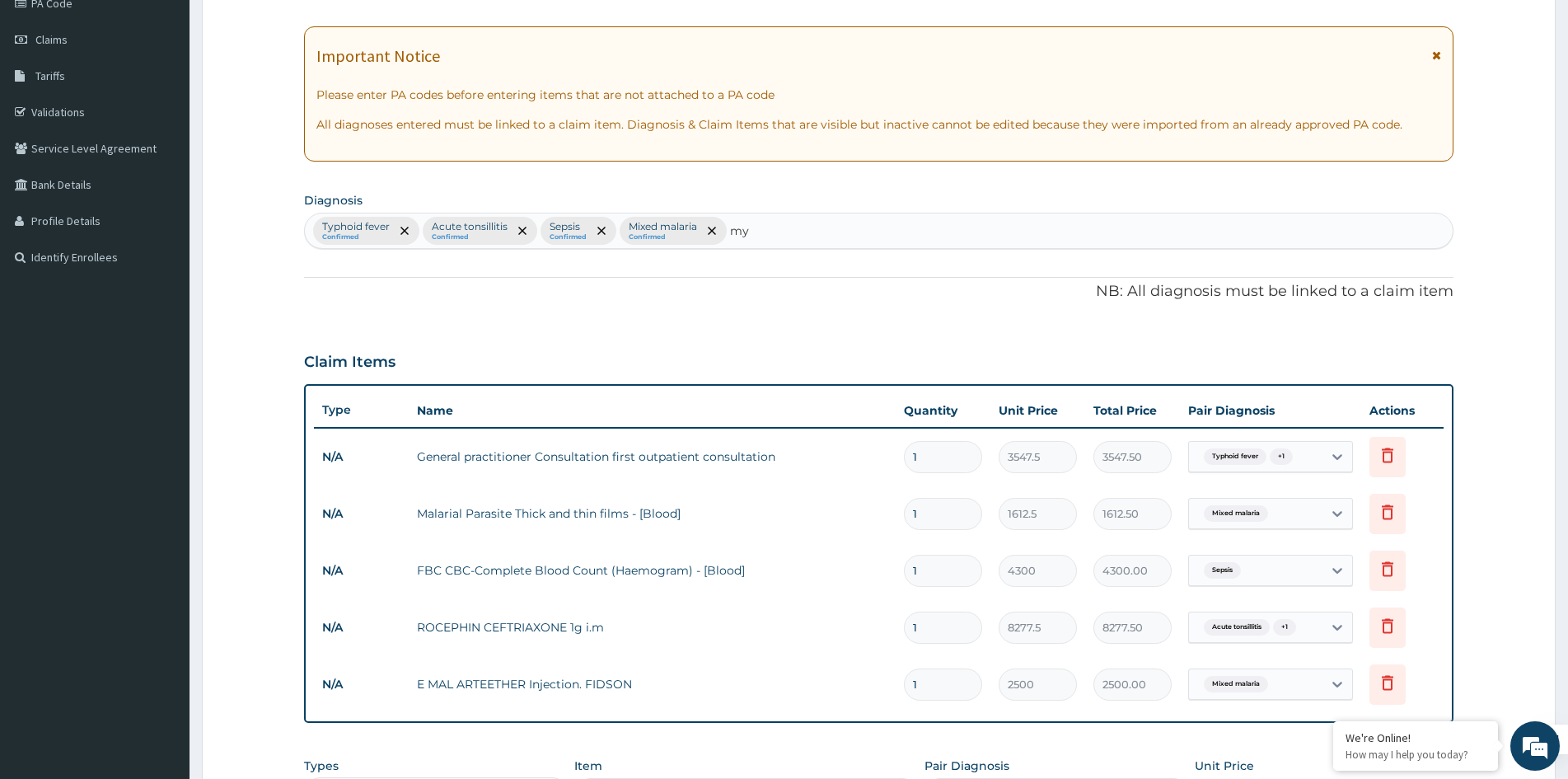 type on "mya" 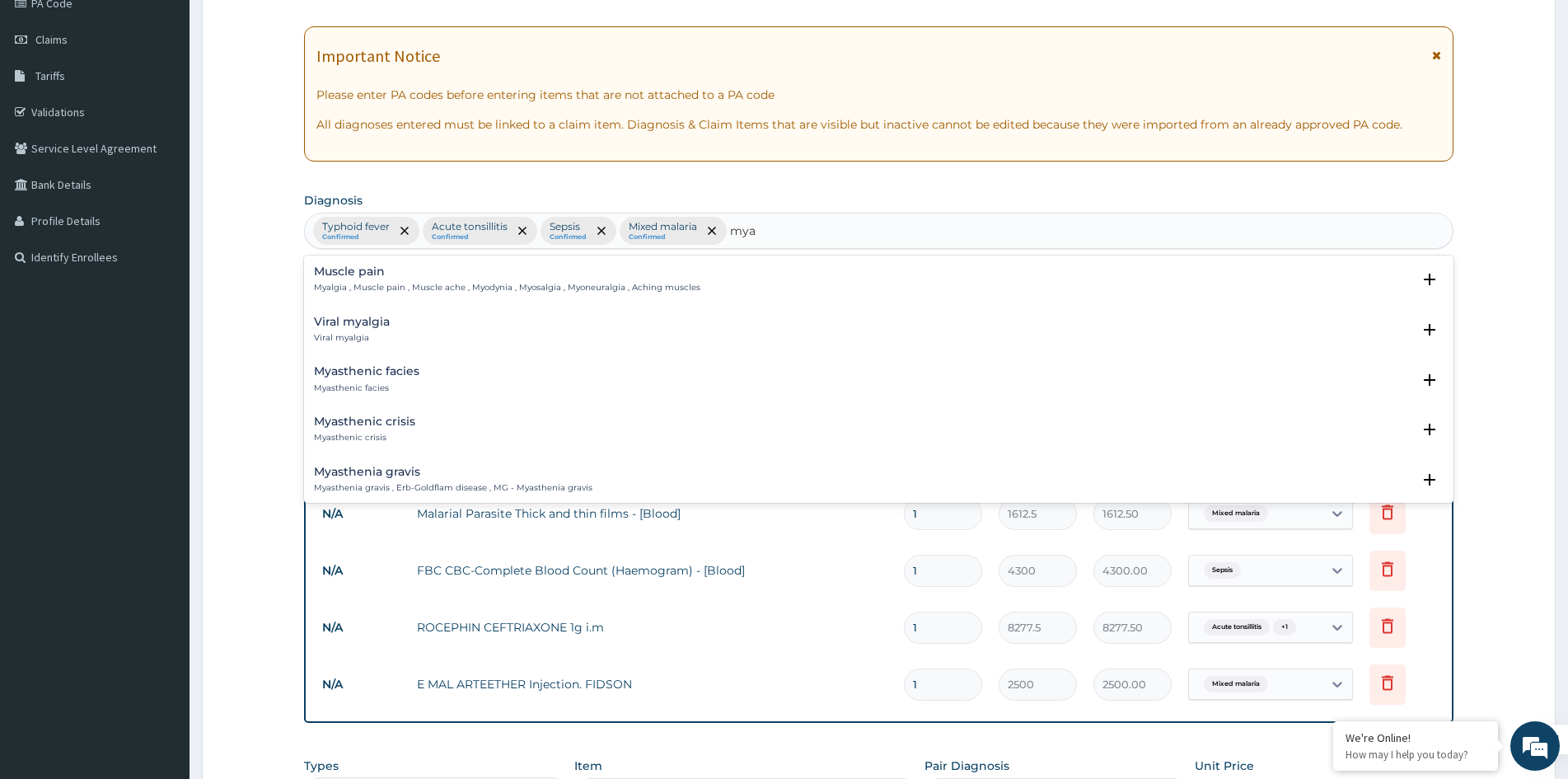 click on "Myalgia , Muscle pain , Muscle ache , Myodynia , Myosalgia , Myoneuralgia , Aching muscles" at bounding box center (507, 288) 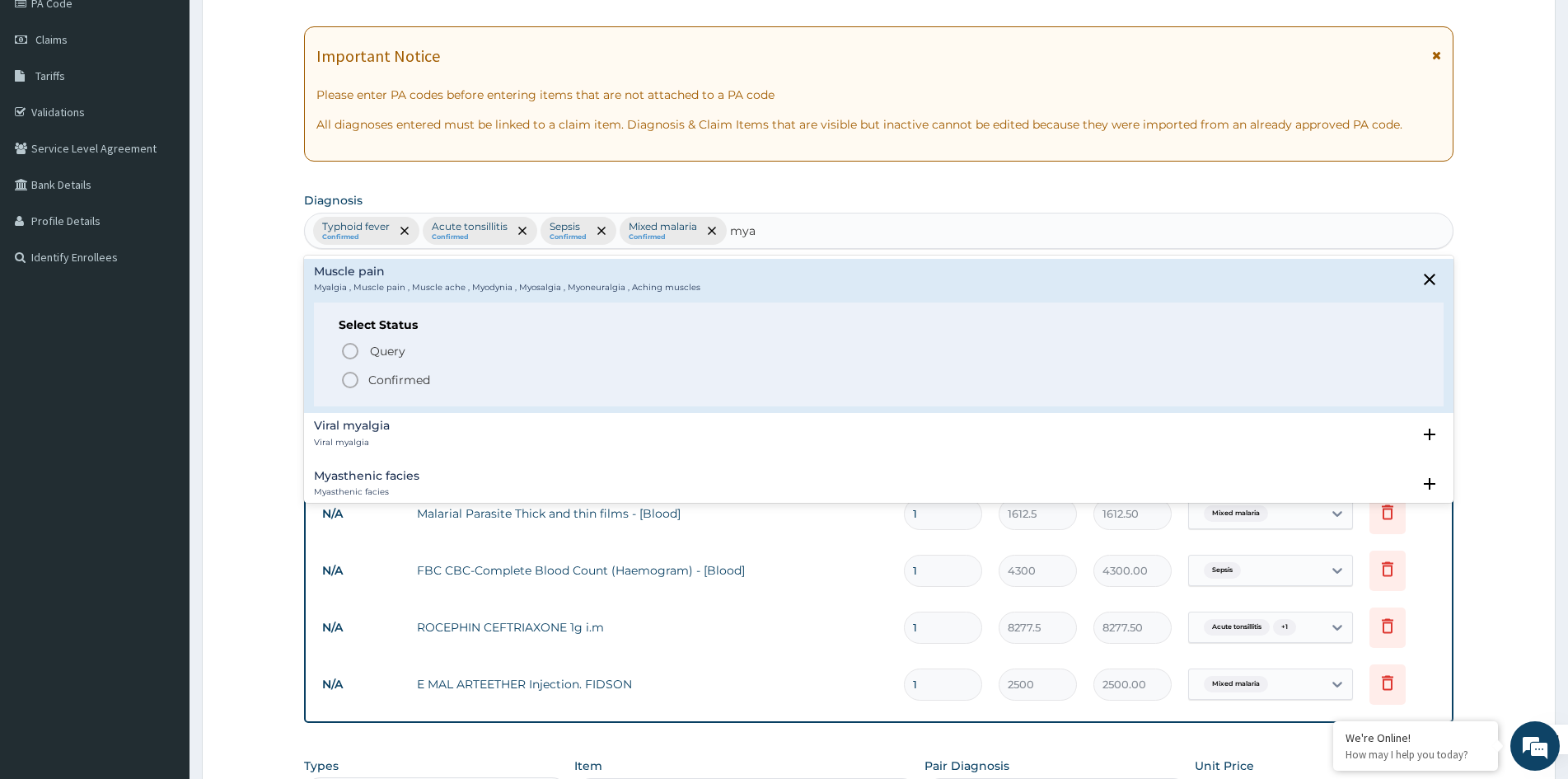 click on "Confirmed" at bounding box center (399, 380) 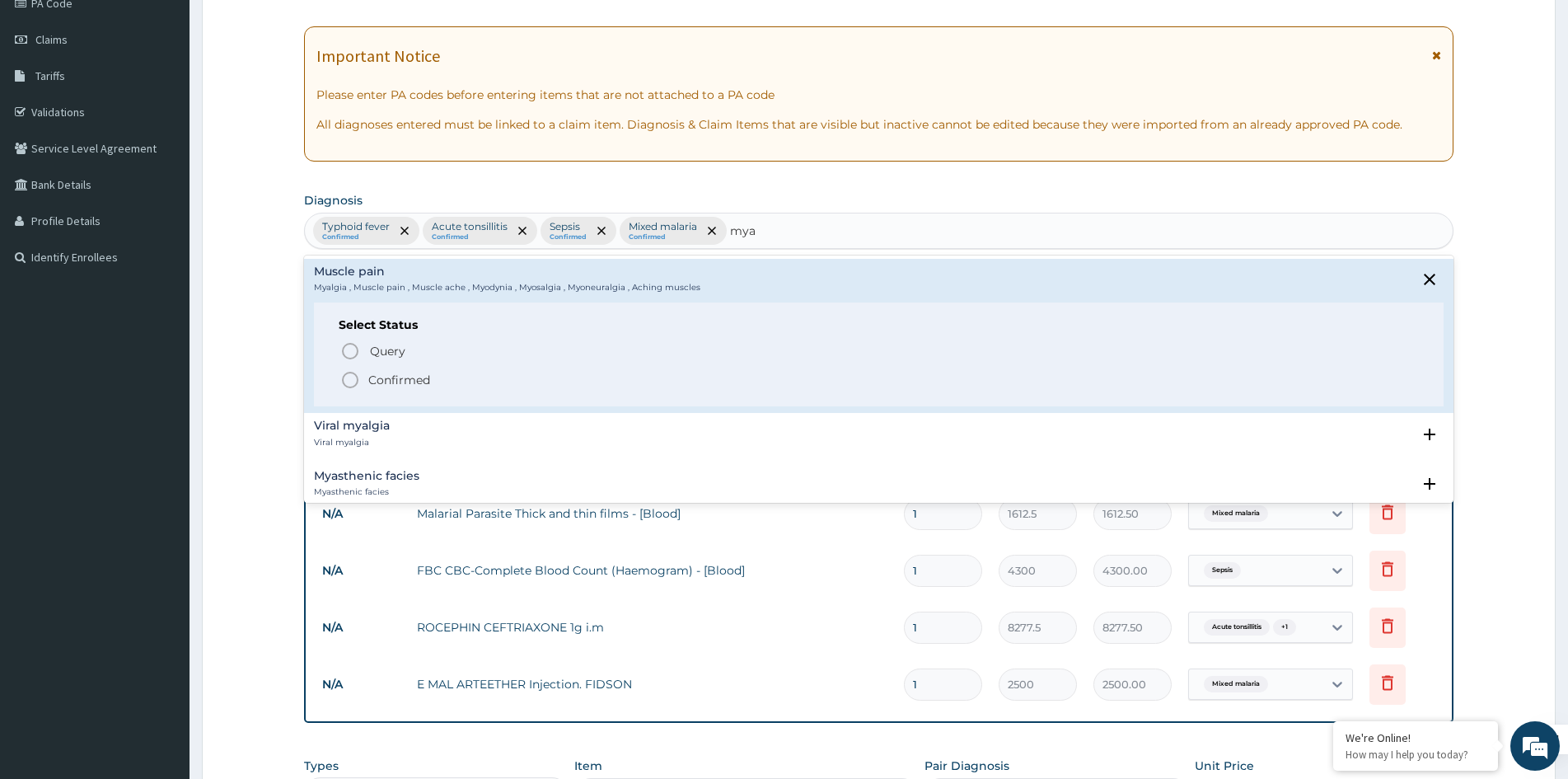 type 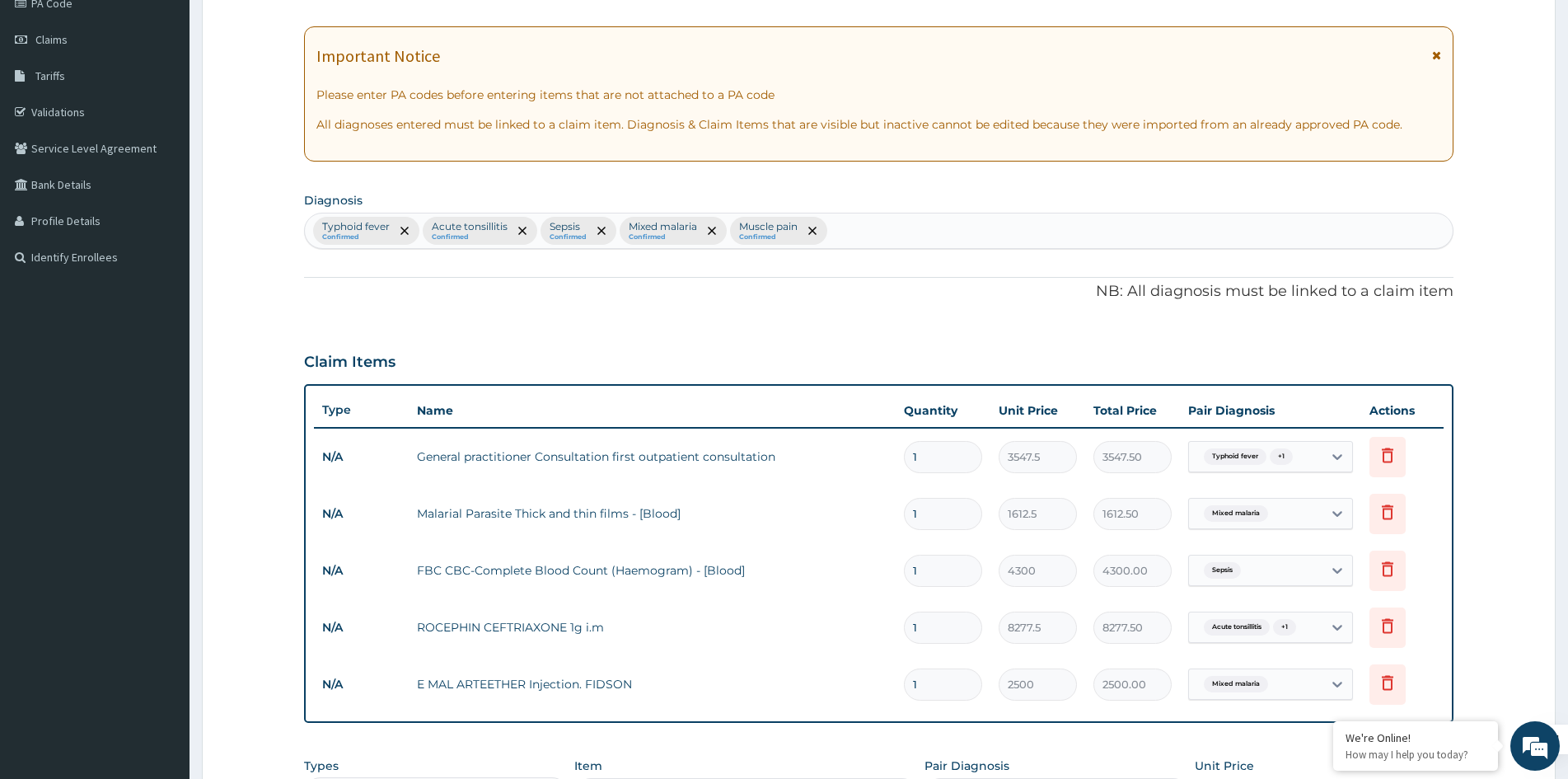 scroll, scrollTop: 542, scrollLeft: 0, axis: vertical 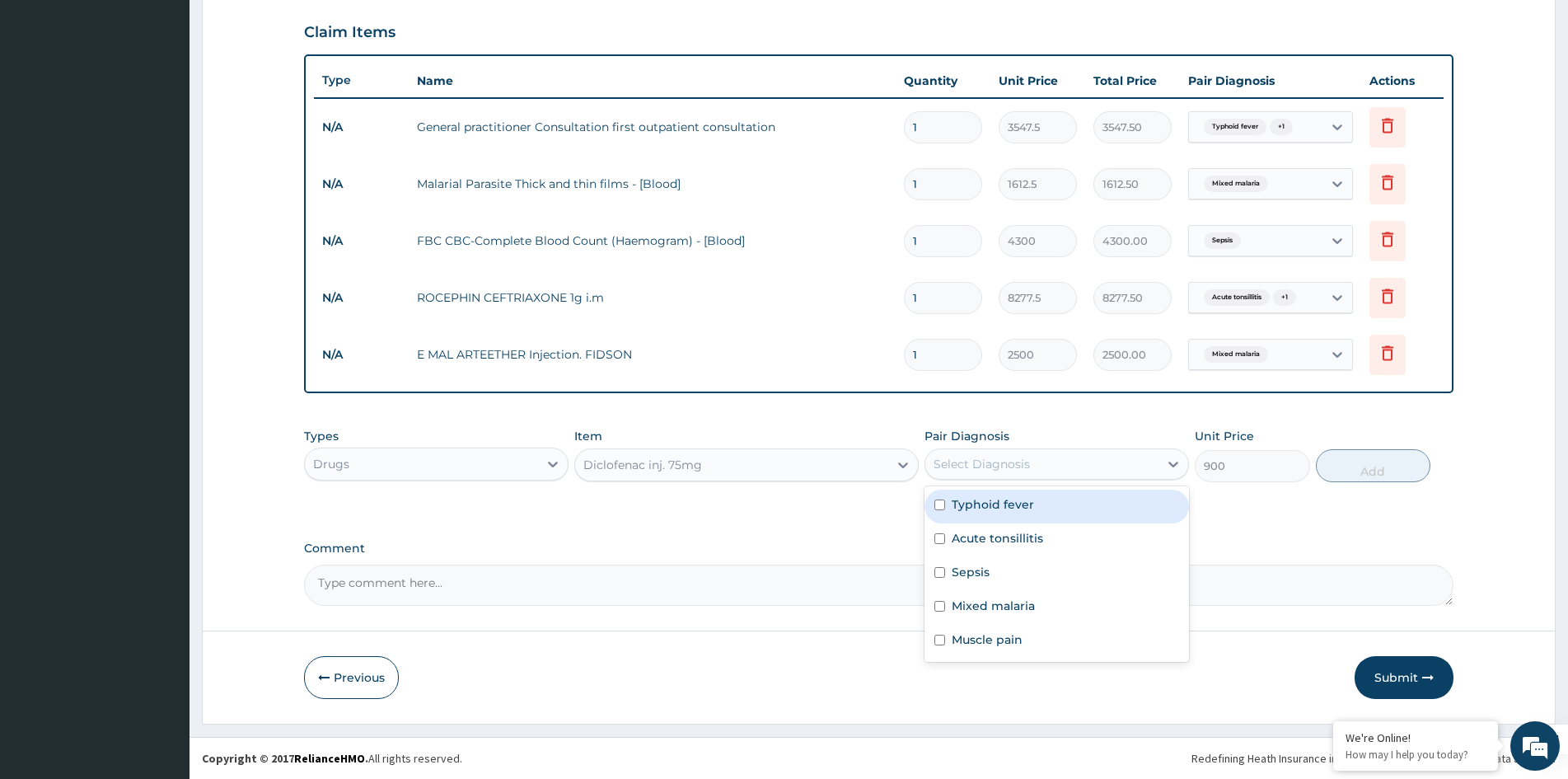 click on "Select Diagnosis" at bounding box center [1041, 464] 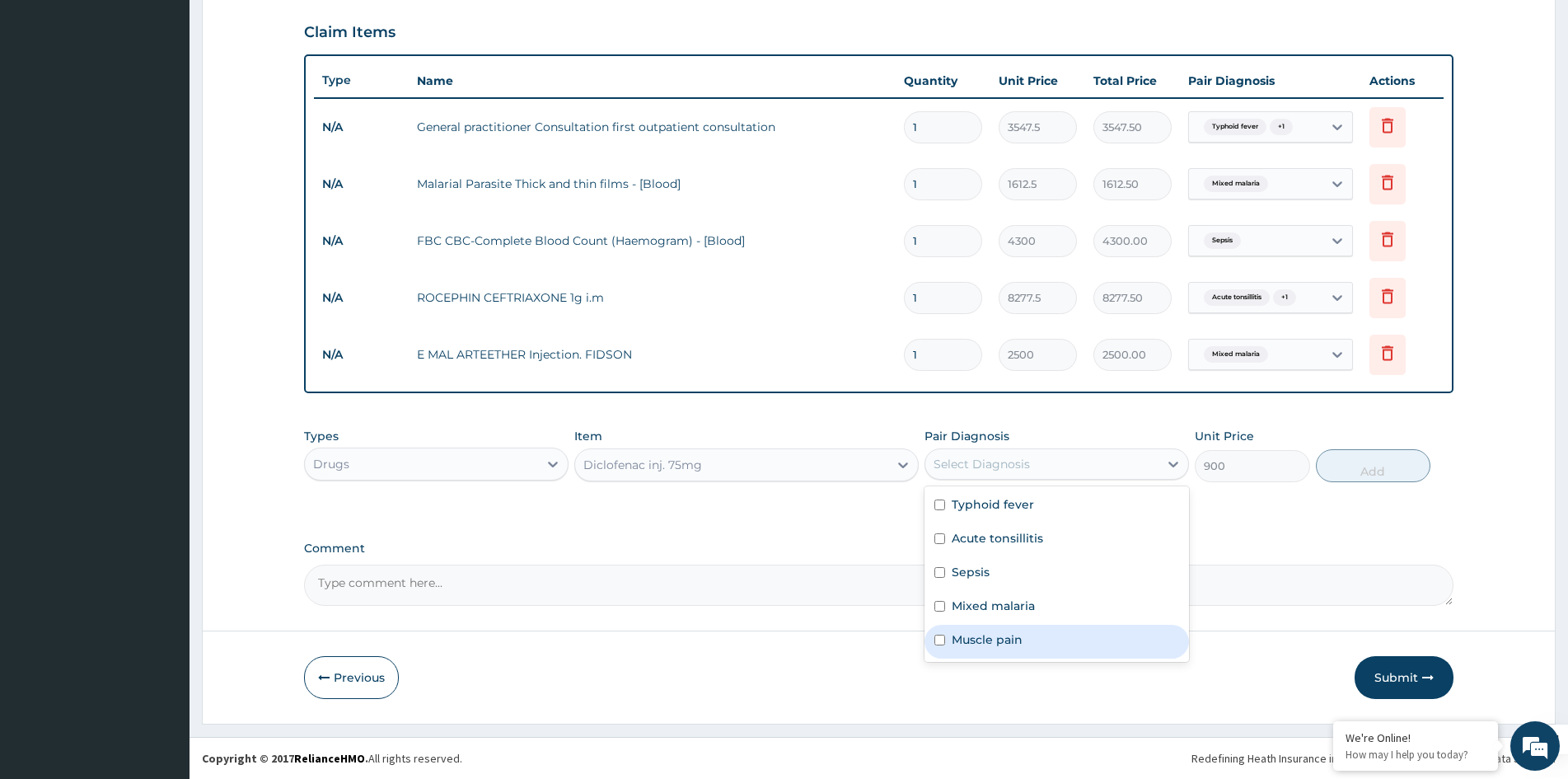 click on "Muscle pain" at bounding box center (987, 640) 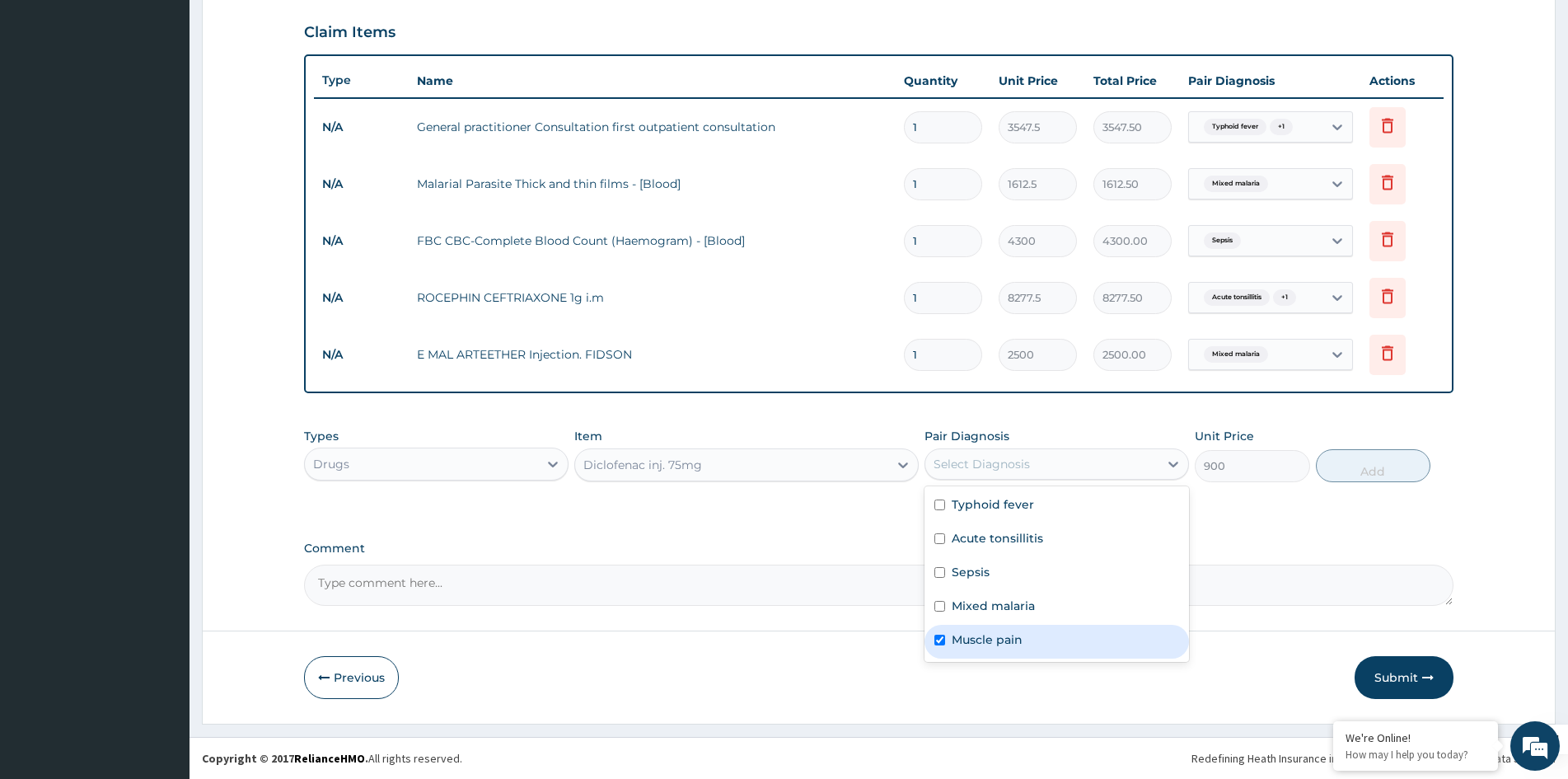 checkbox on "true" 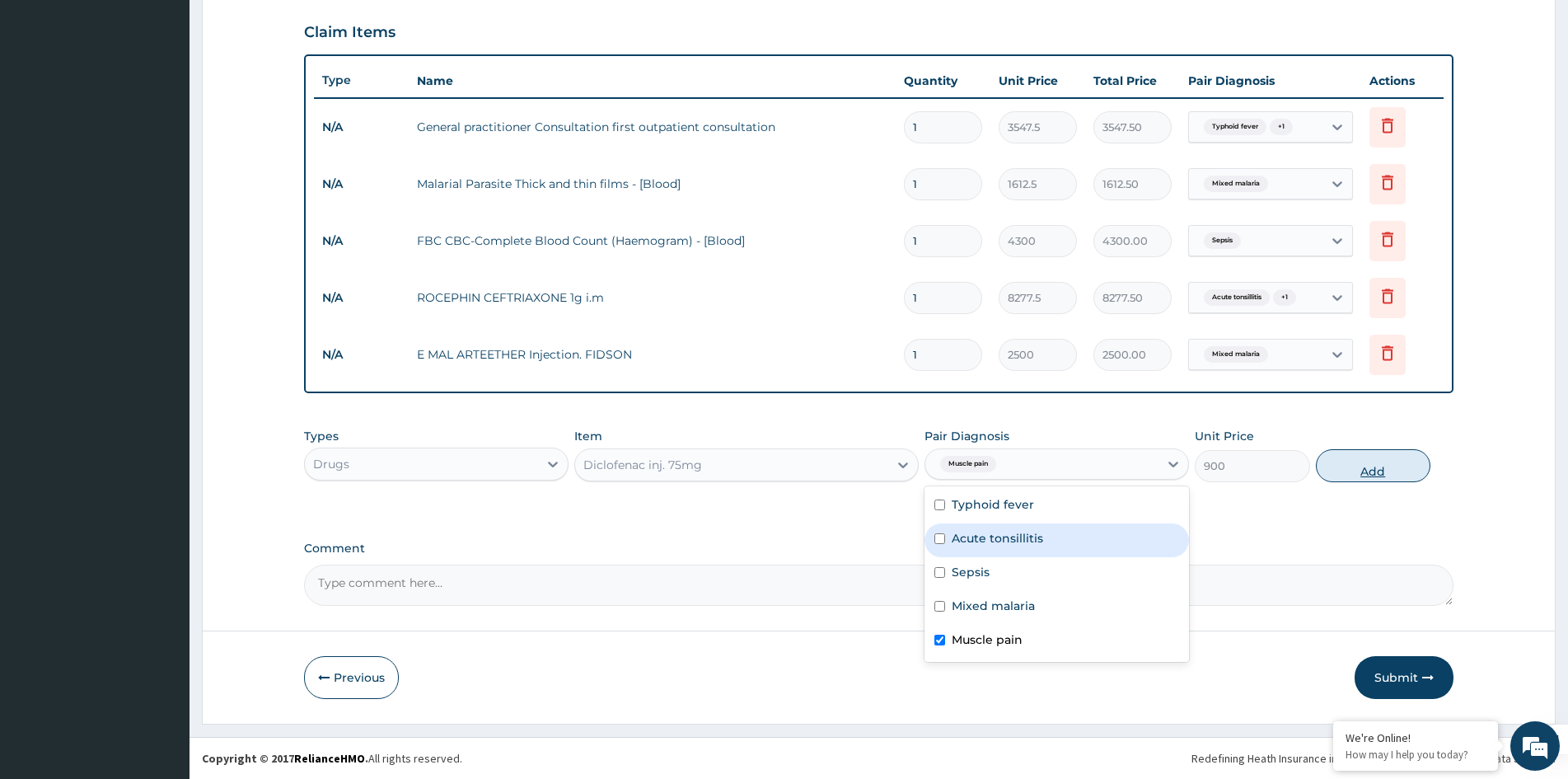 click on "Add" at bounding box center [1373, 466] 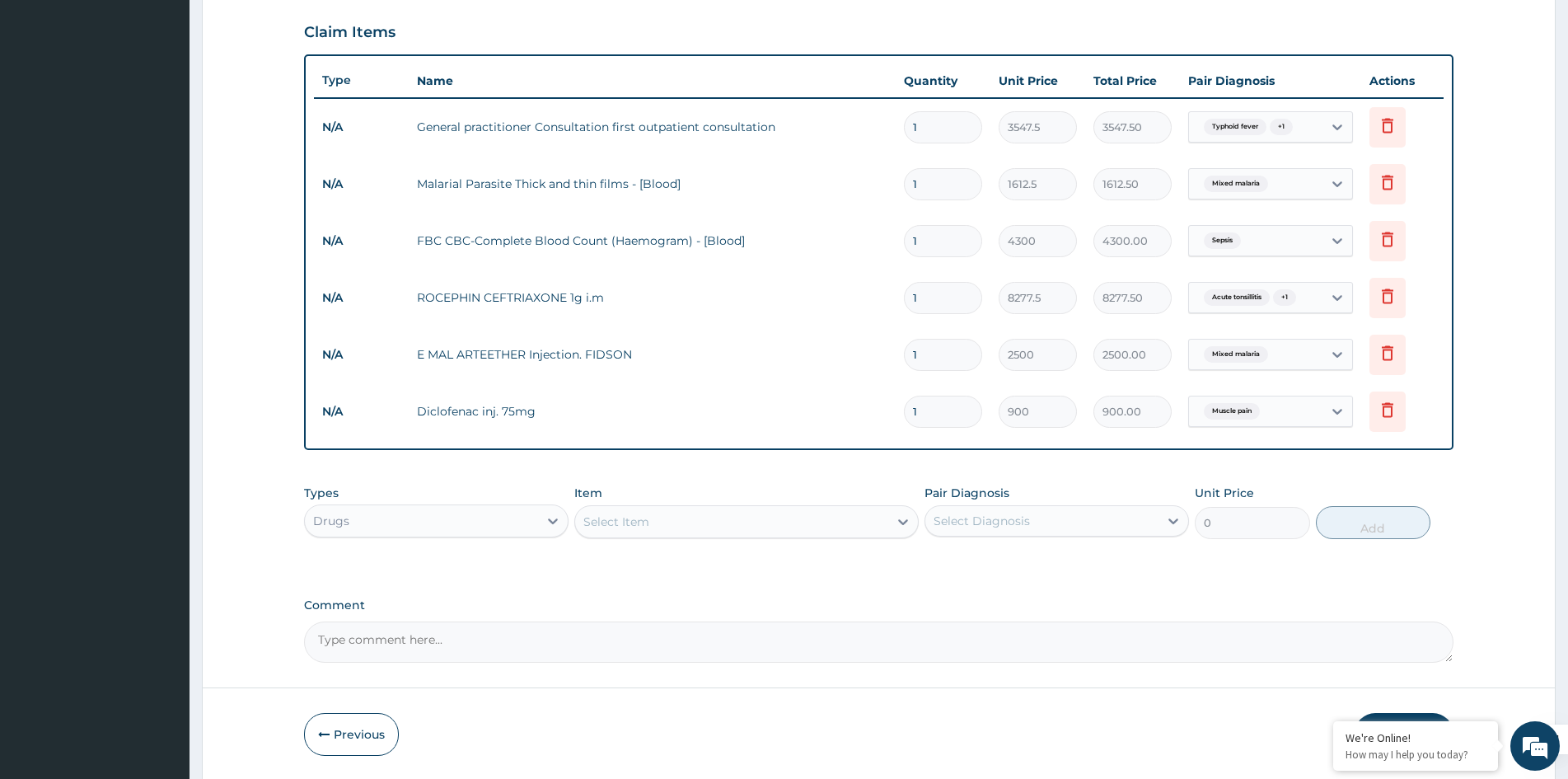 click on "Select Item" at bounding box center (732, 522) 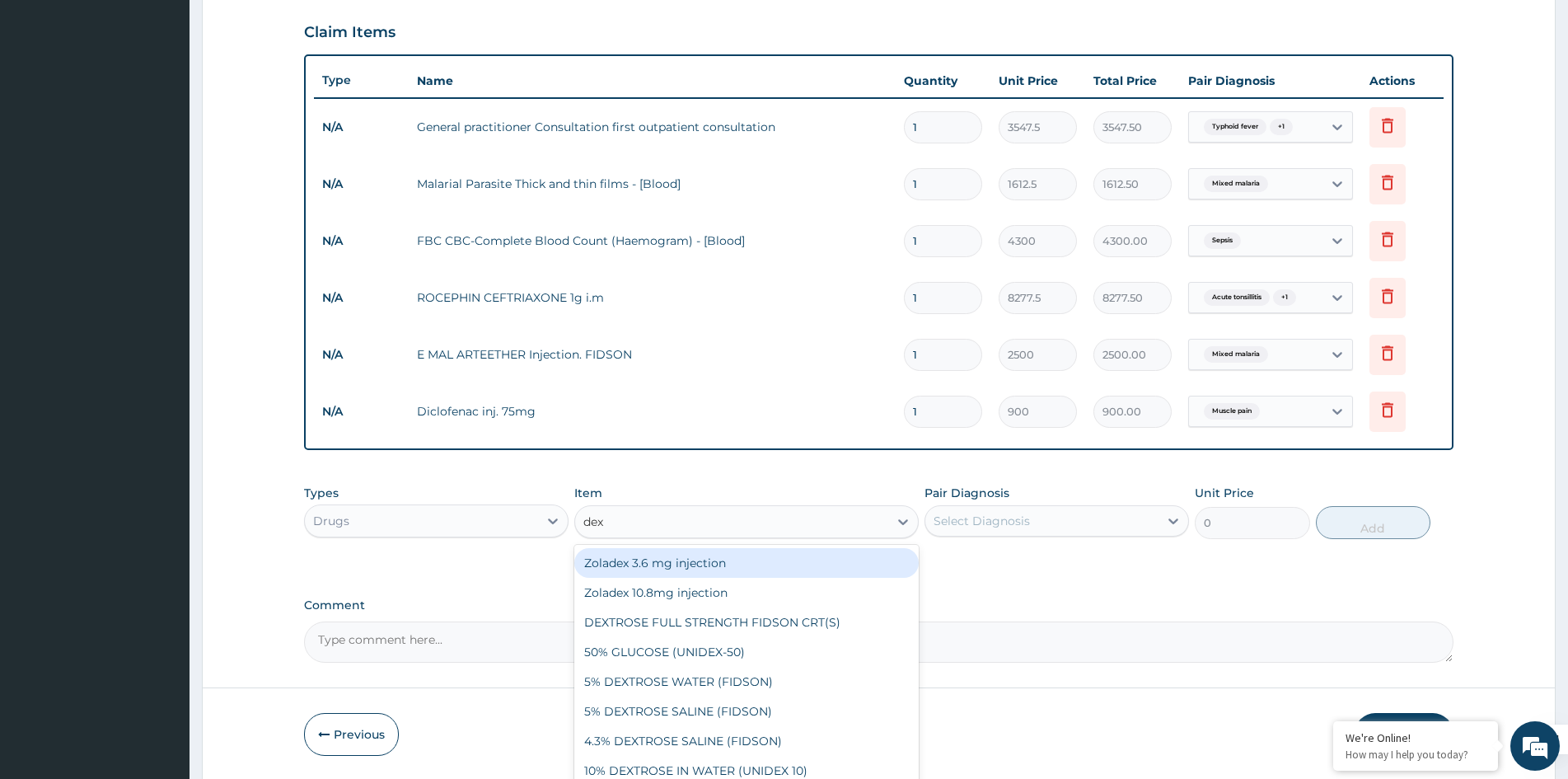 type on "dexa" 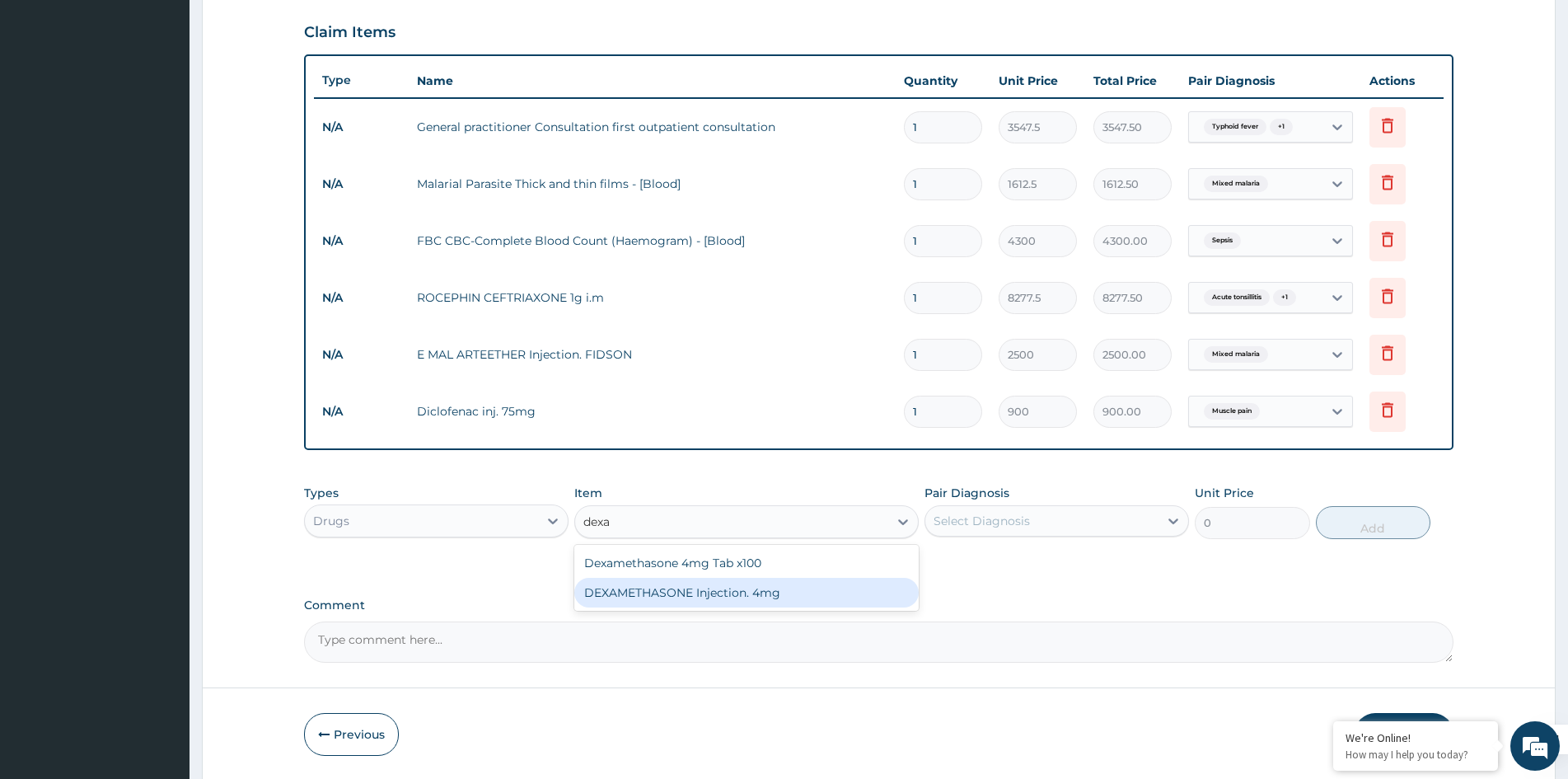 click on "DEXAMETHASONE Injection. 4mg" at bounding box center (747, 593) 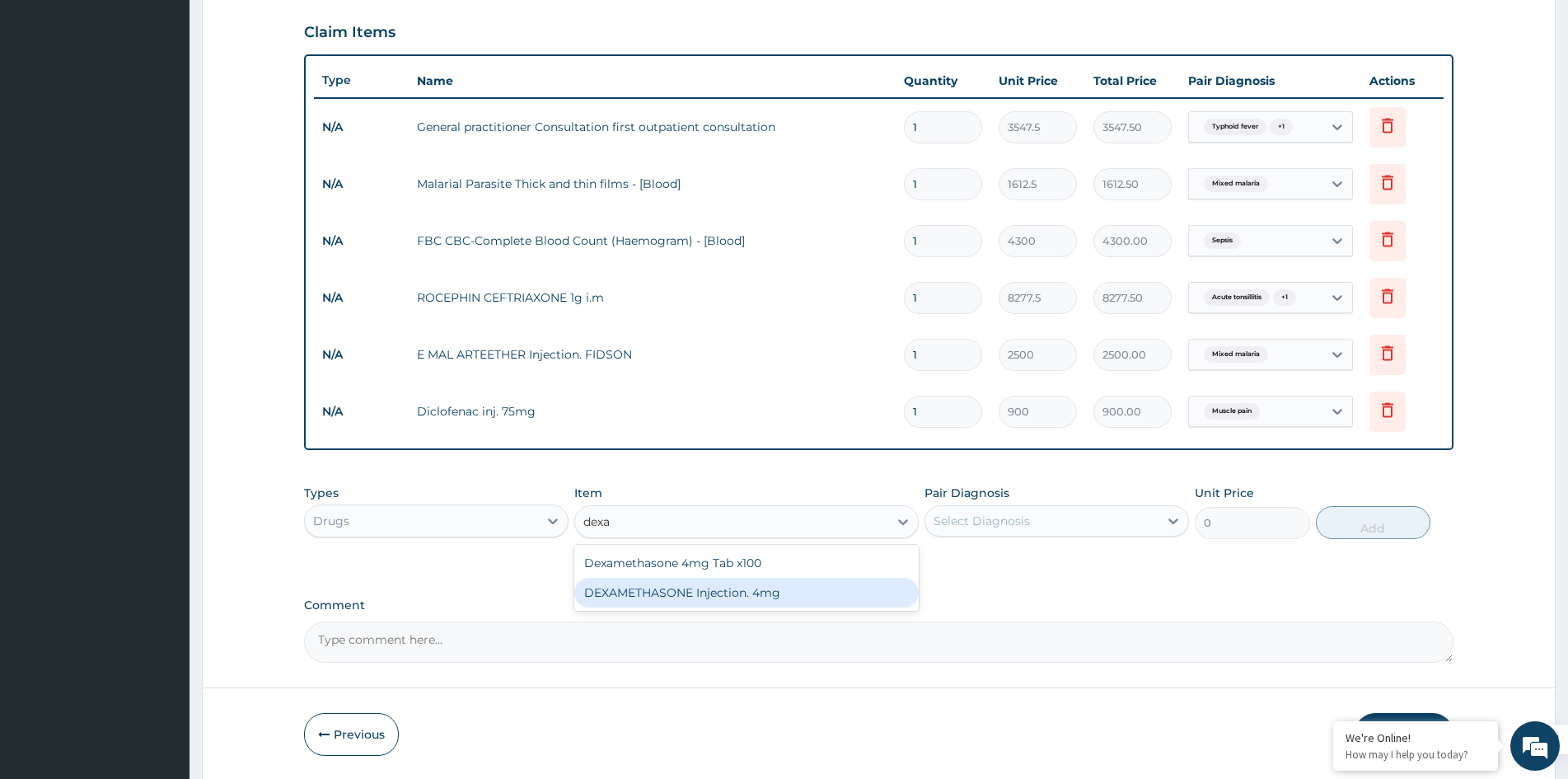 type 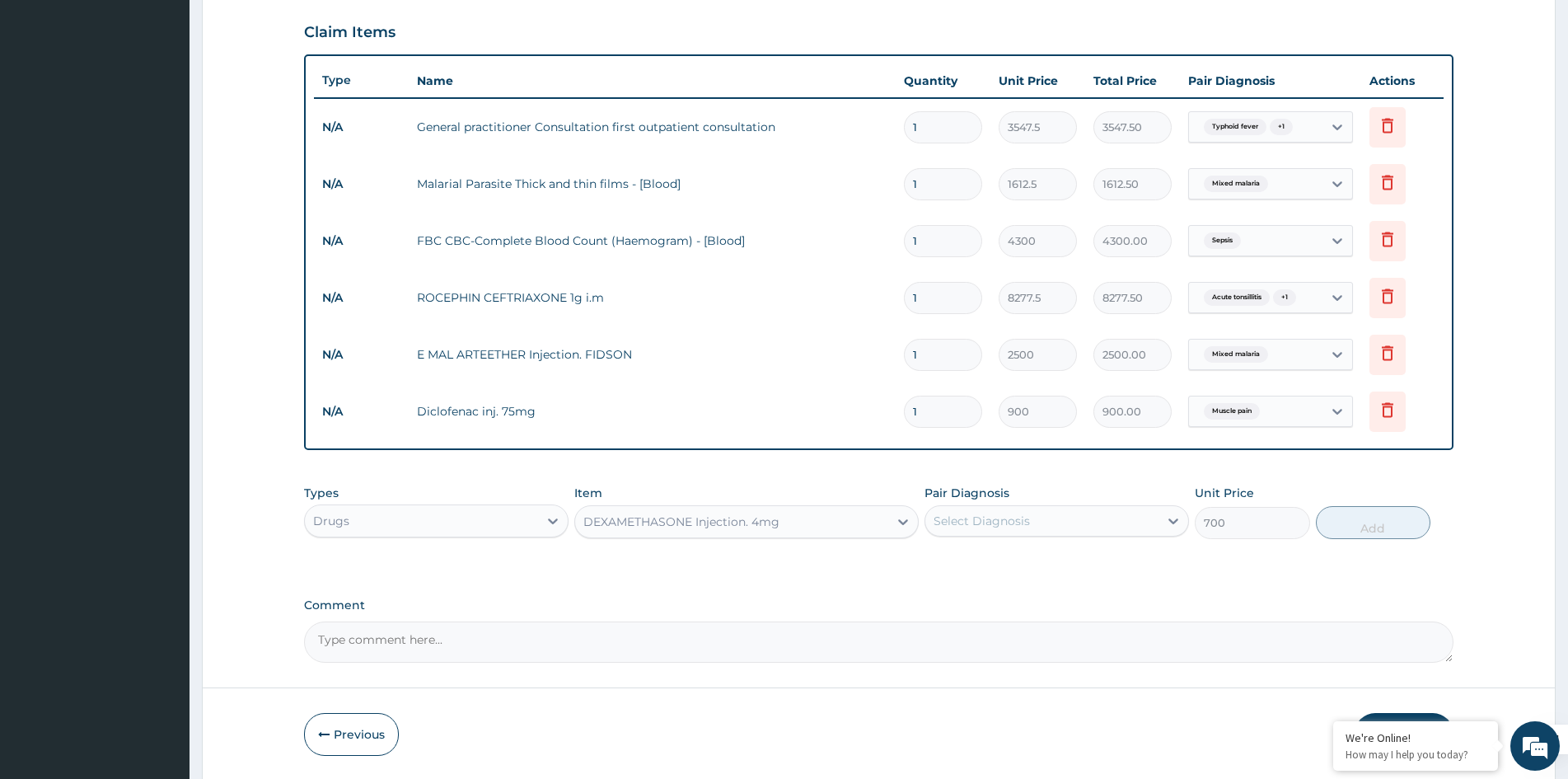 click on "Select Diagnosis" at bounding box center [1041, 521] 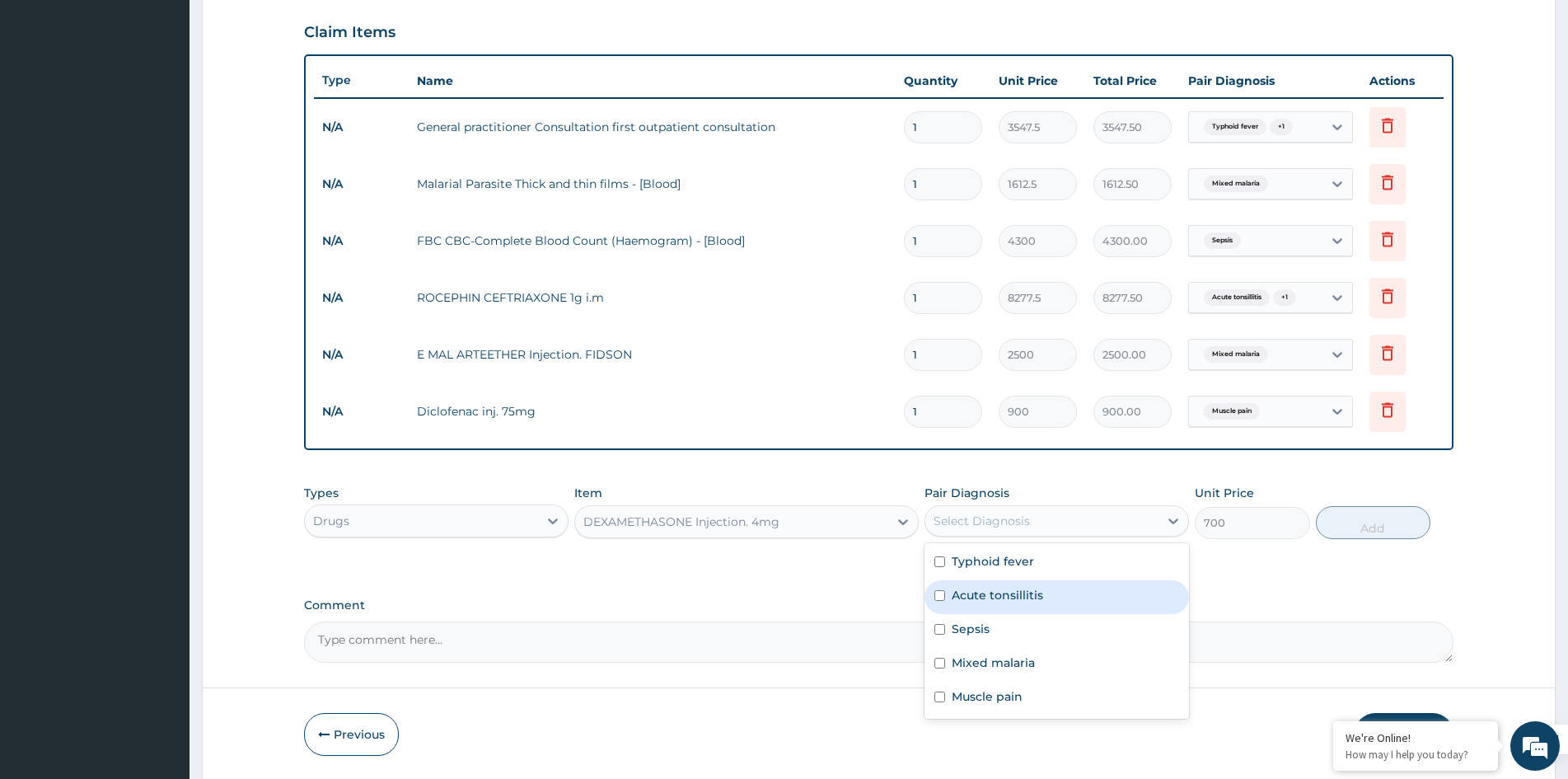 click on "Acute tonsillitis" at bounding box center (997, 595) 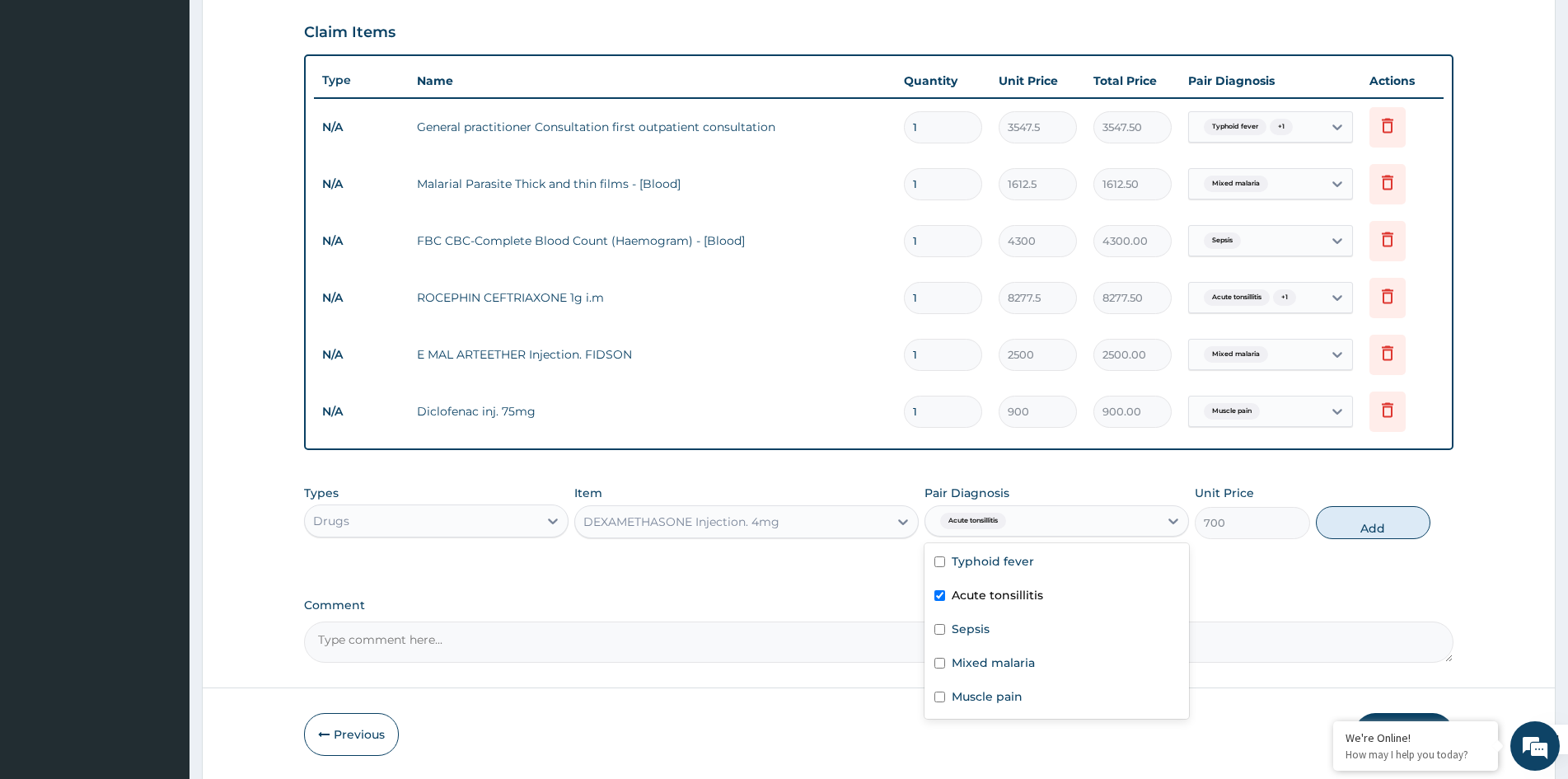 click on "Acute tonsillitis" at bounding box center (997, 595) 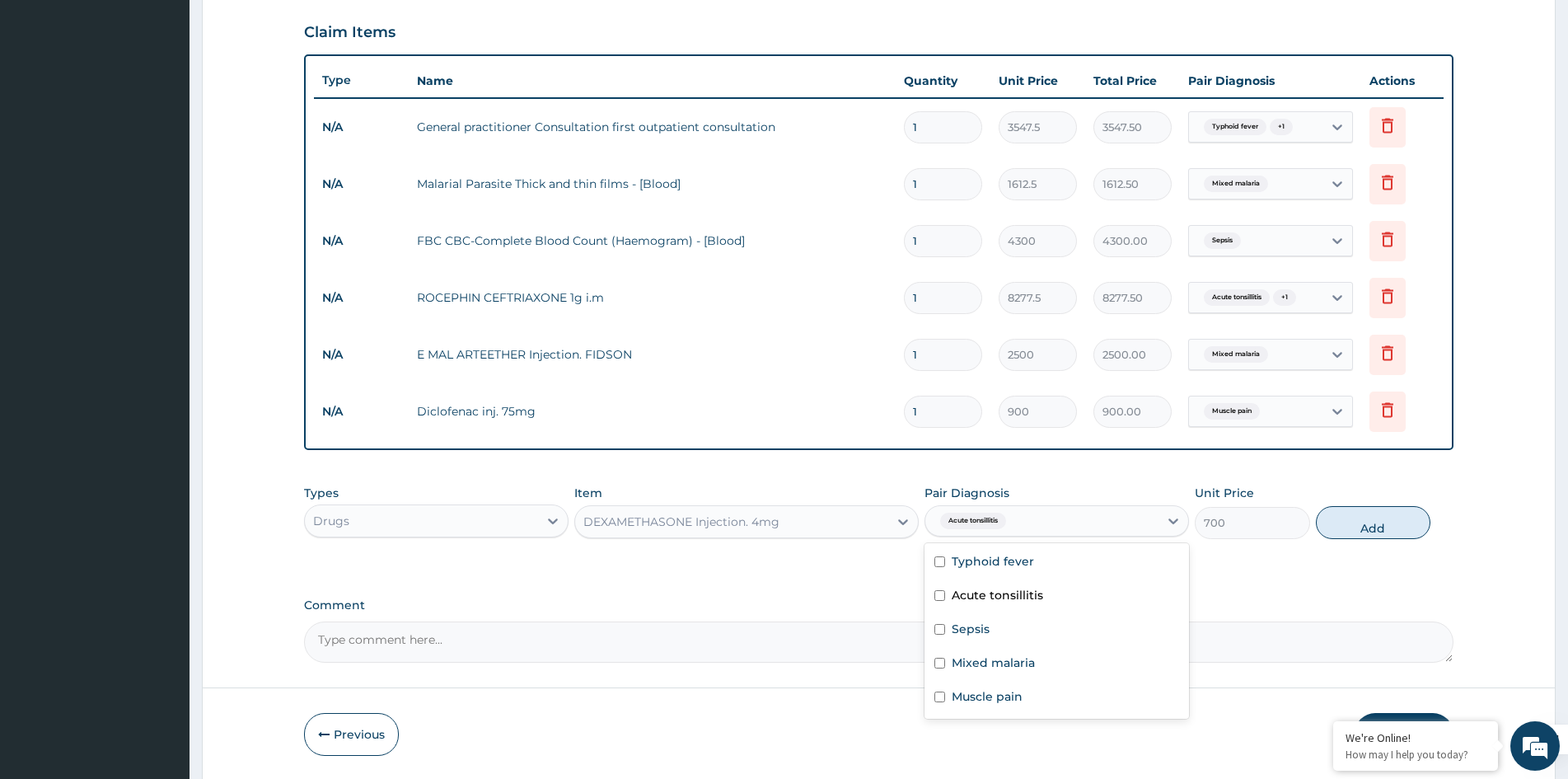 checkbox on "false" 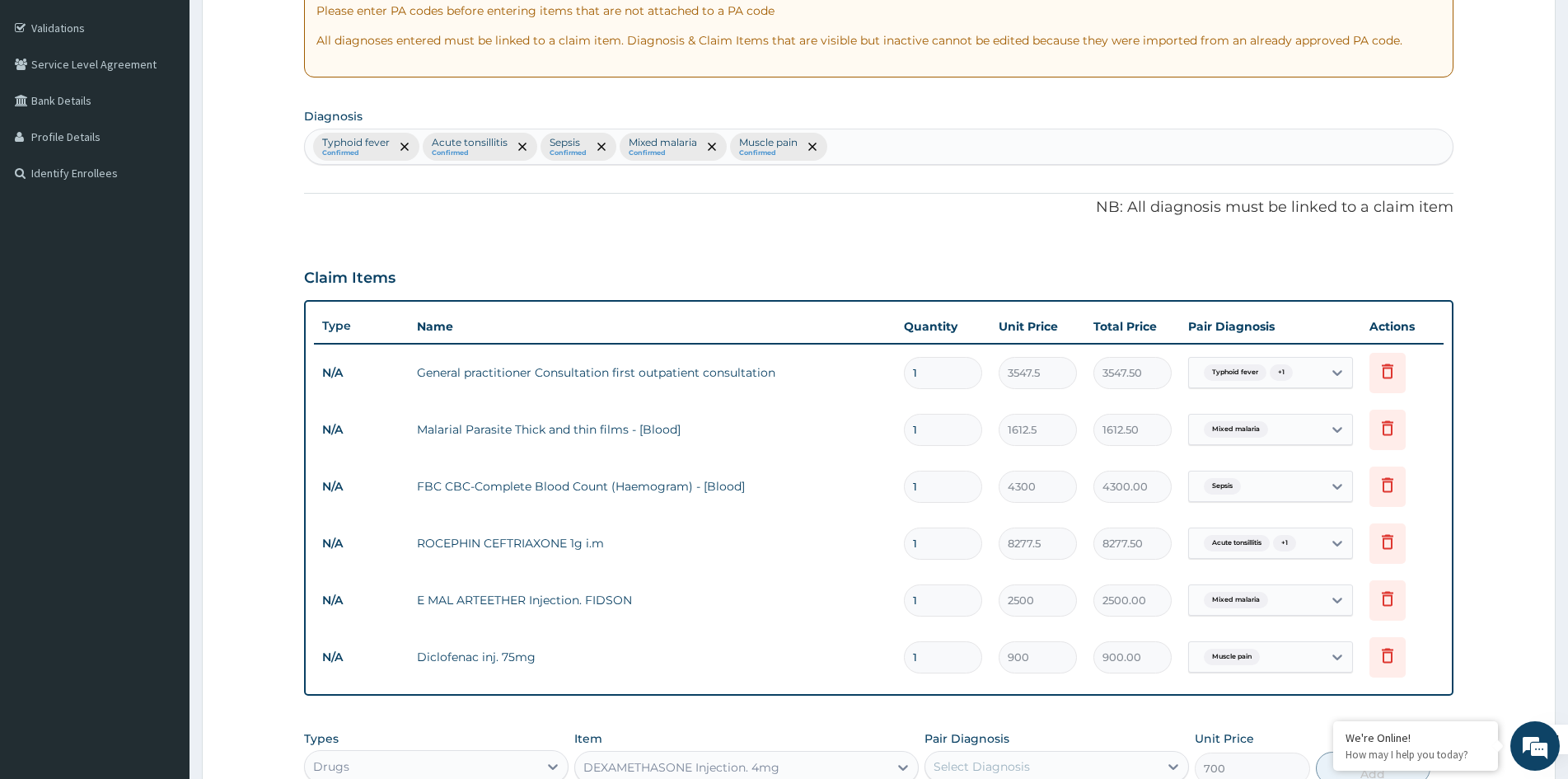 scroll, scrollTop: 295, scrollLeft: 0, axis: vertical 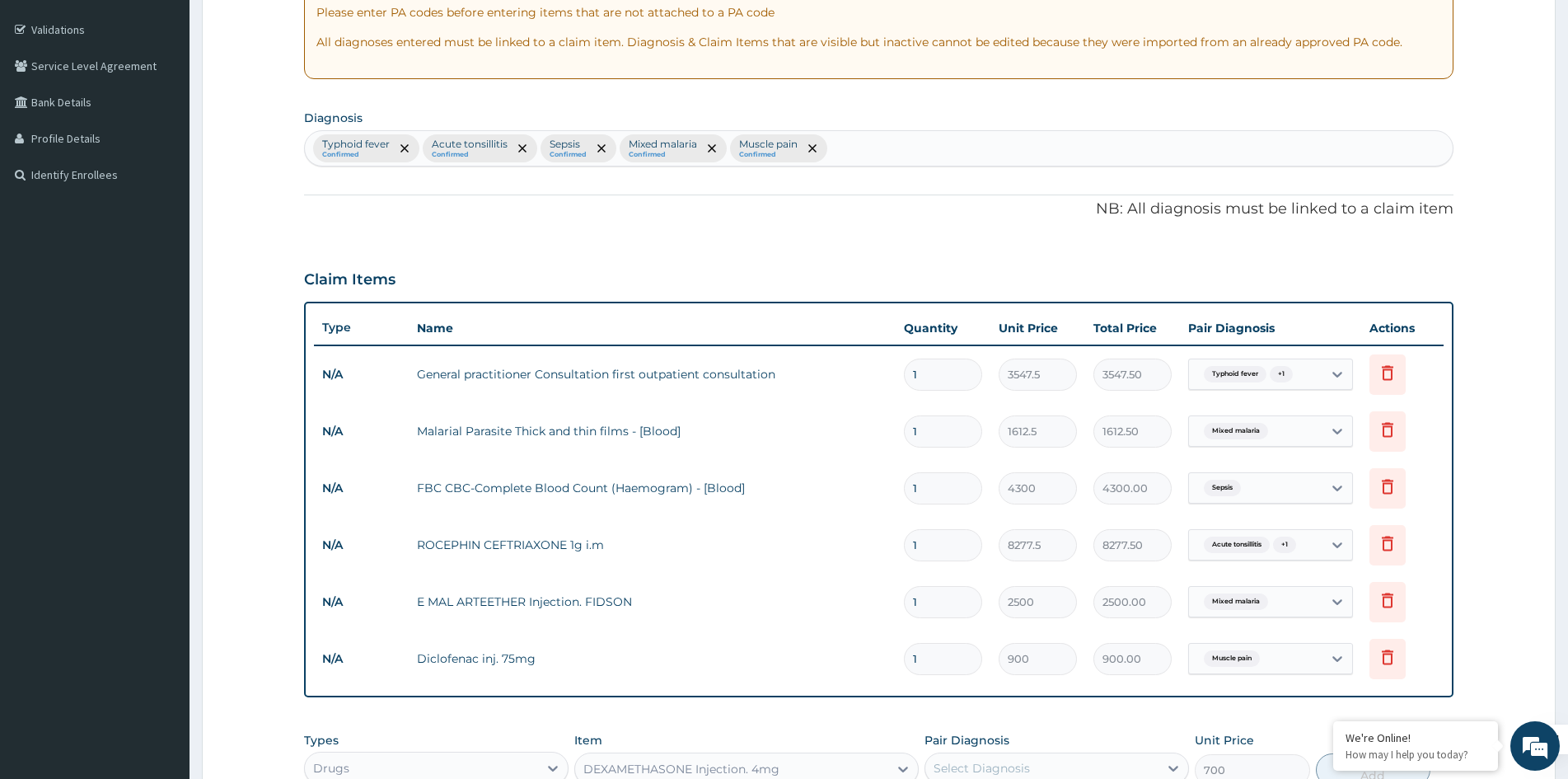 click on "Typhoid fever Confirmed Acute tonsillitis Confirmed Sepsis Confirmed Mixed malaria Confirmed Muscle pain Confirmed" at bounding box center (878, 148) 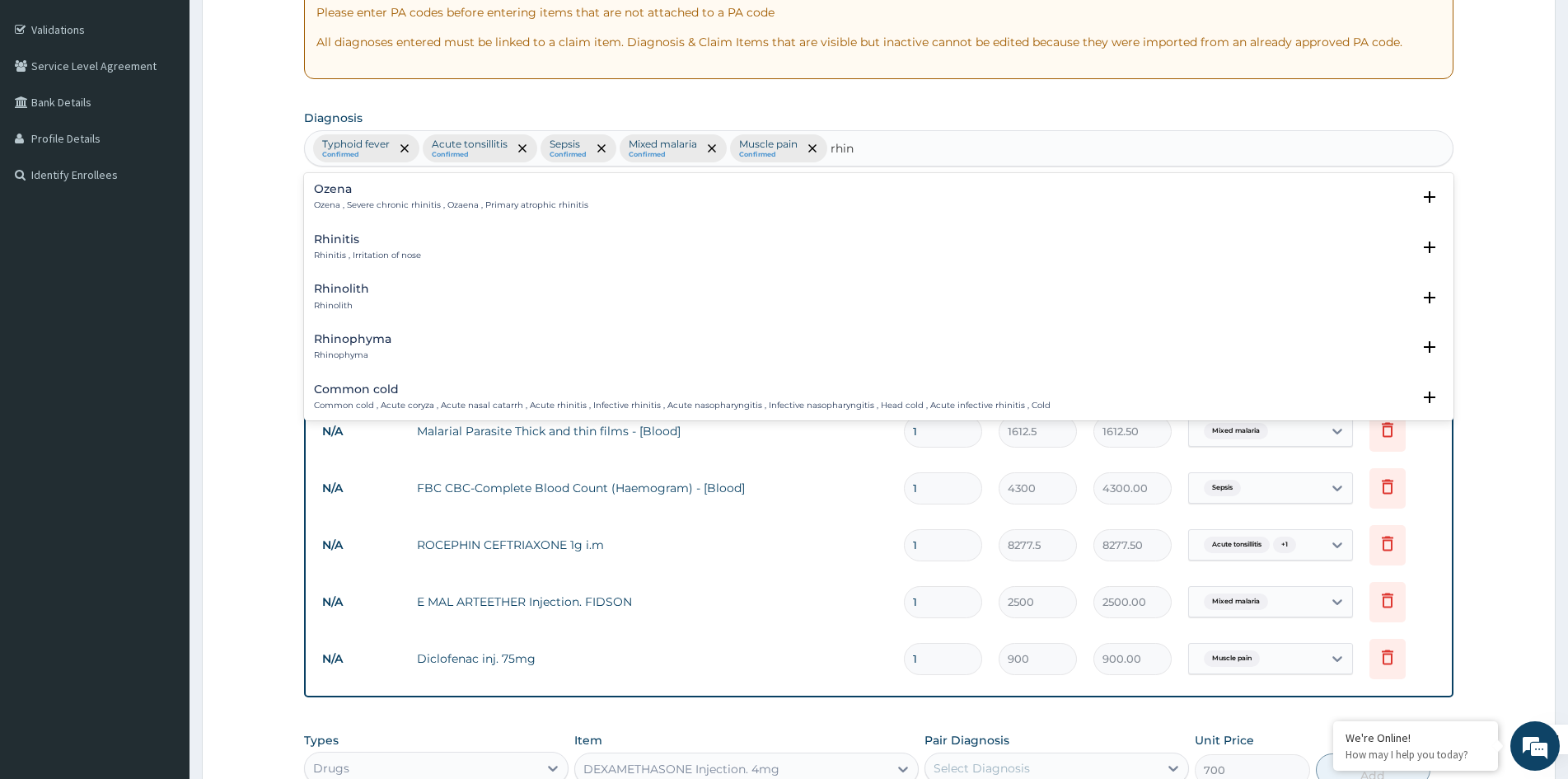 click on "Rhinitis Rhinitis , Irritation of nose" at bounding box center (878, 247) 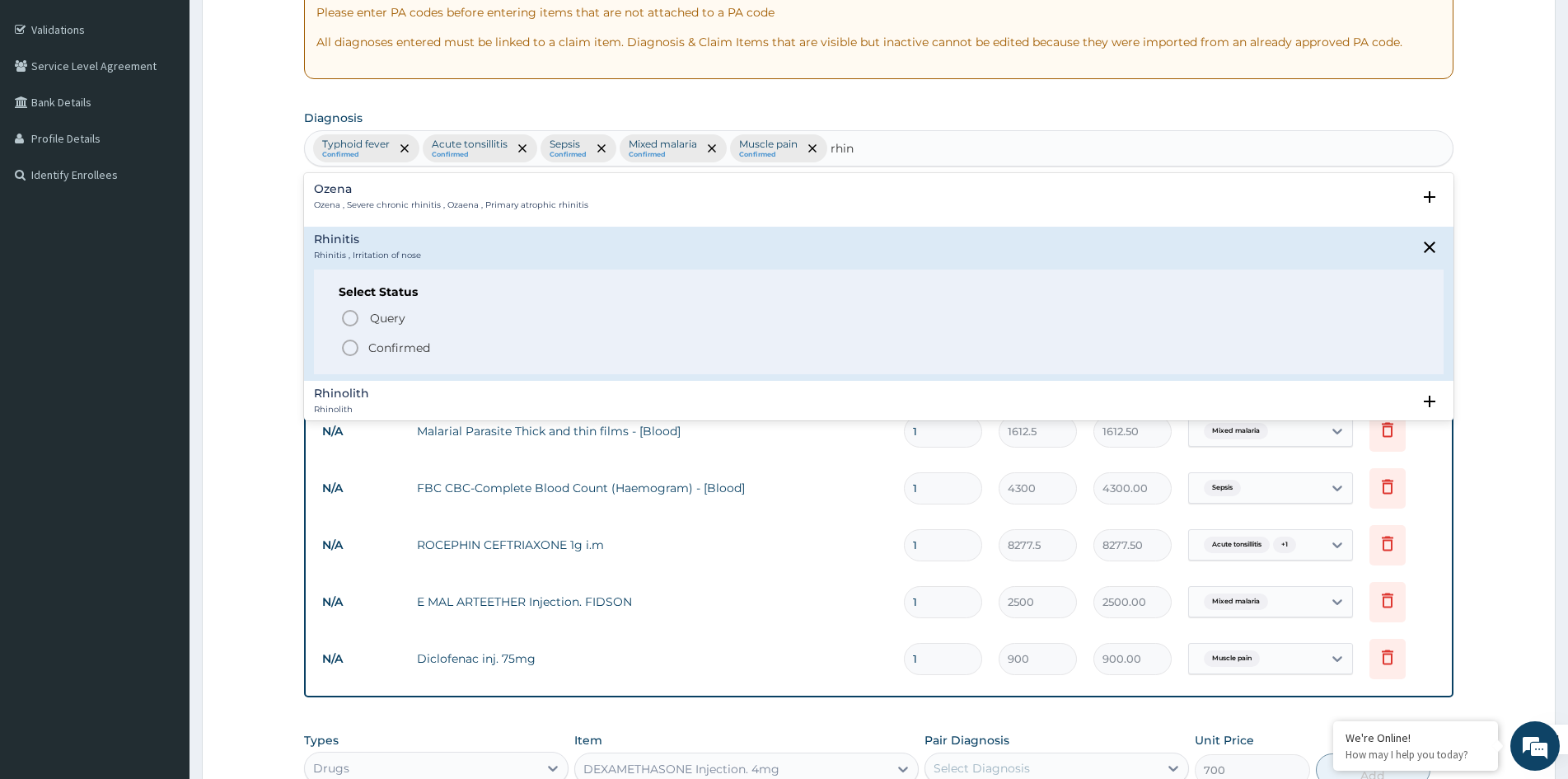 drag, startPoint x: 360, startPoint y: 233, endPoint x: 314, endPoint y: 235, distance: 46.0435 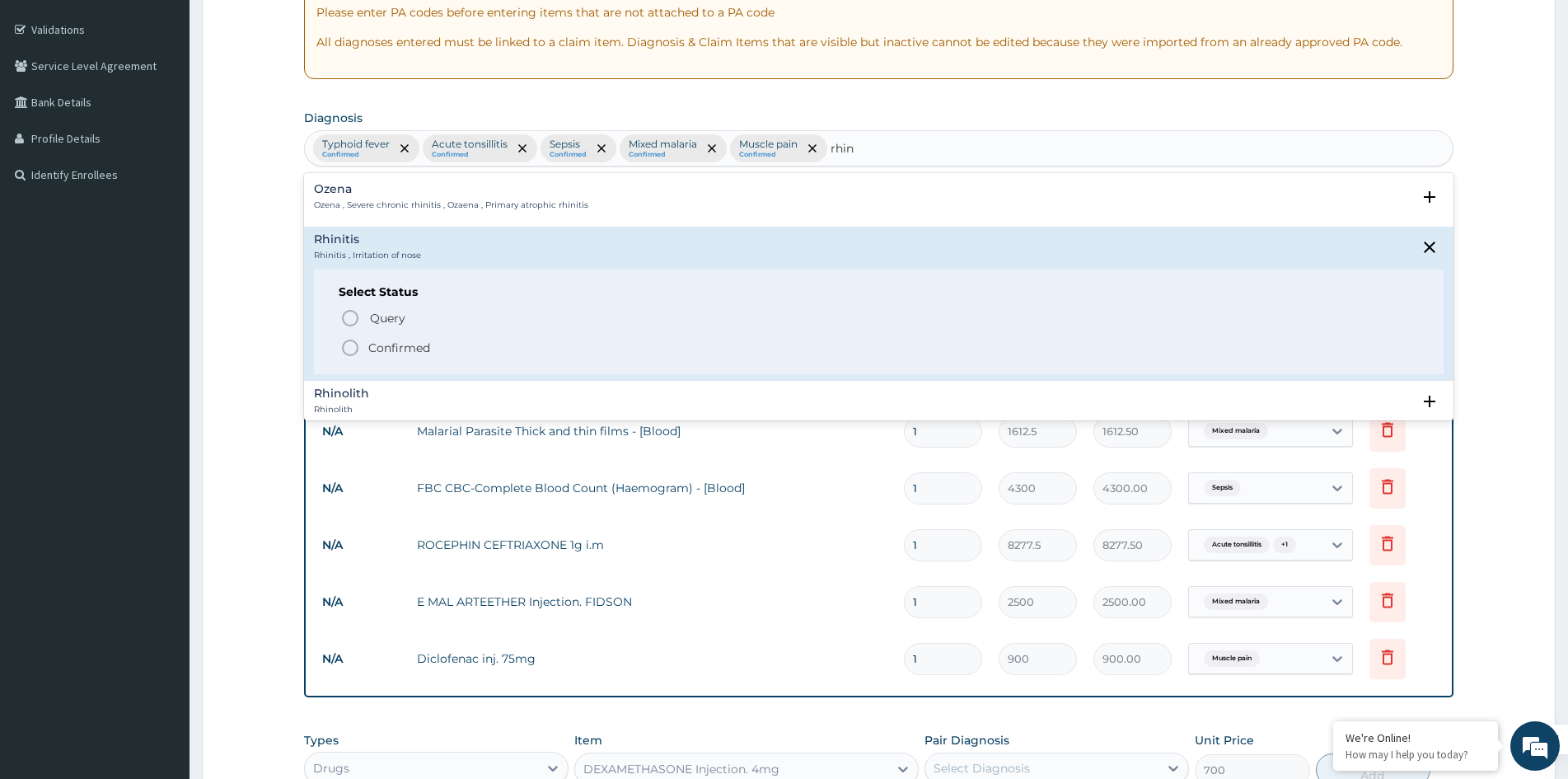 click on "Rhinitis" at bounding box center [367, 239] 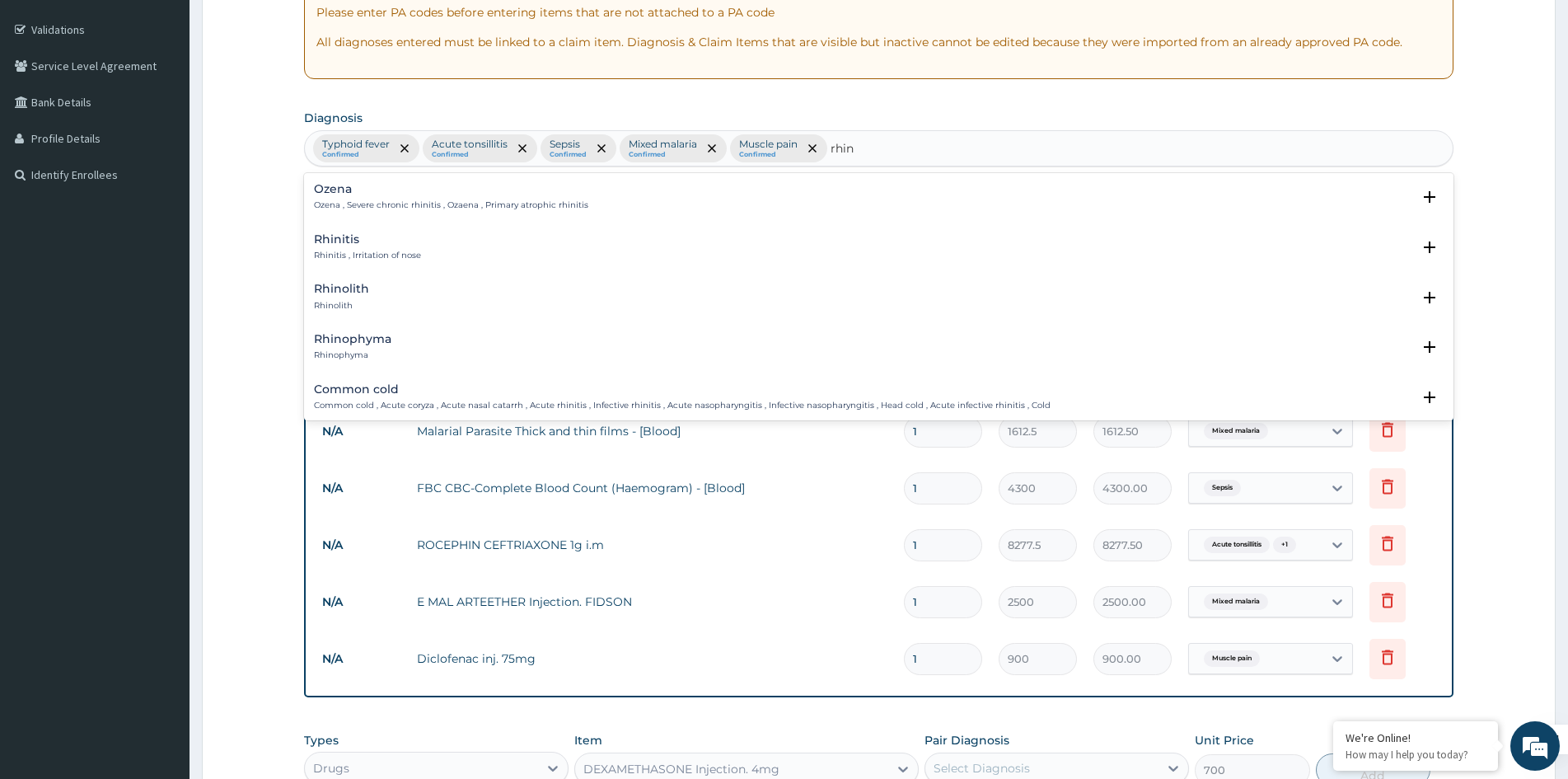 type on "rhin" 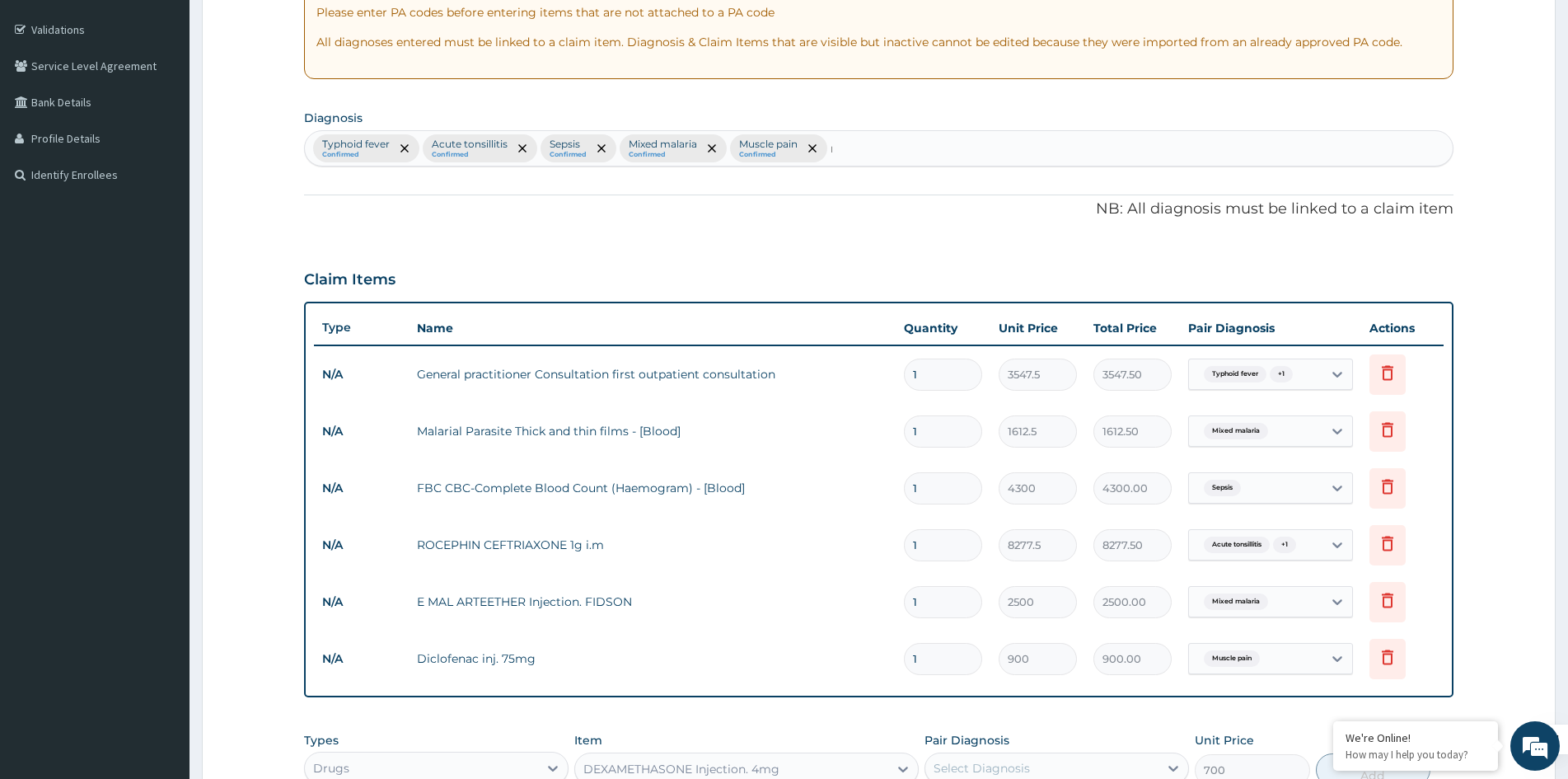 type 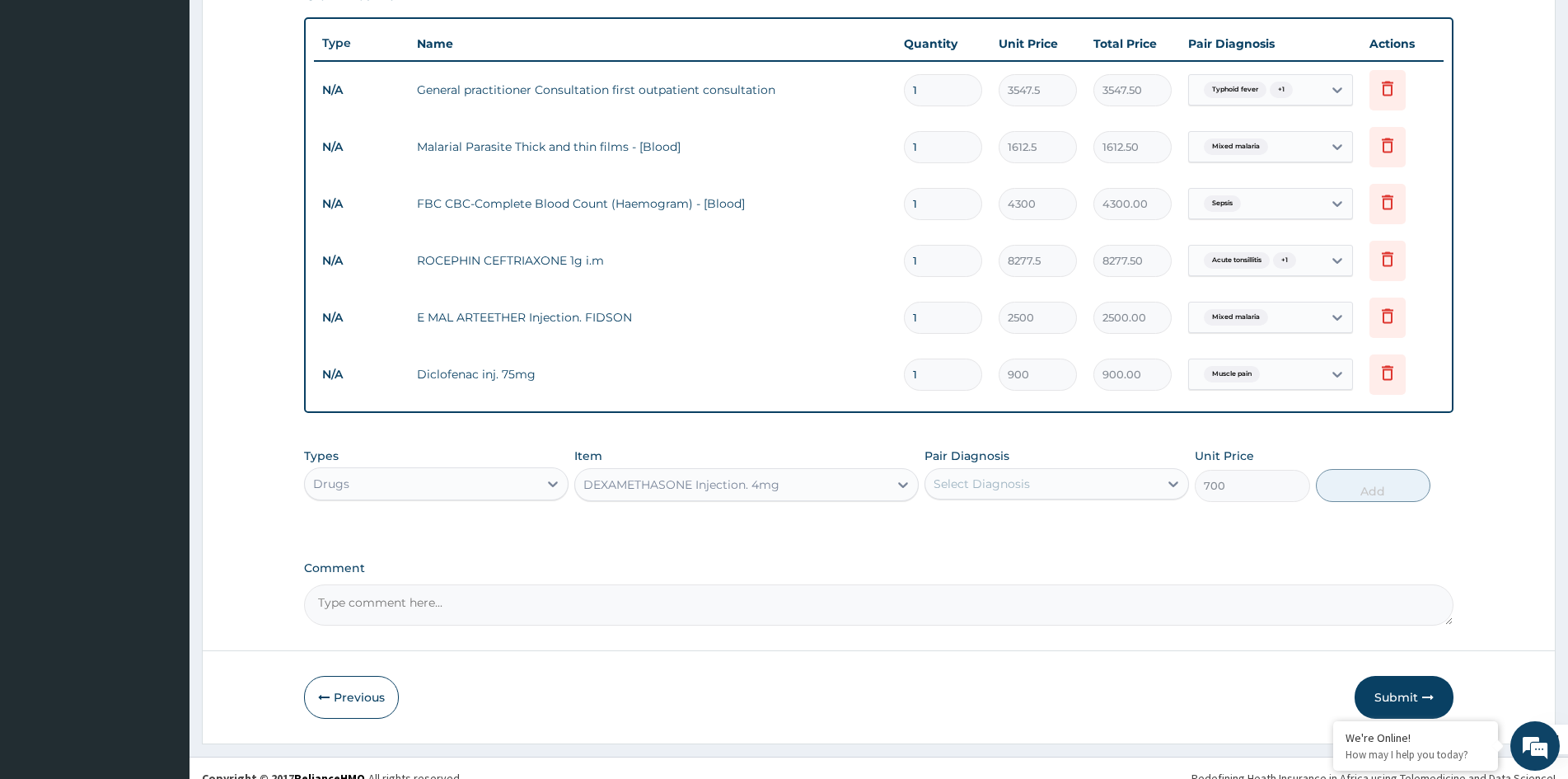 scroll, scrollTop: 599, scrollLeft: 0, axis: vertical 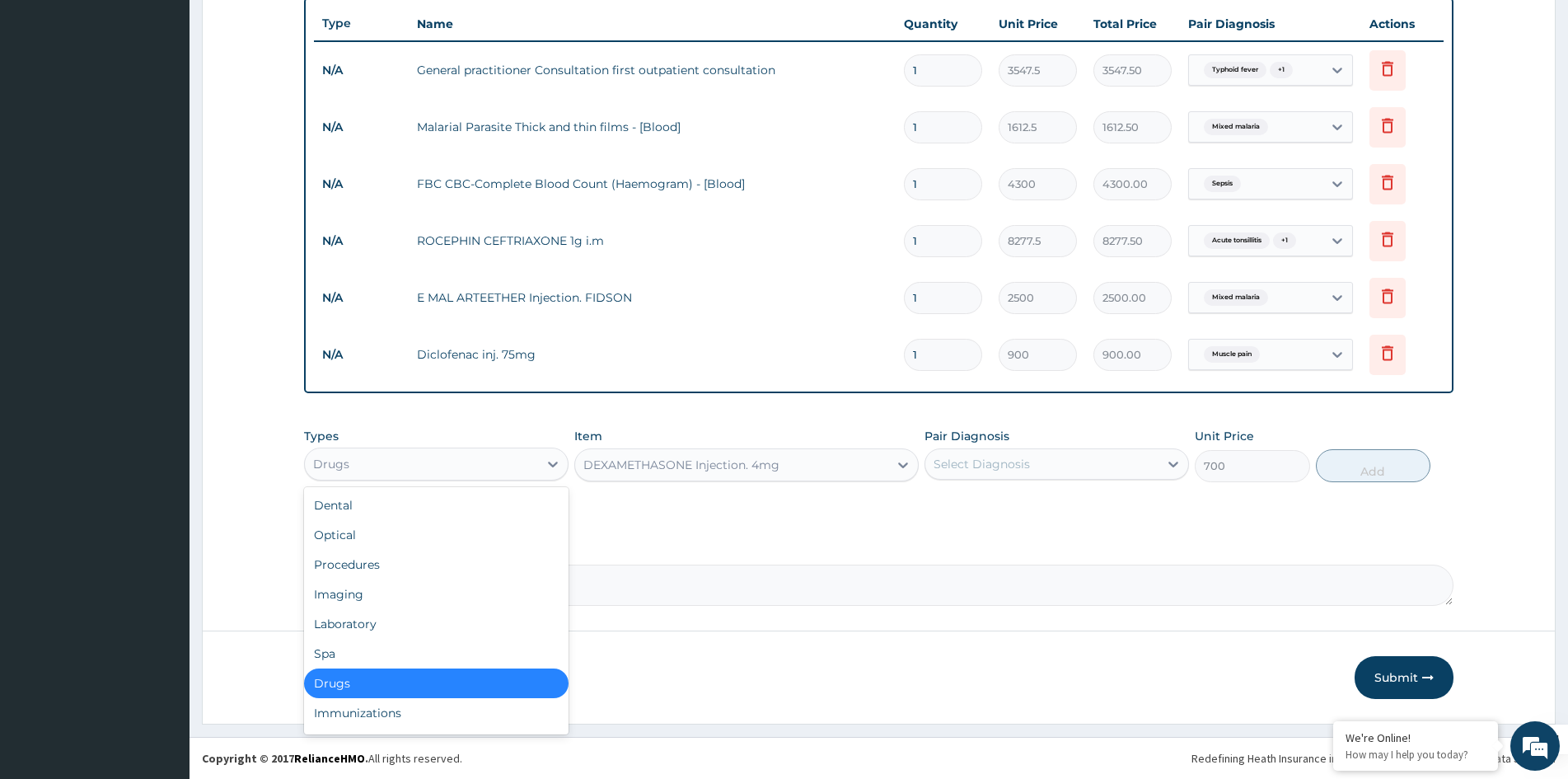 click on "Drugs" at bounding box center (421, 464) 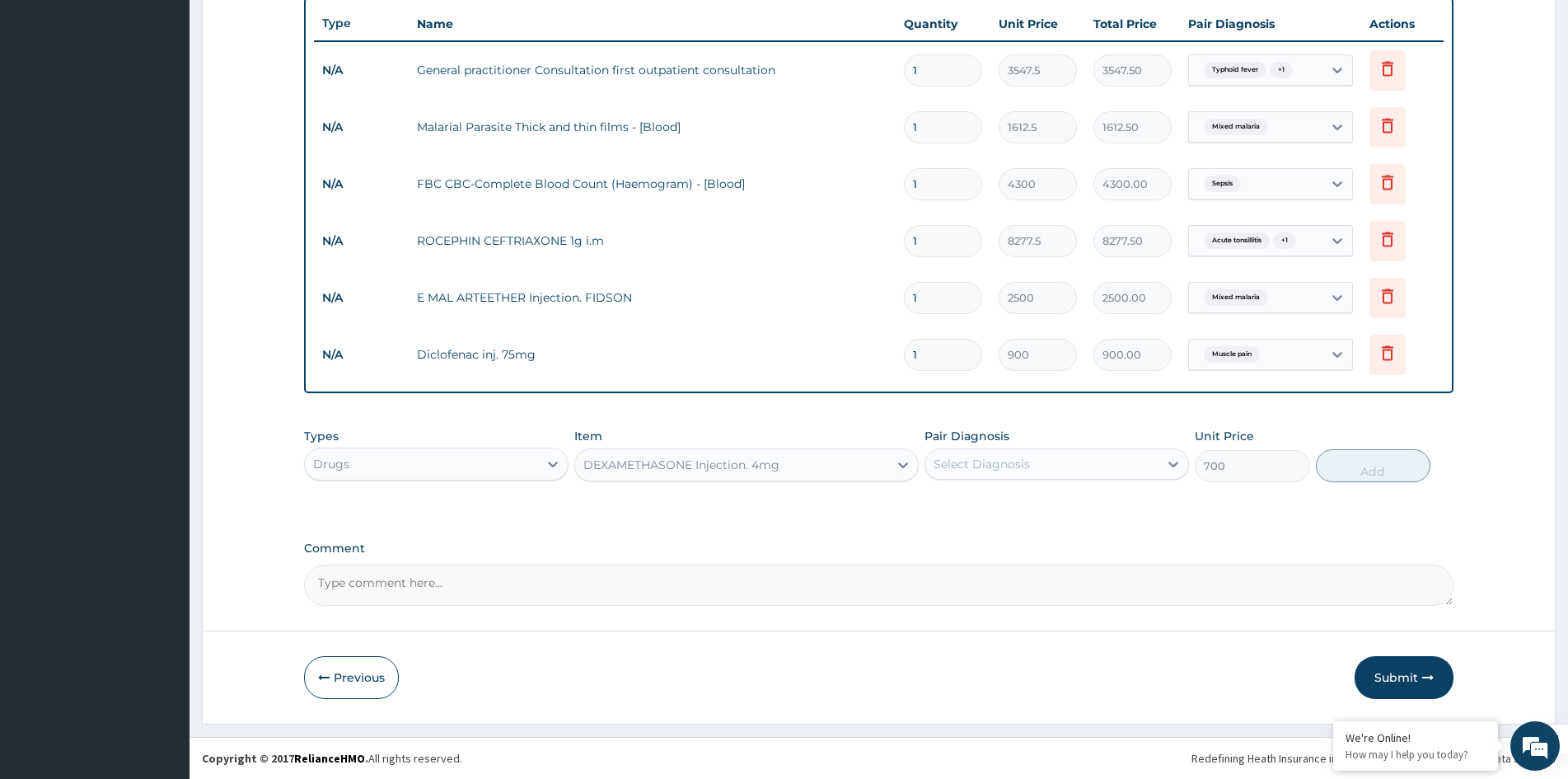 click on "Drugs" at bounding box center (421, 464) 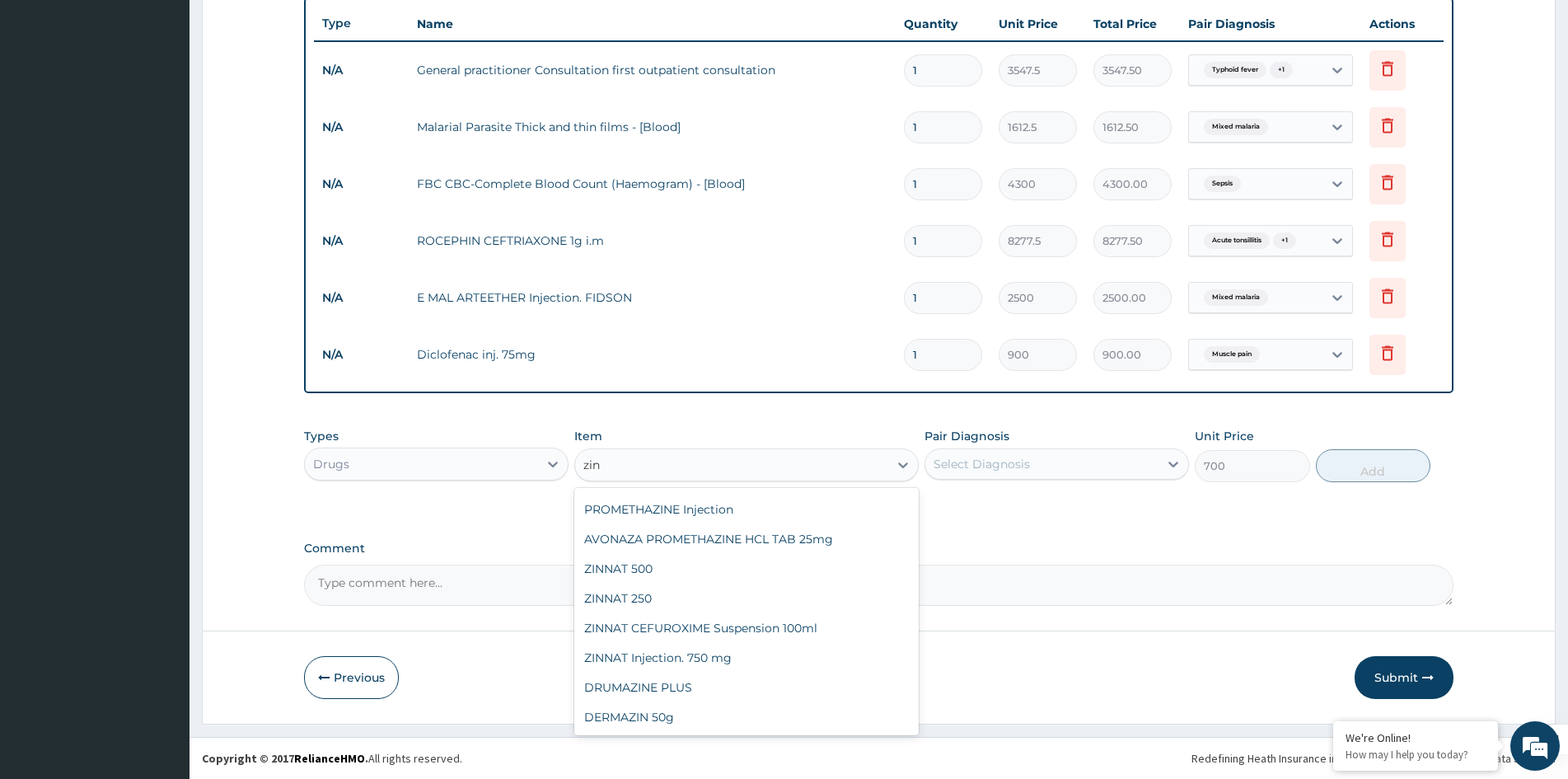 scroll, scrollTop: 234, scrollLeft: 0, axis: vertical 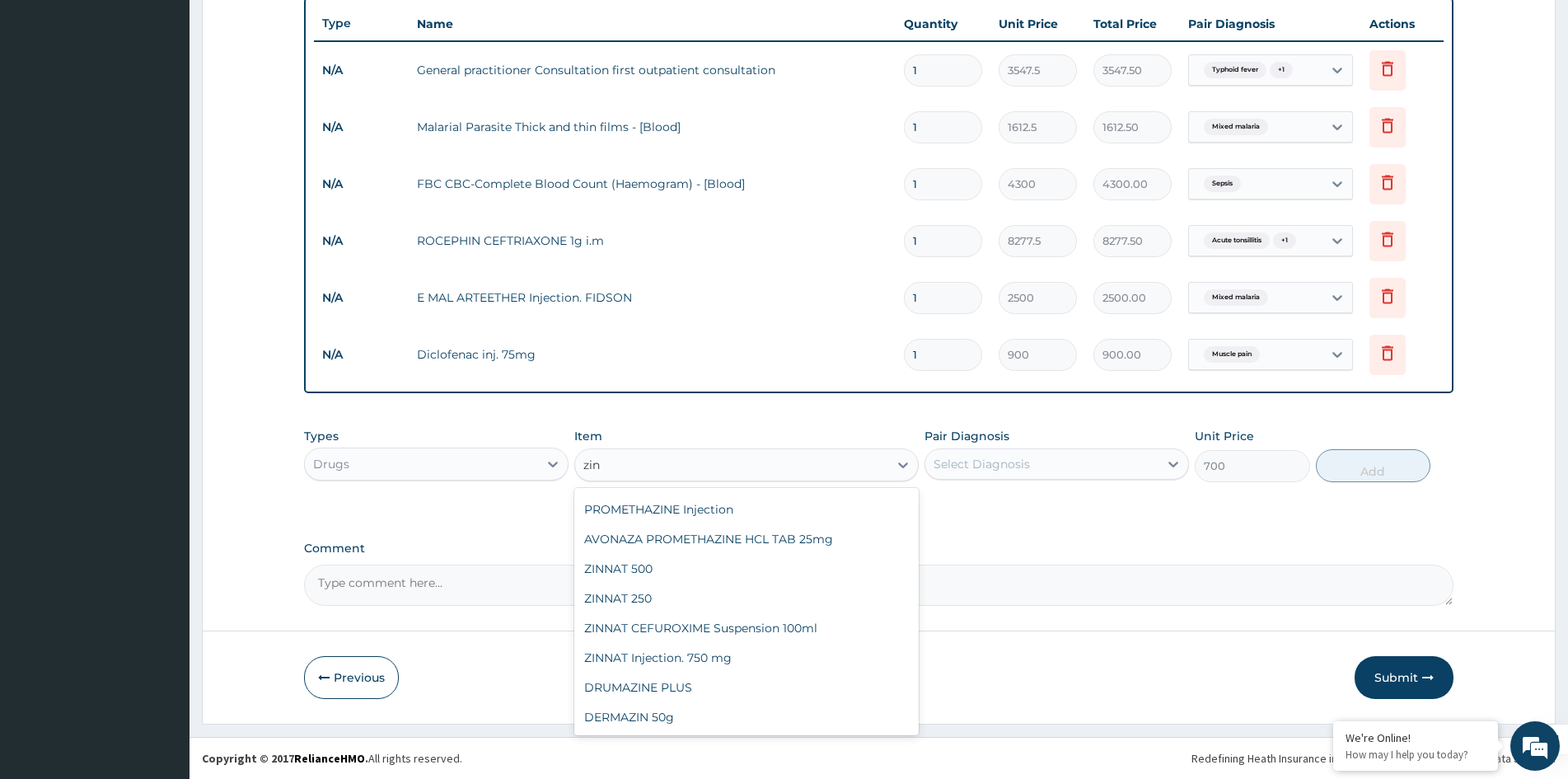 type on "zinn" 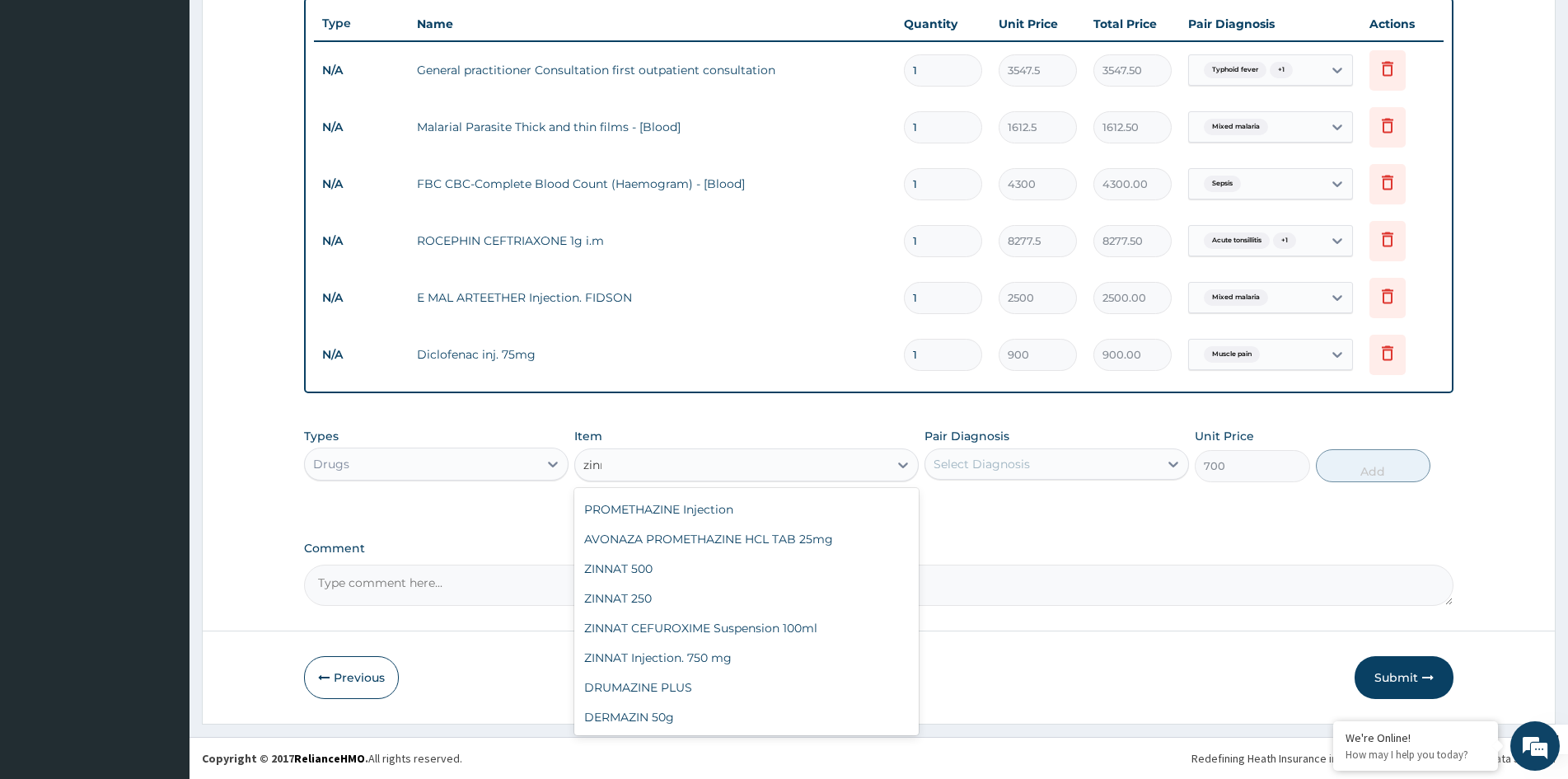 scroll, scrollTop: 0, scrollLeft: 0, axis: both 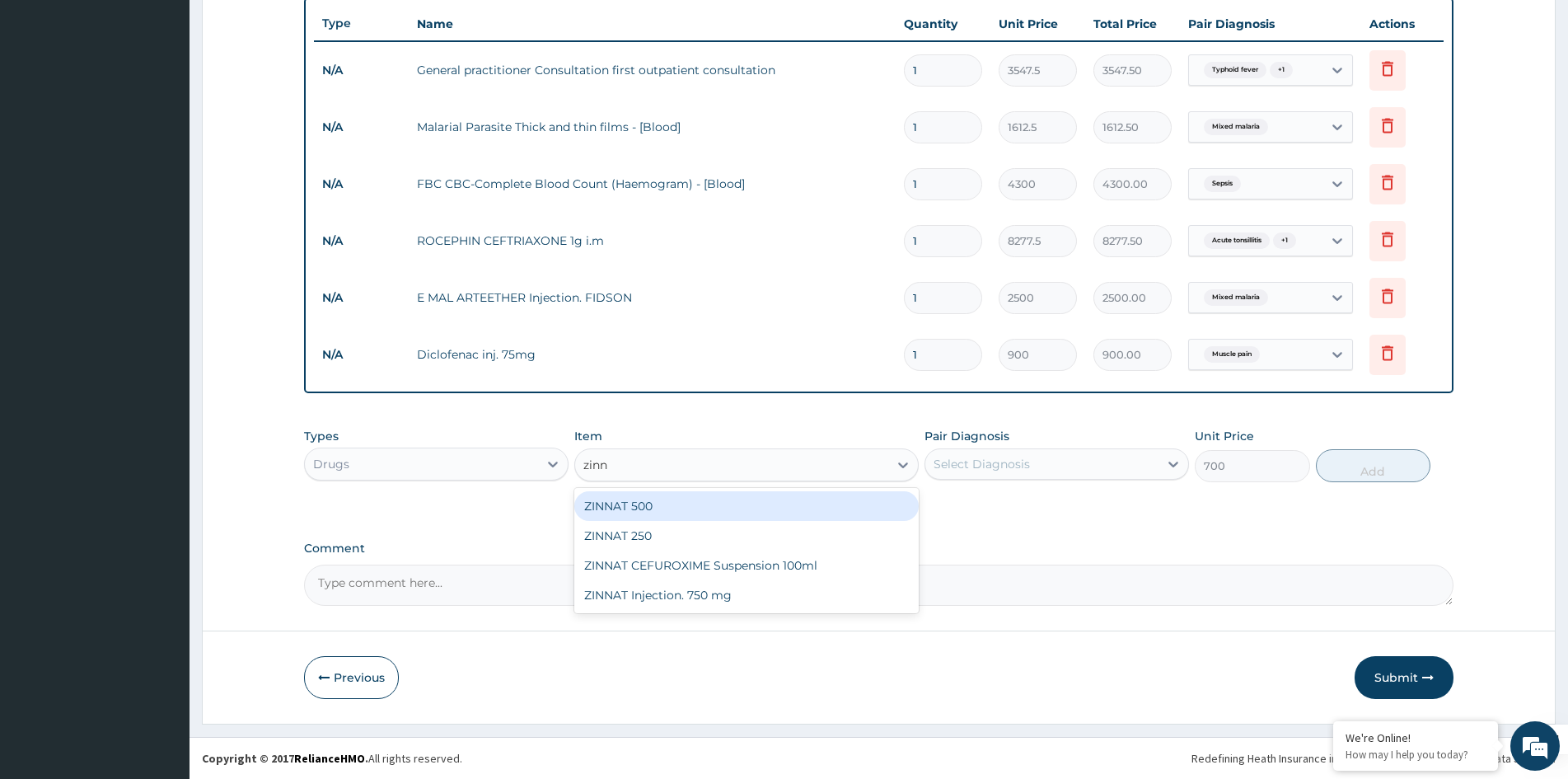 click on "ZINNAT 500" at bounding box center (747, 506) 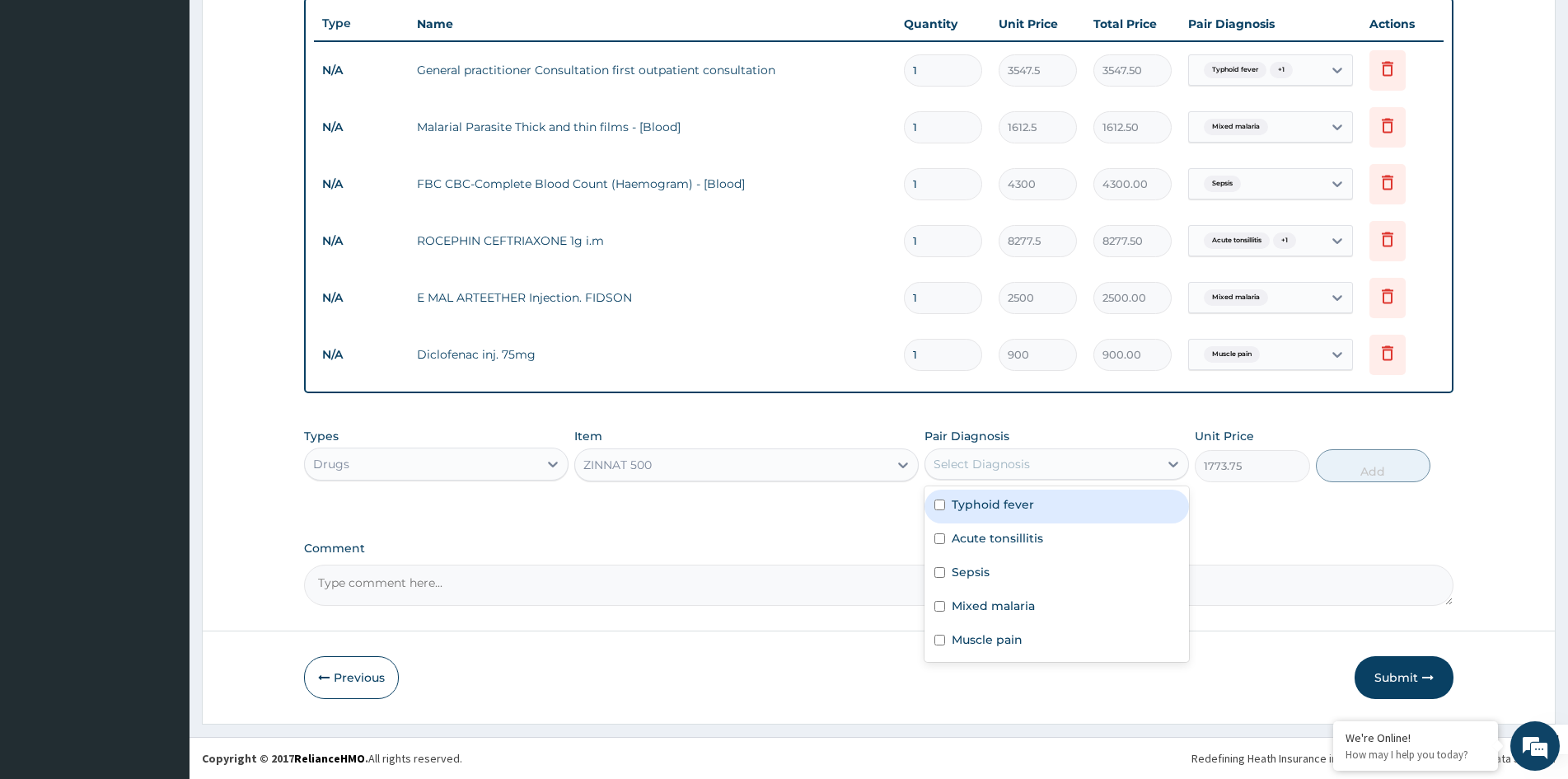 click on "Select Diagnosis" at bounding box center (1041, 464) 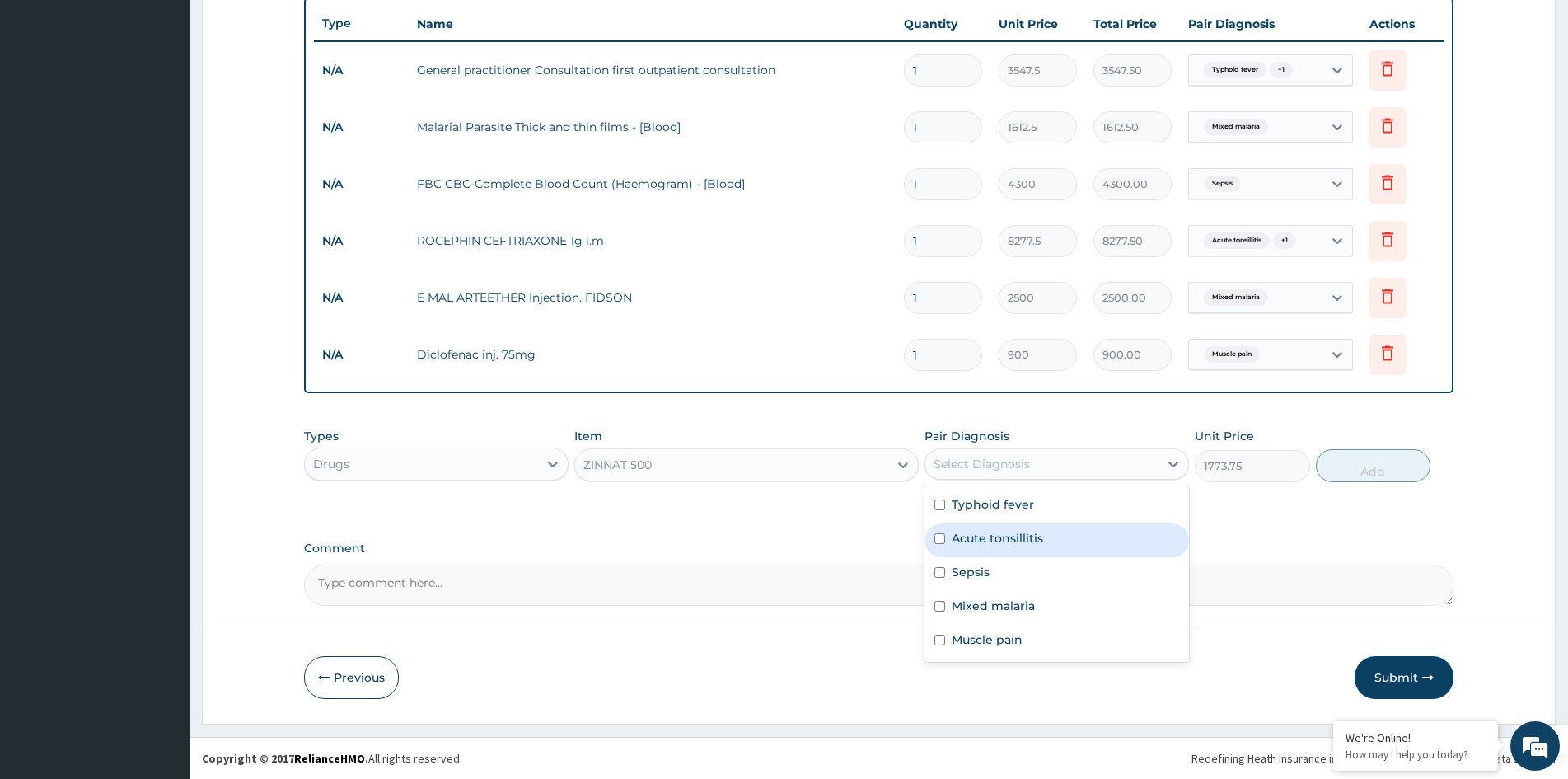 click on "Acute tonsillitis" at bounding box center (1056, 540) 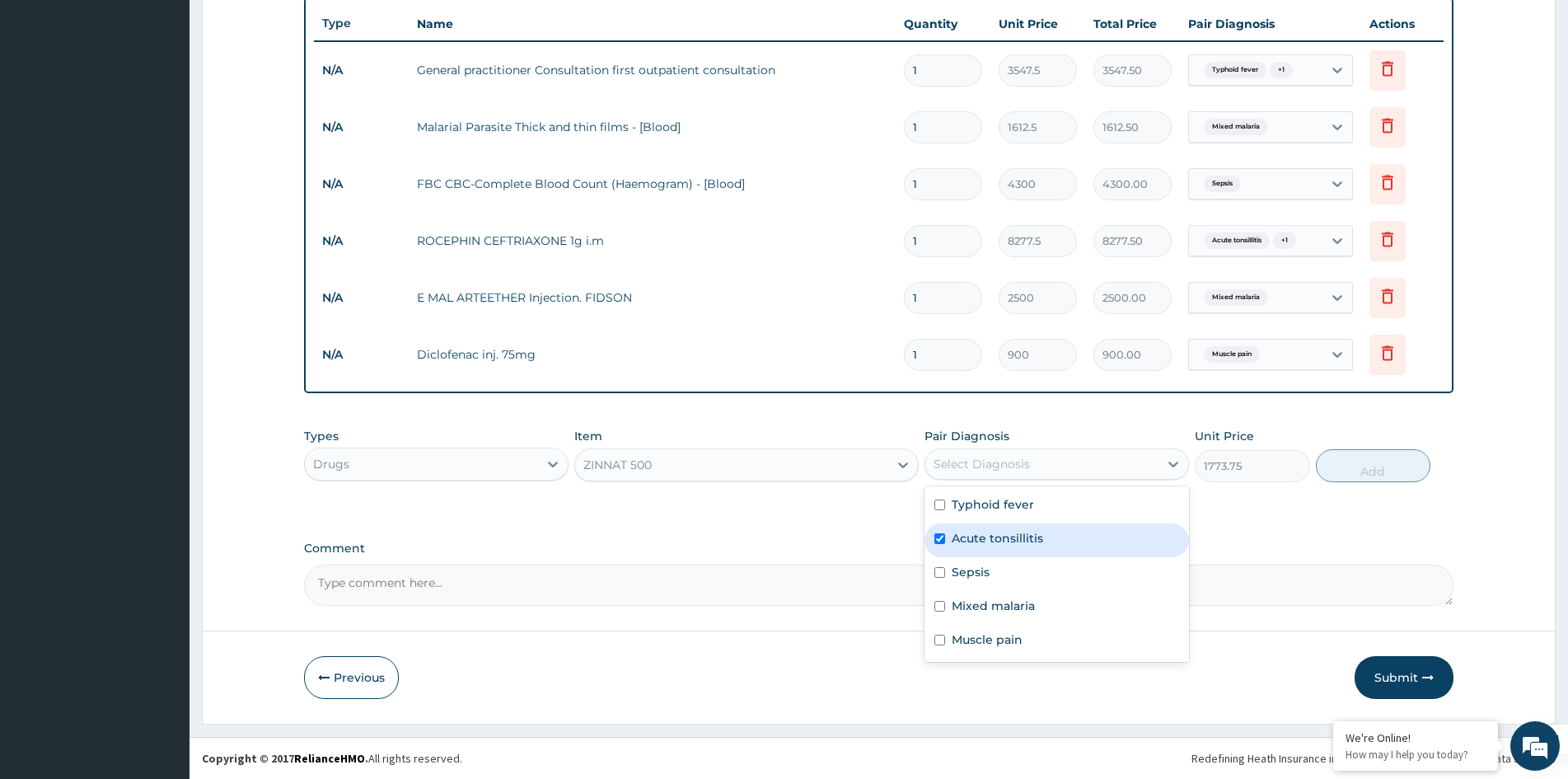 checkbox on "true" 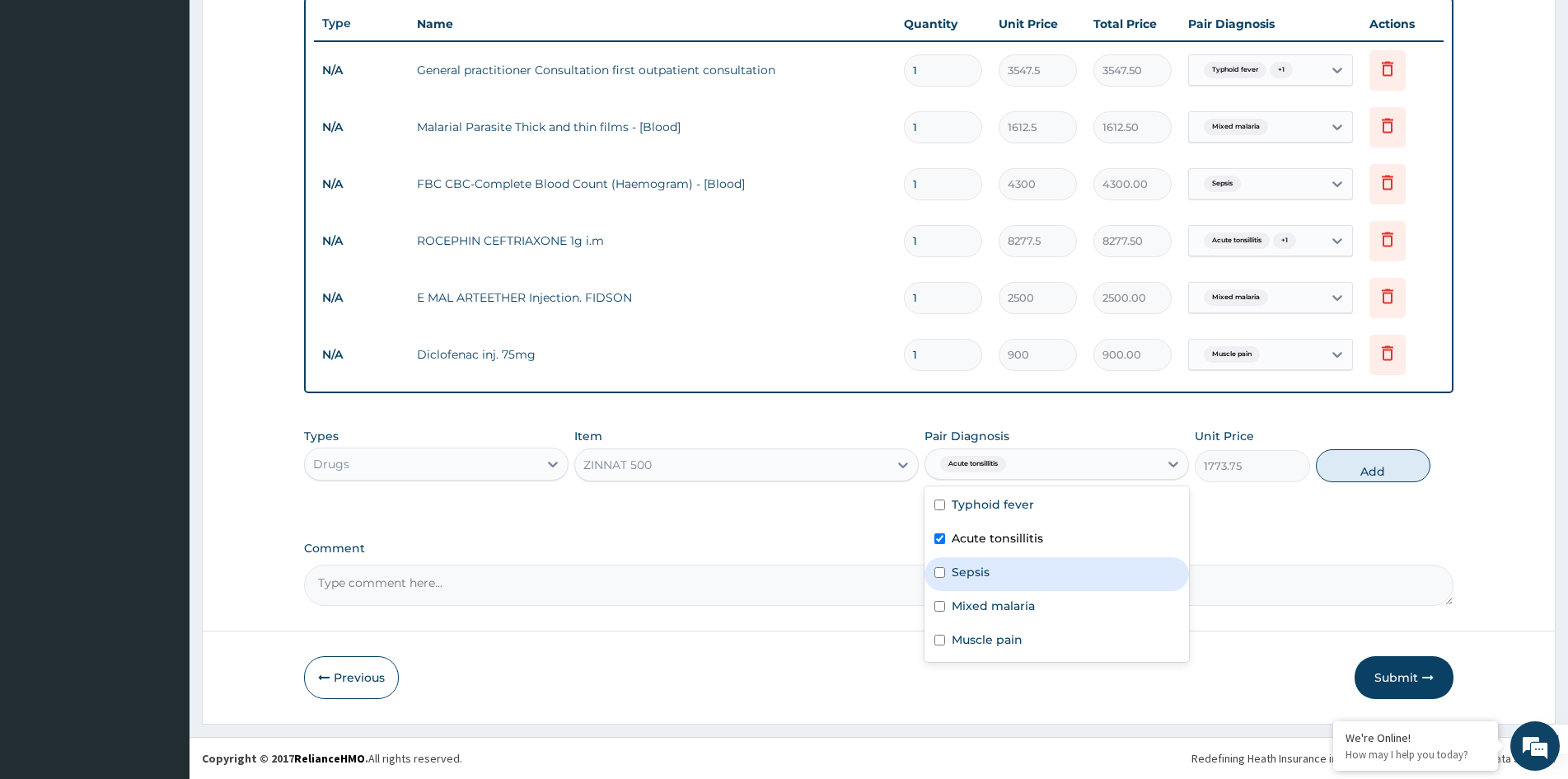 click on "Sepsis" at bounding box center [1056, 574] 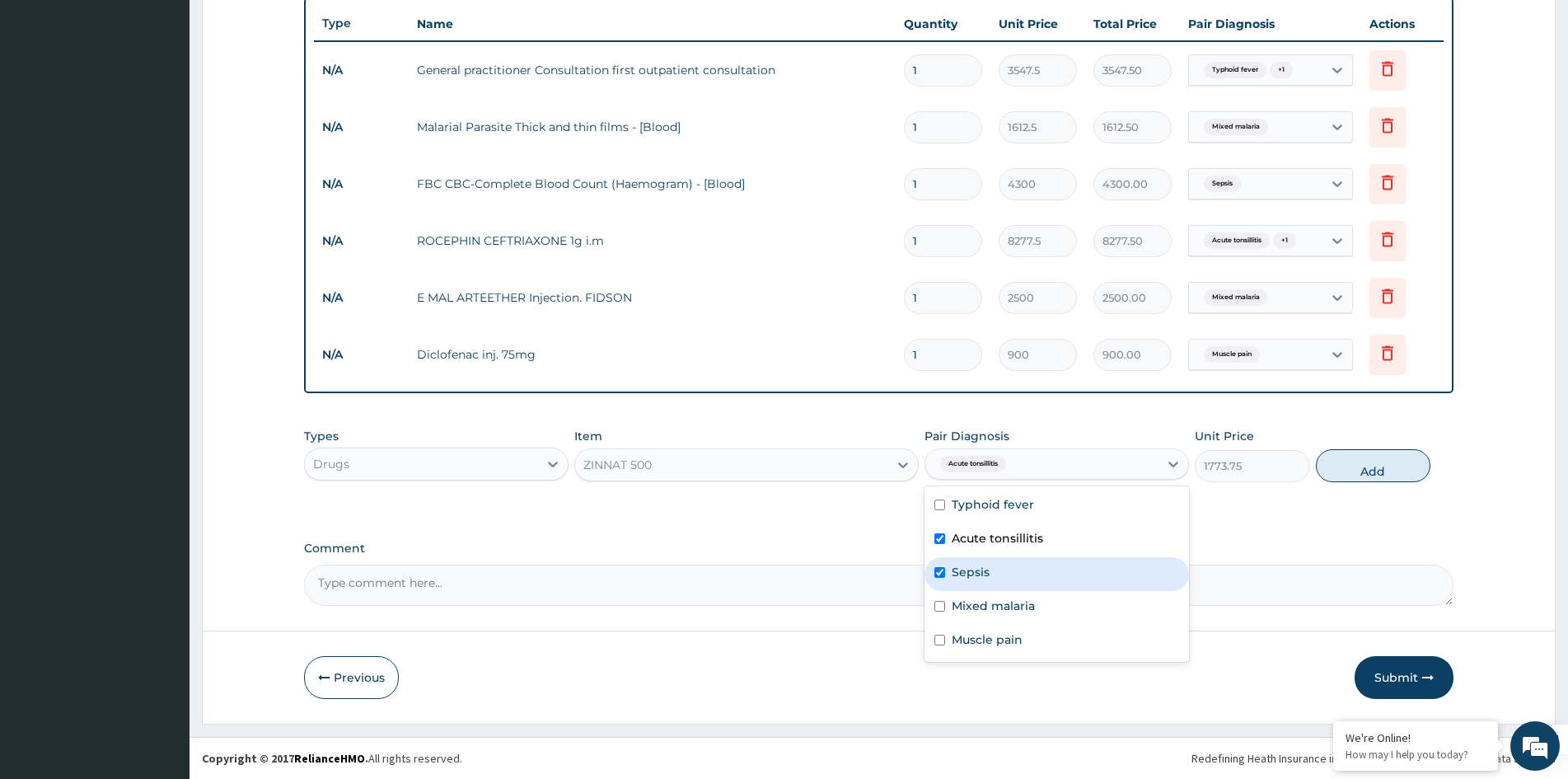 checkbox on "true" 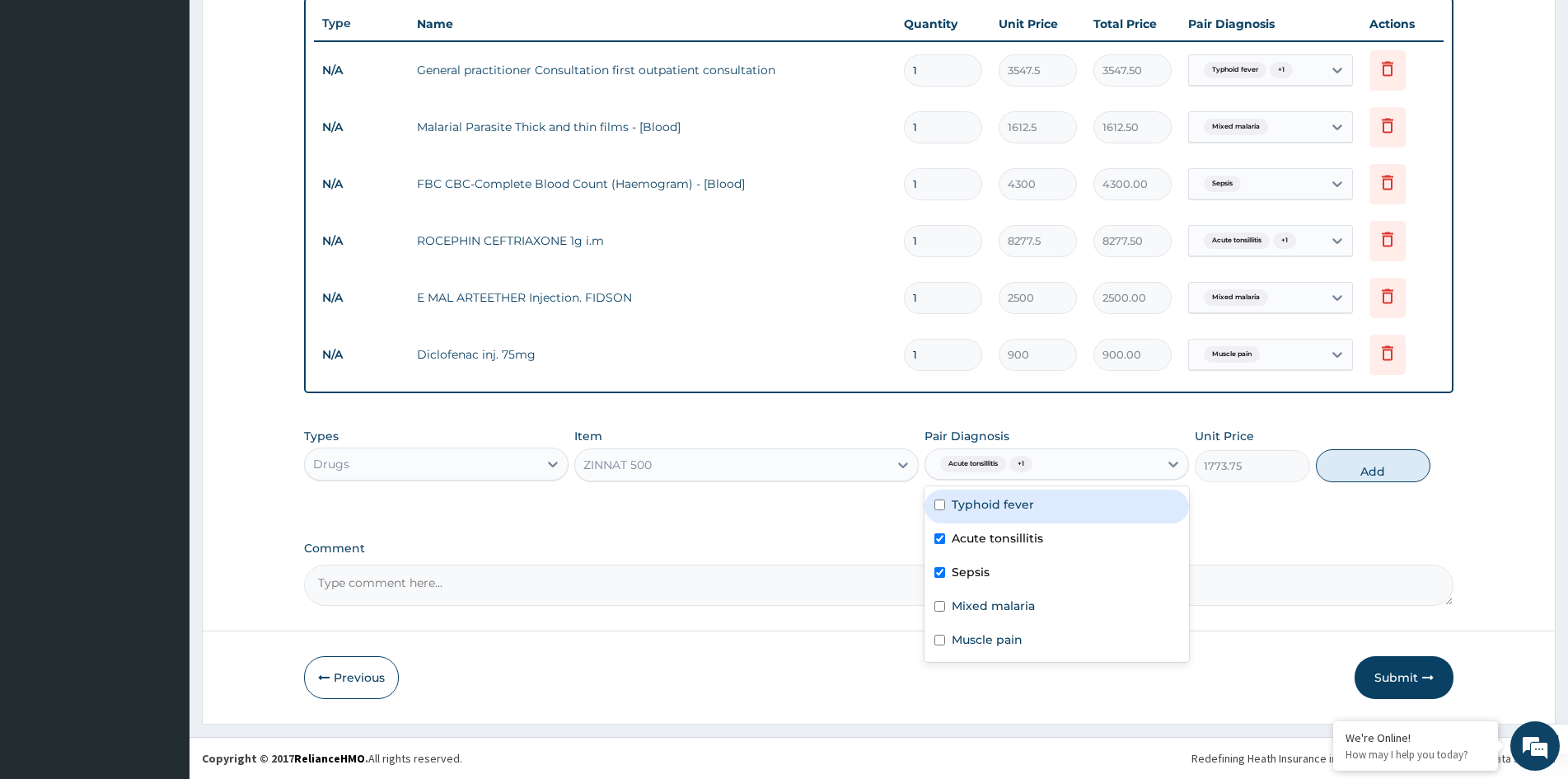 click on "Typhoid fever" at bounding box center [993, 504] 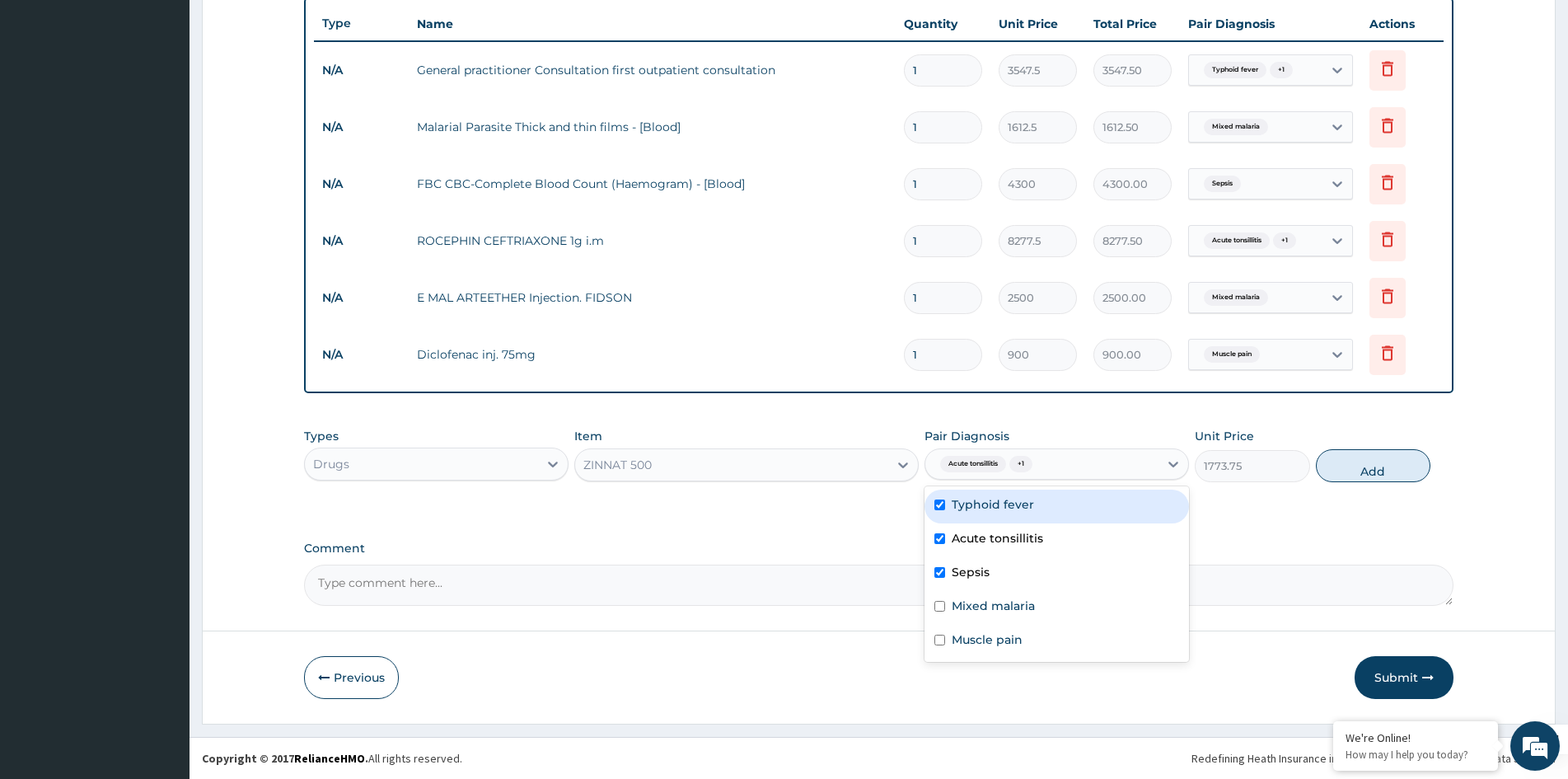 checkbox on "true" 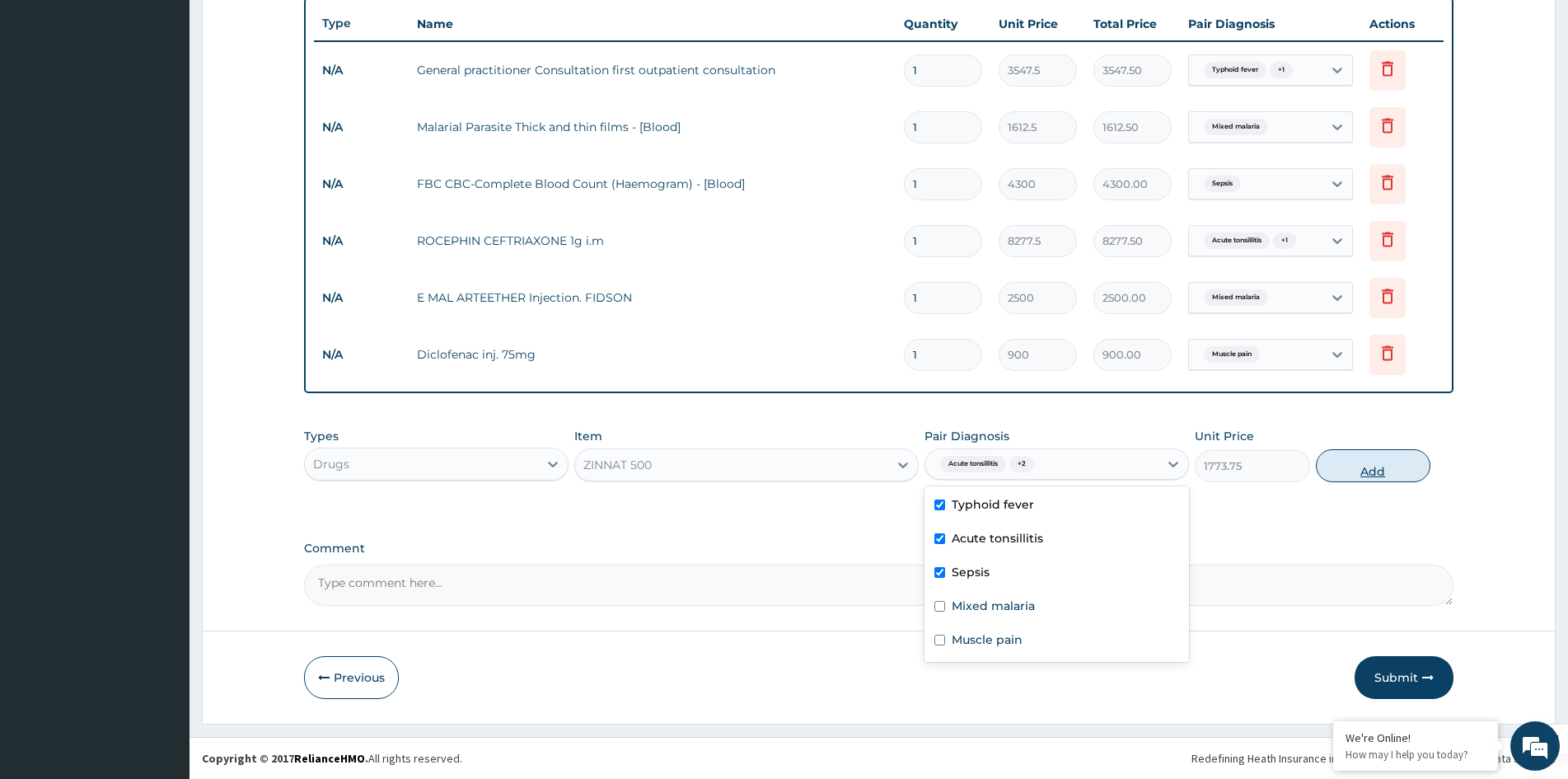click on "Add" at bounding box center (1373, 466) 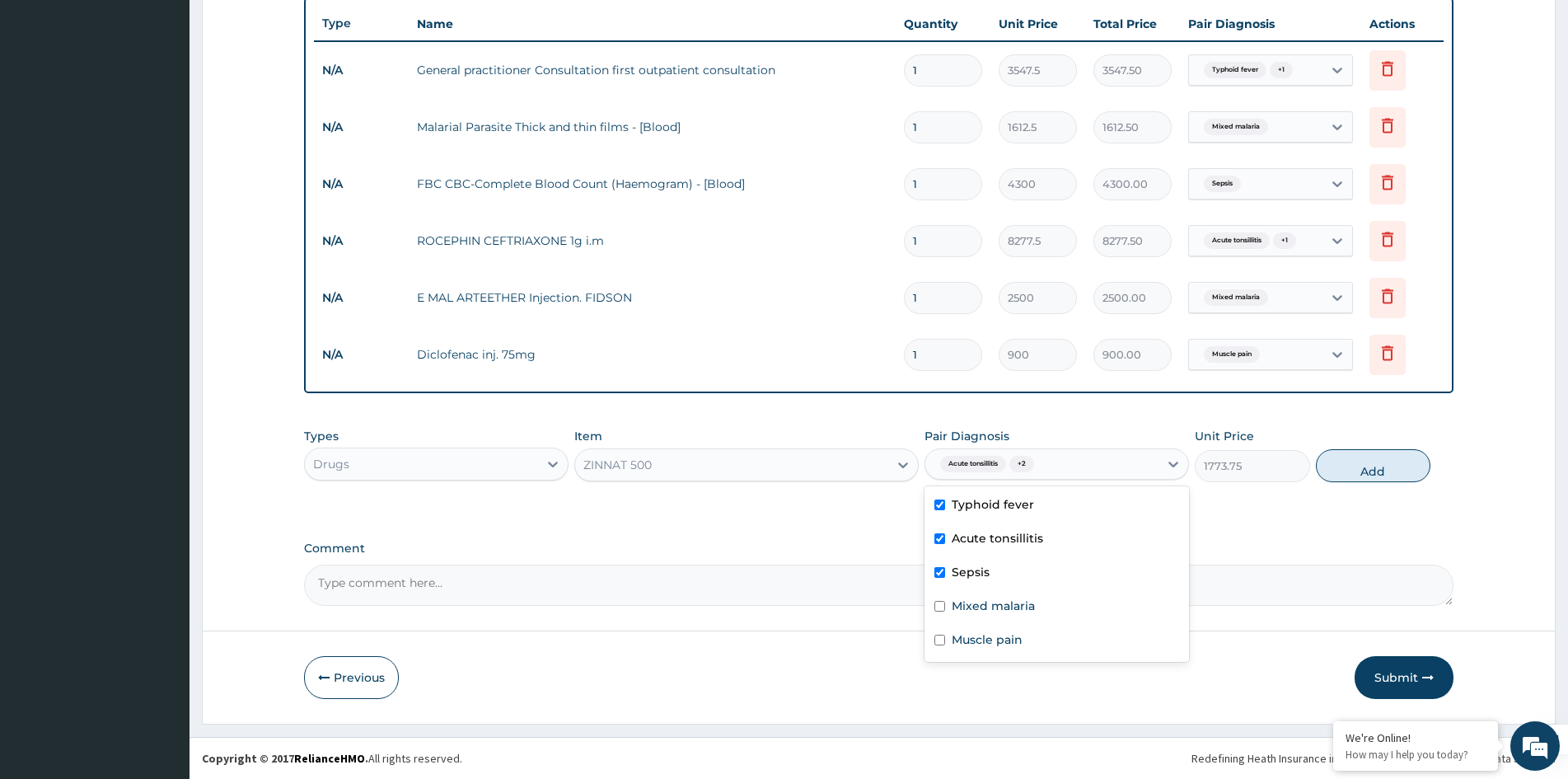 type on "0" 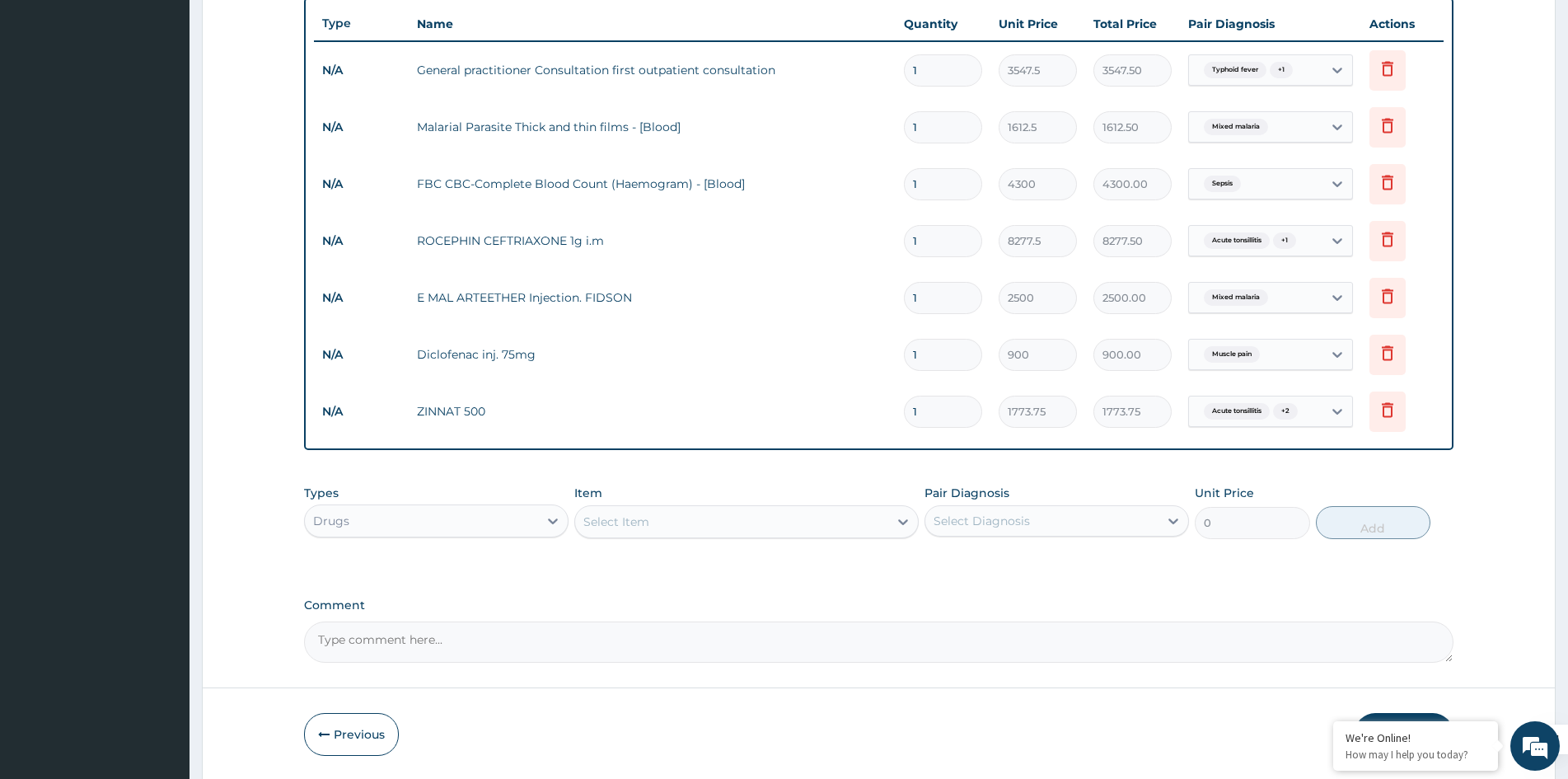 click on "Select Item" at bounding box center [732, 522] 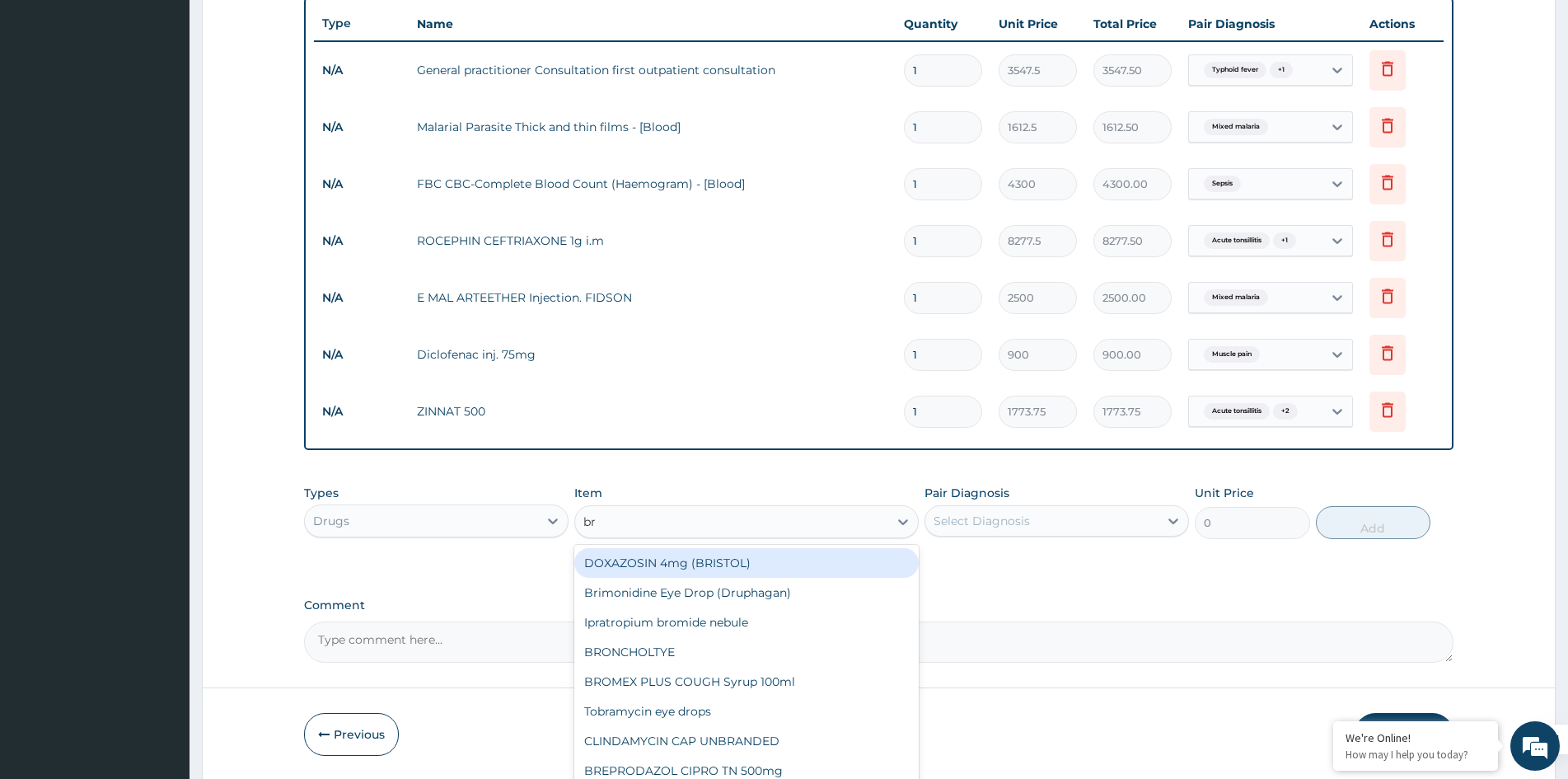type on "bru" 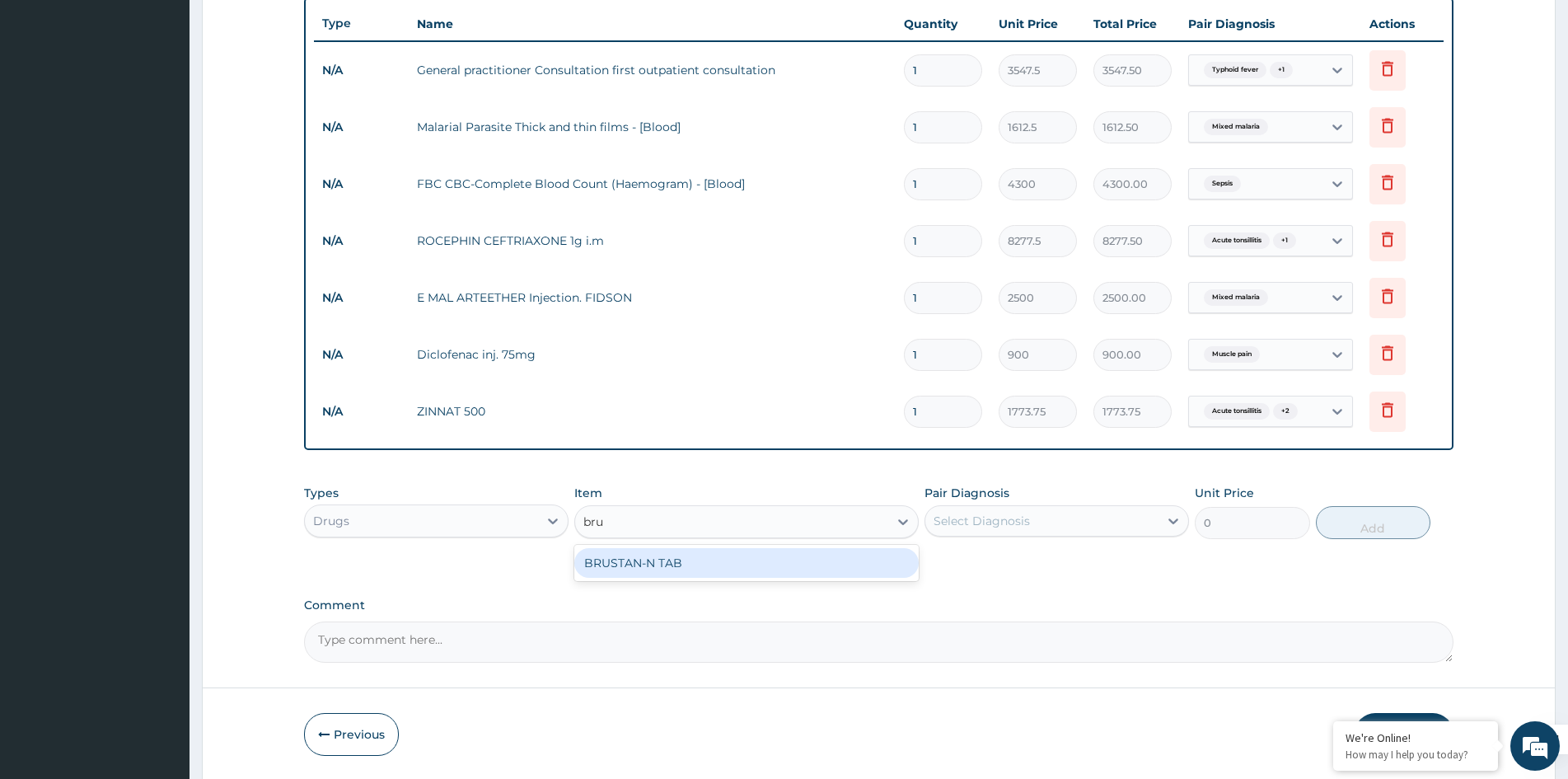 click on "BRUSTAN-N TAB" at bounding box center (747, 563) 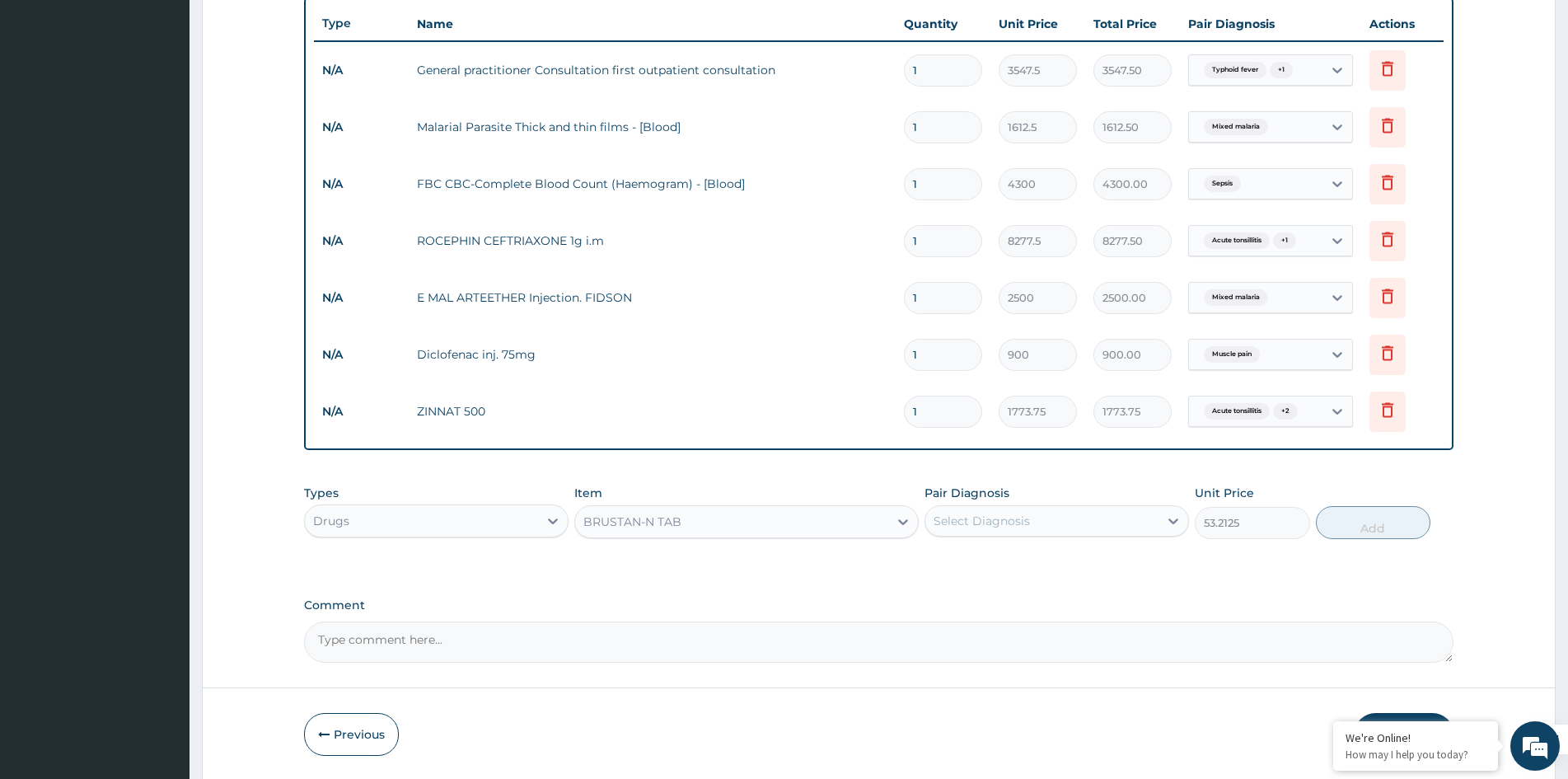 click on "Select Diagnosis" at bounding box center [1041, 521] 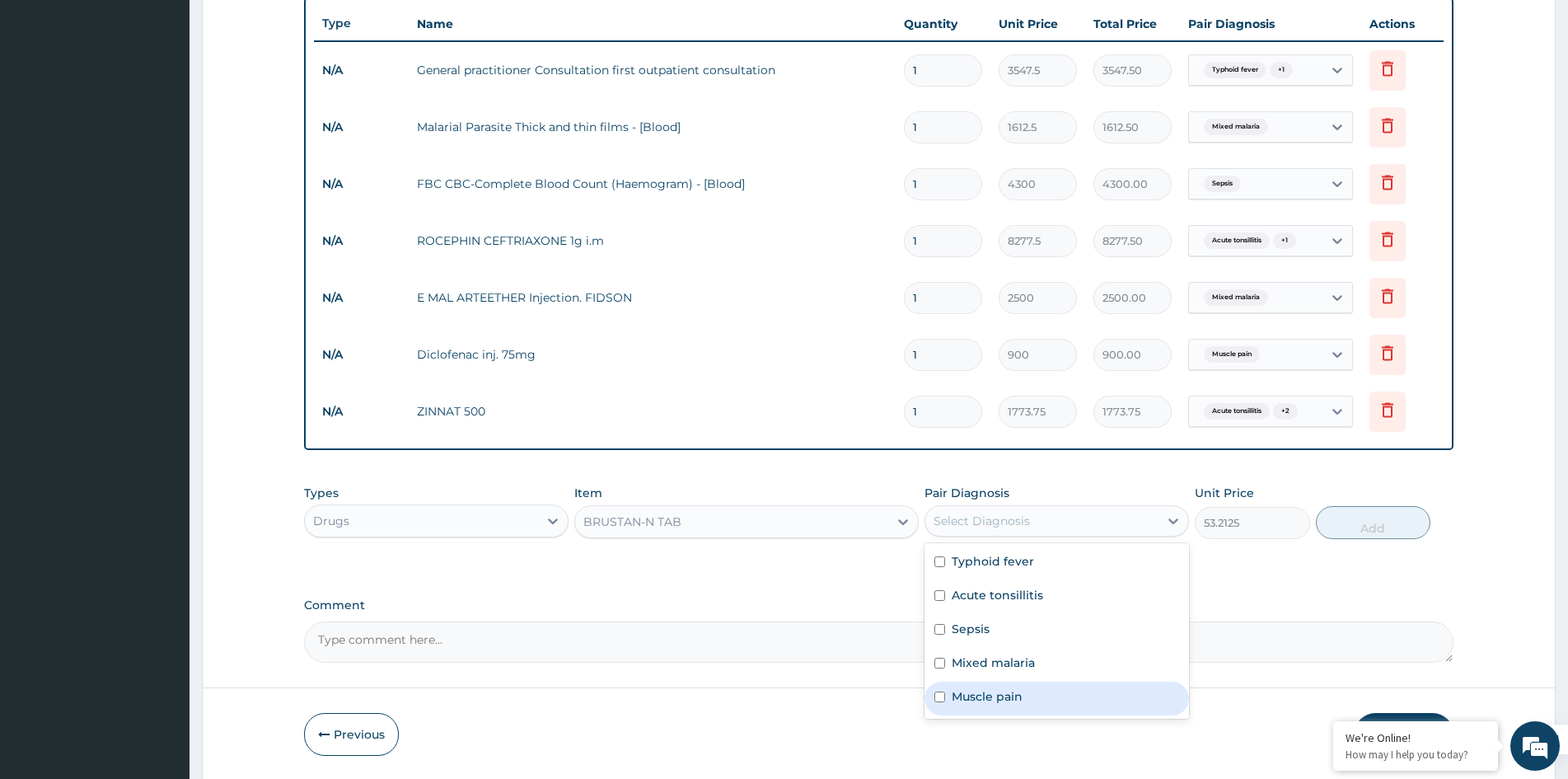click on "Muscle pain" at bounding box center [987, 697] 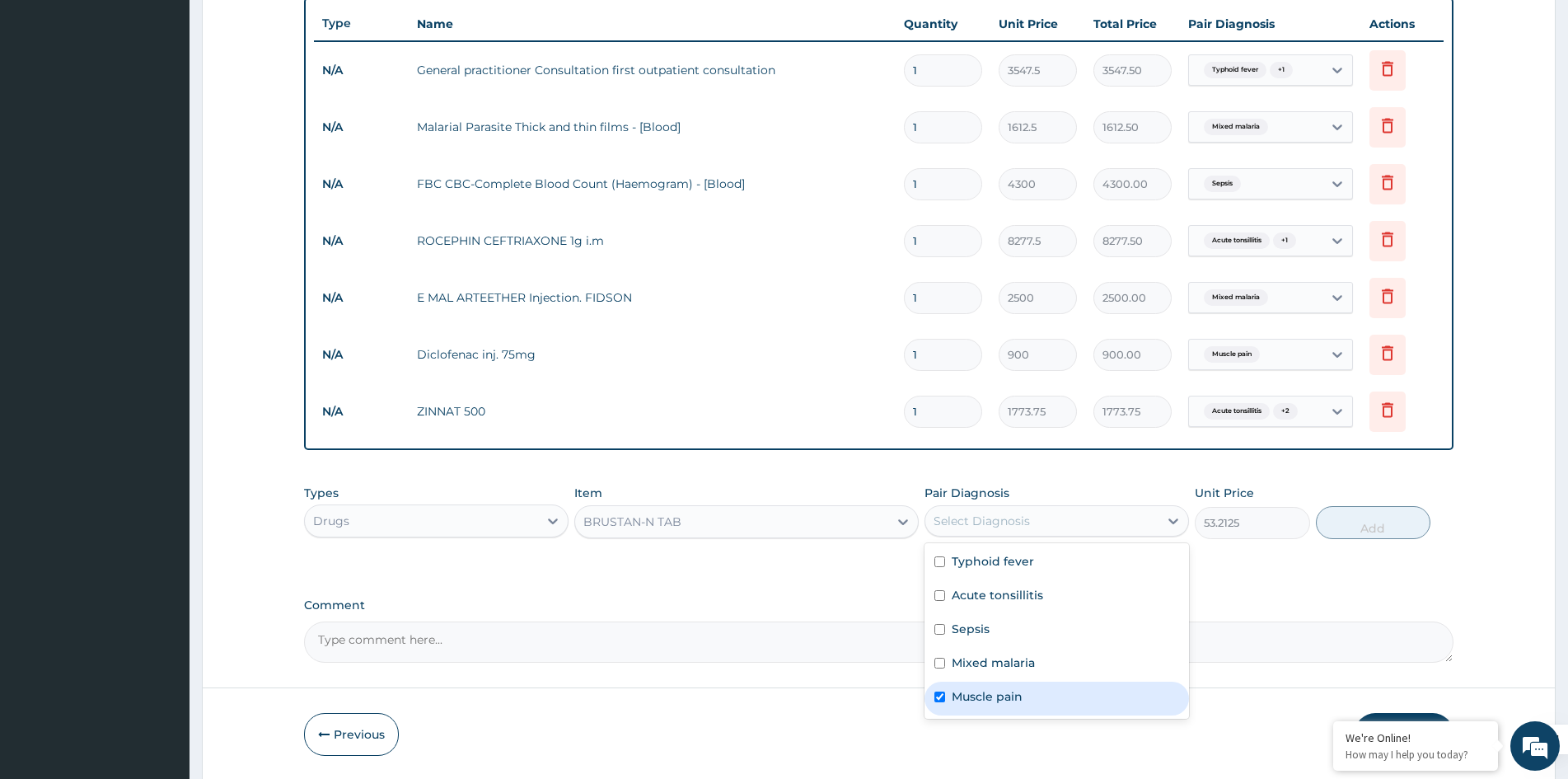 checkbox on "true" 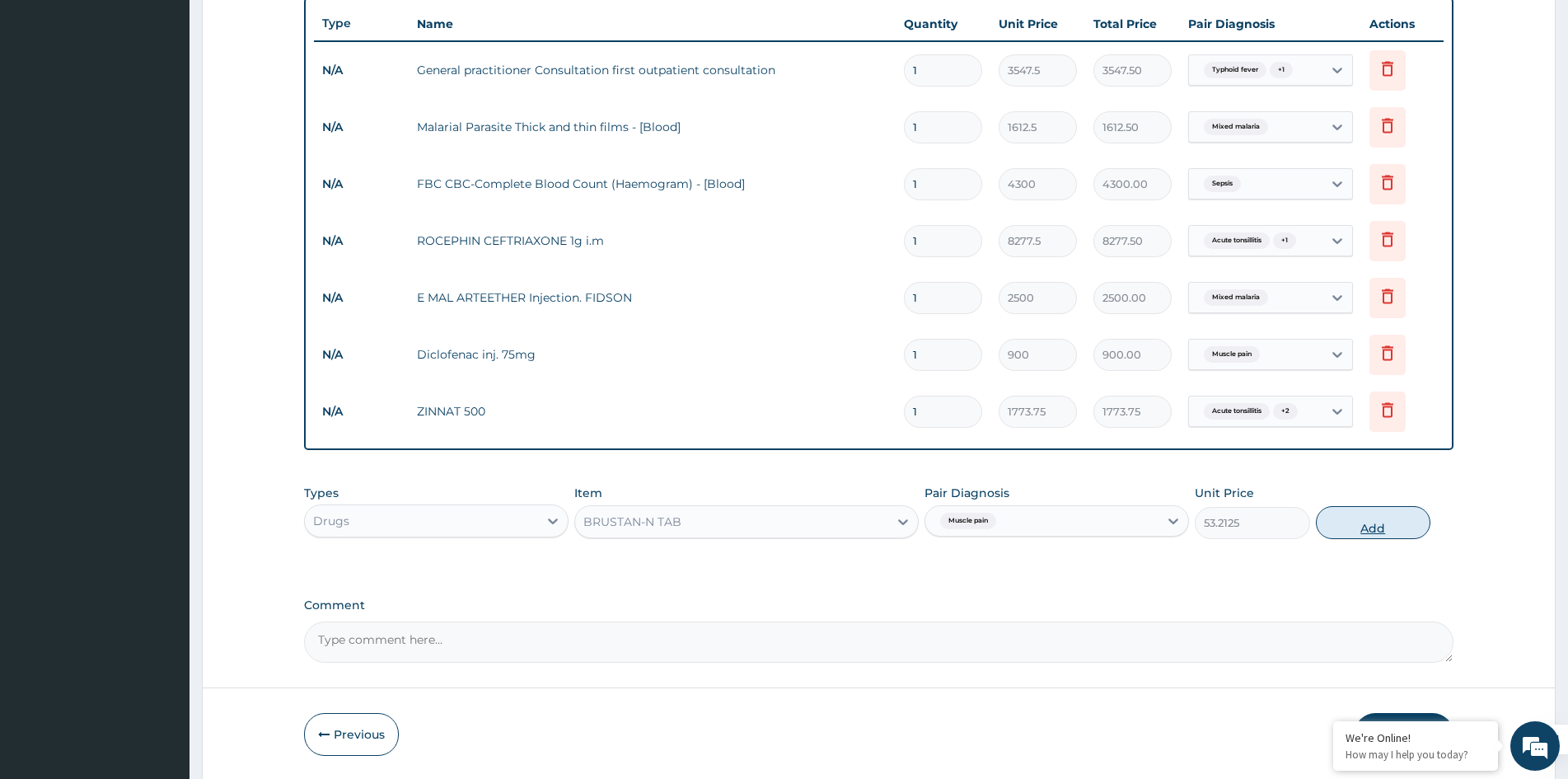 click on "Add" at bounding box center [1373, 523] 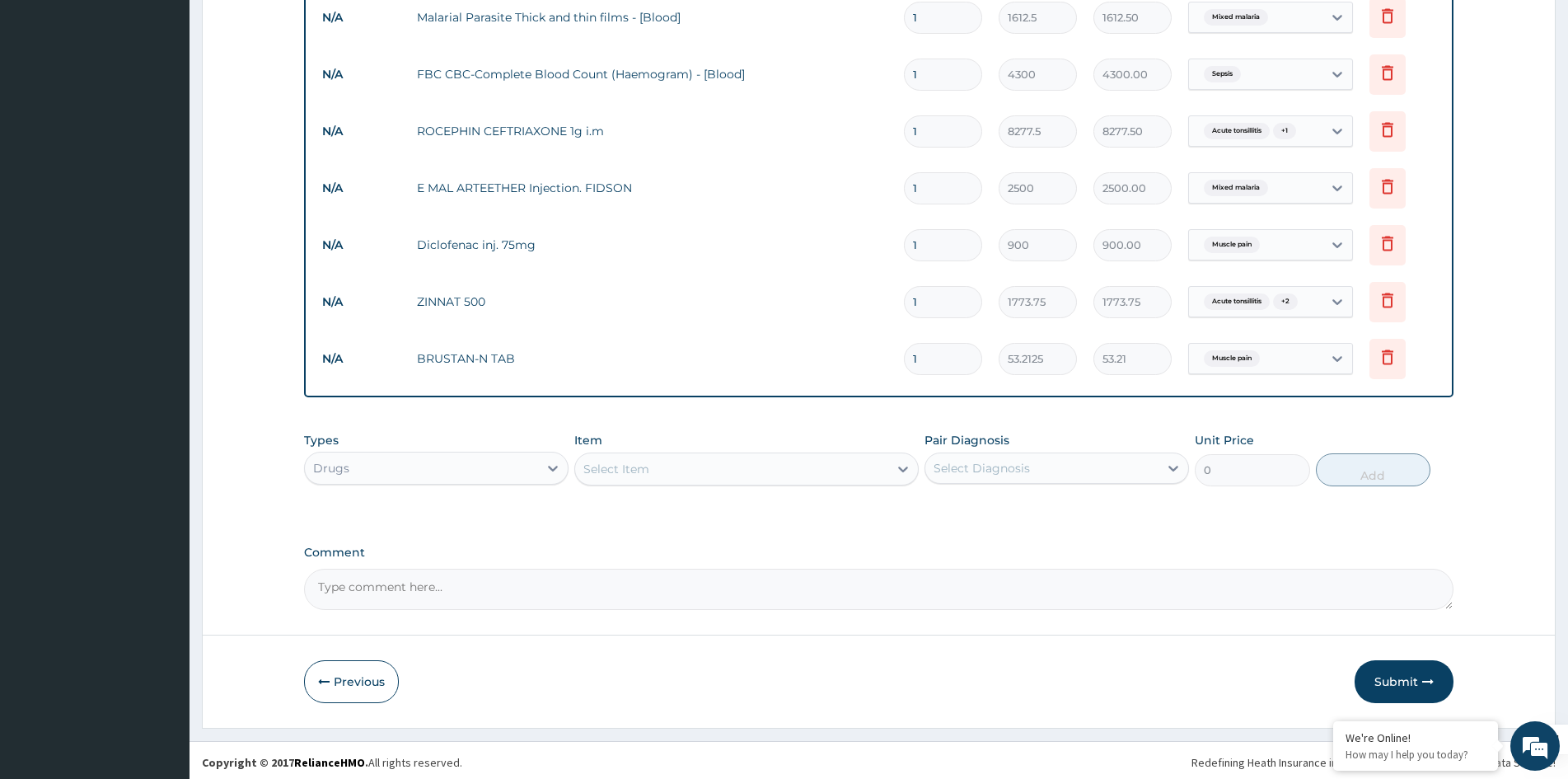 scroll, scrollTop: 713, scrollLeft: 0, axis: vertical 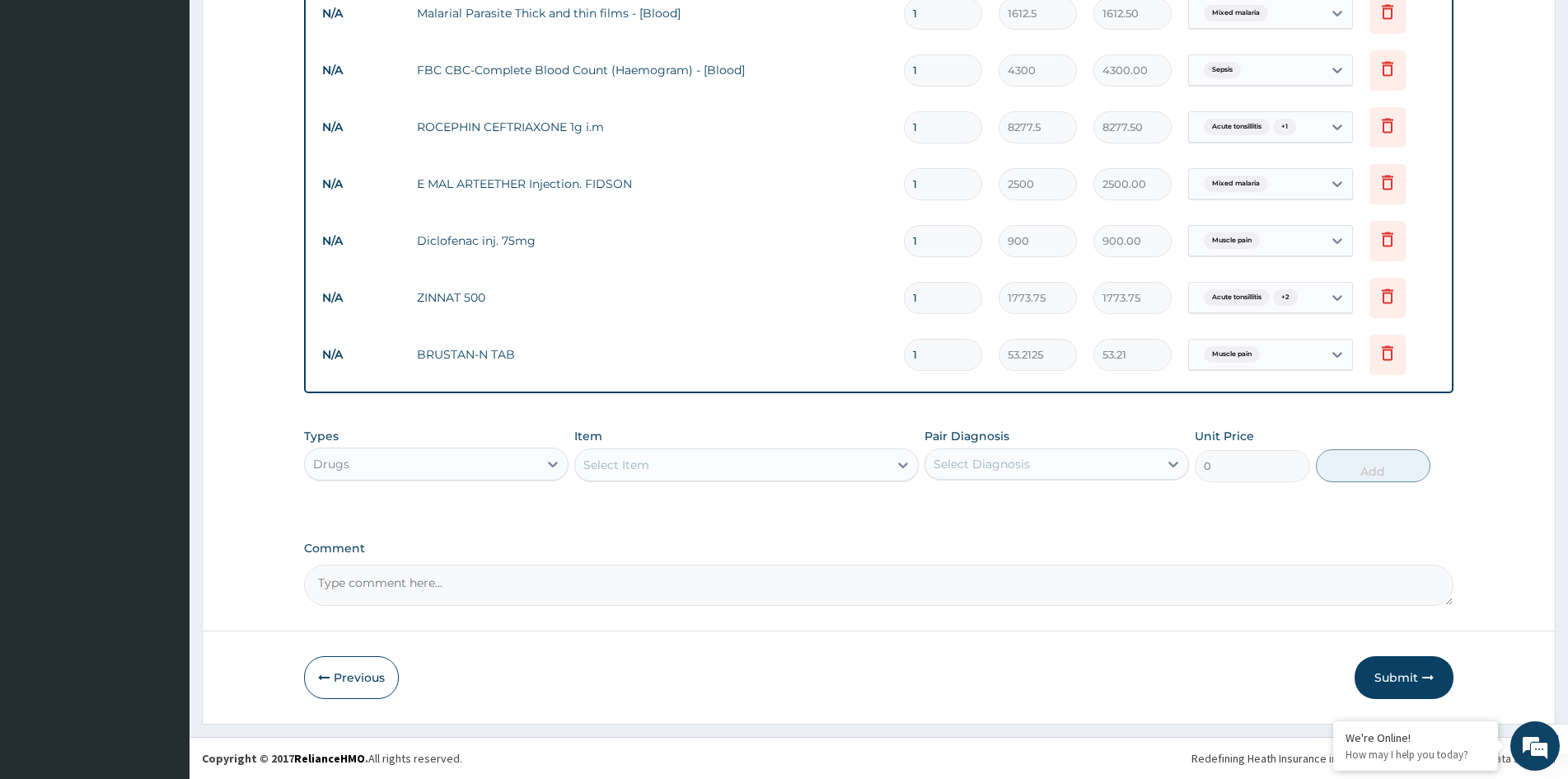 click on "Select Item" at bounding box center (616, 465) 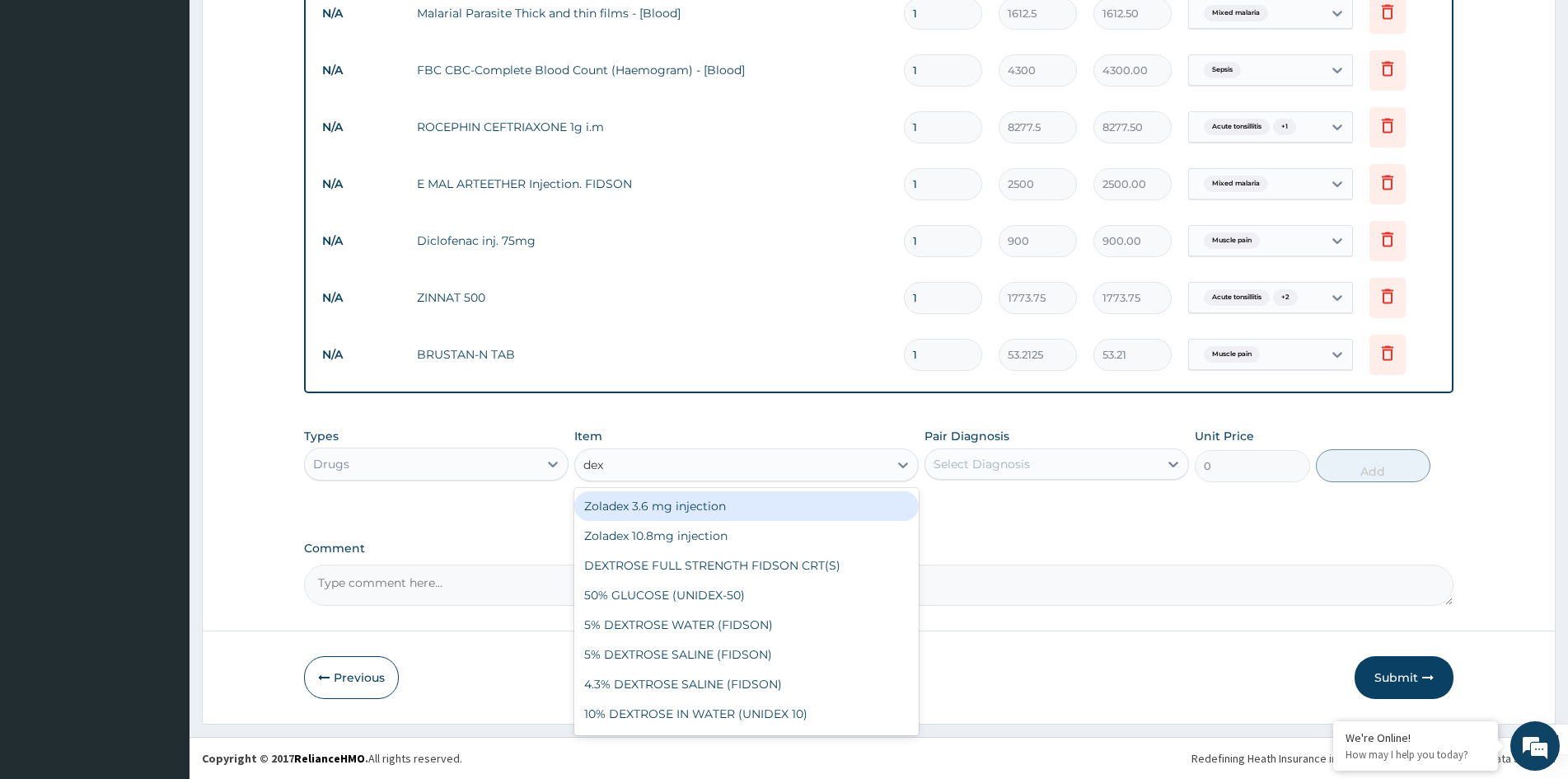 type on "dexa" 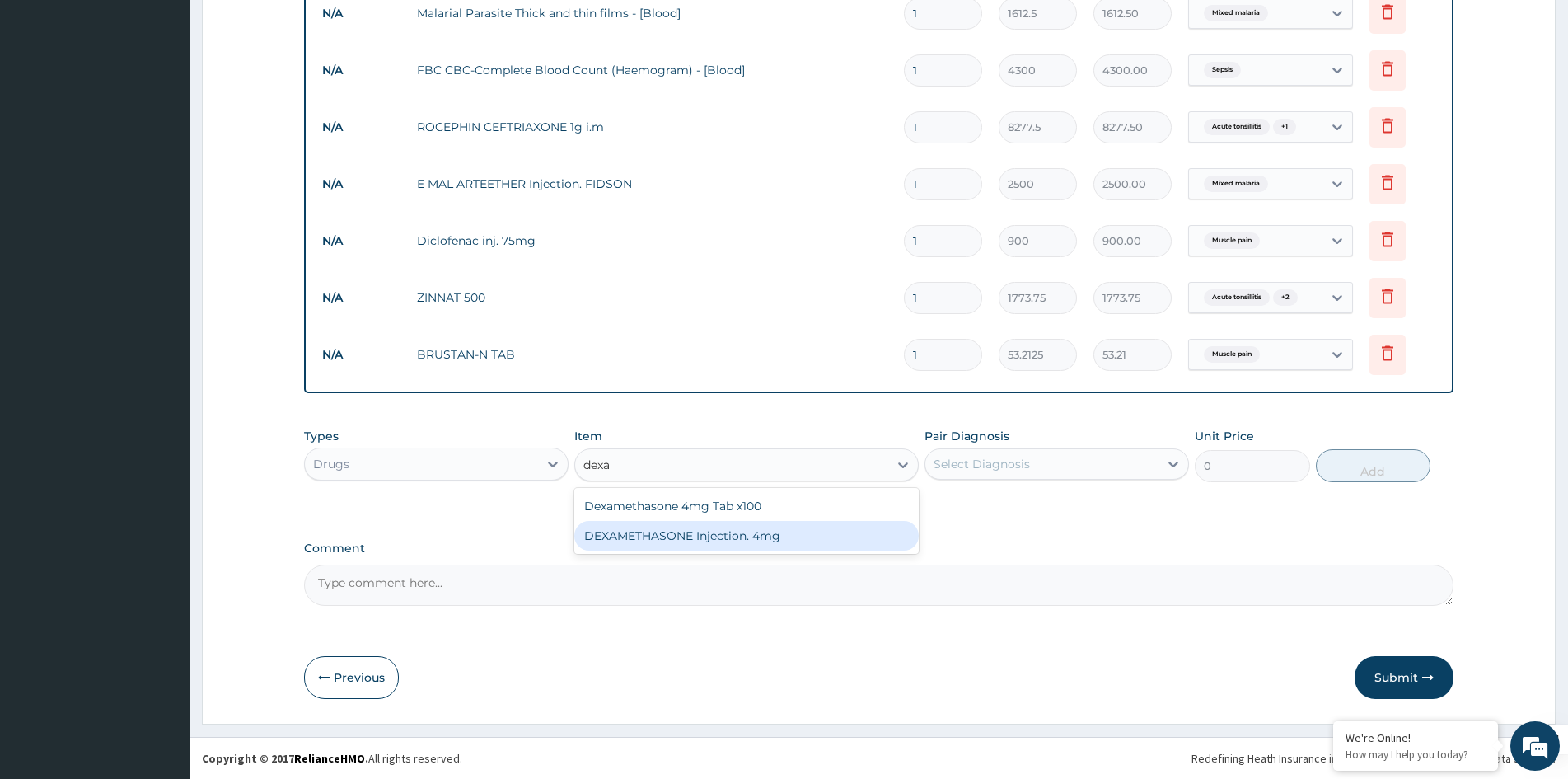 click on "DEXAMETHASONE Injection. 4mg" at bounding box center (747, 536) 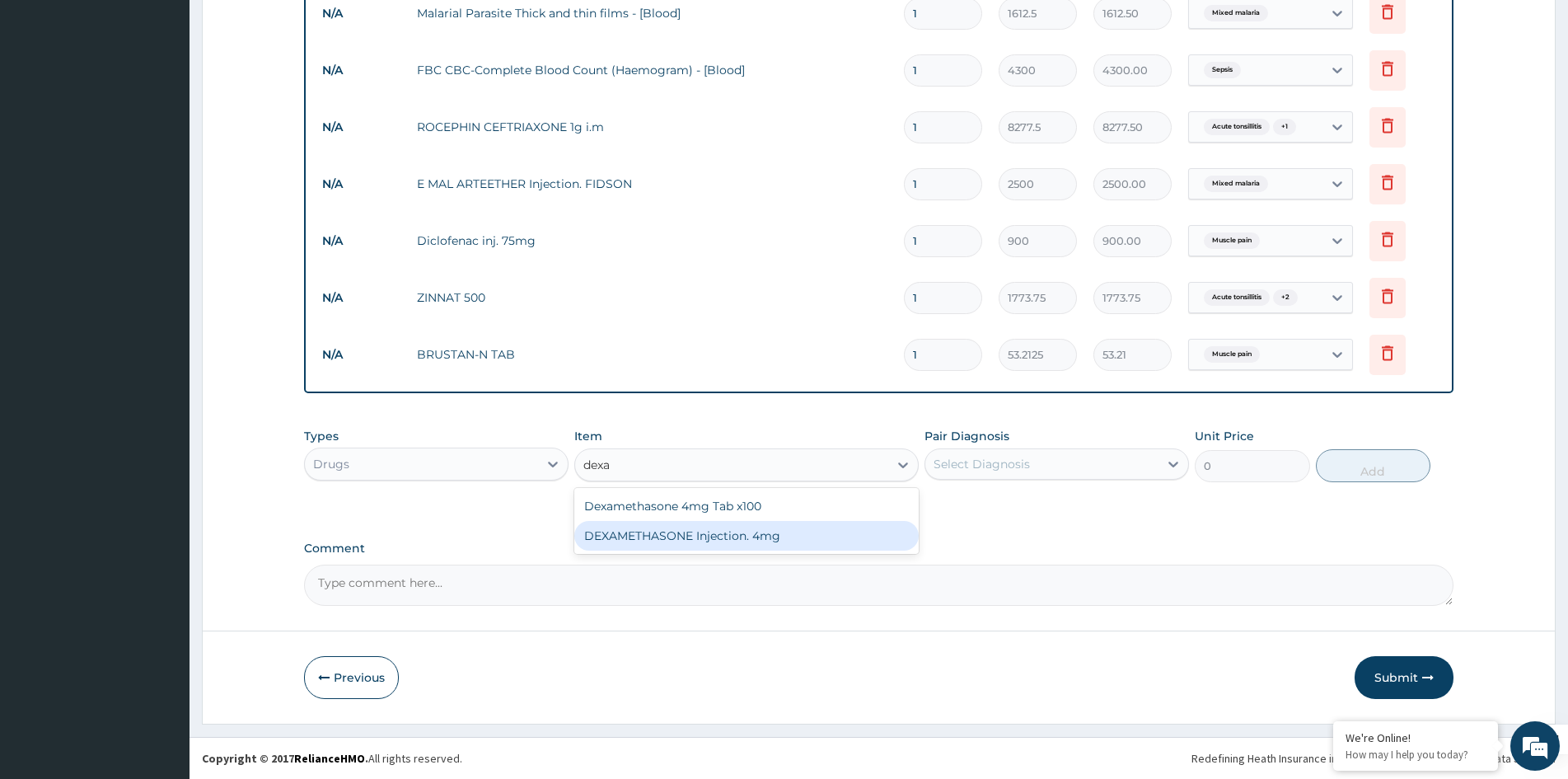type 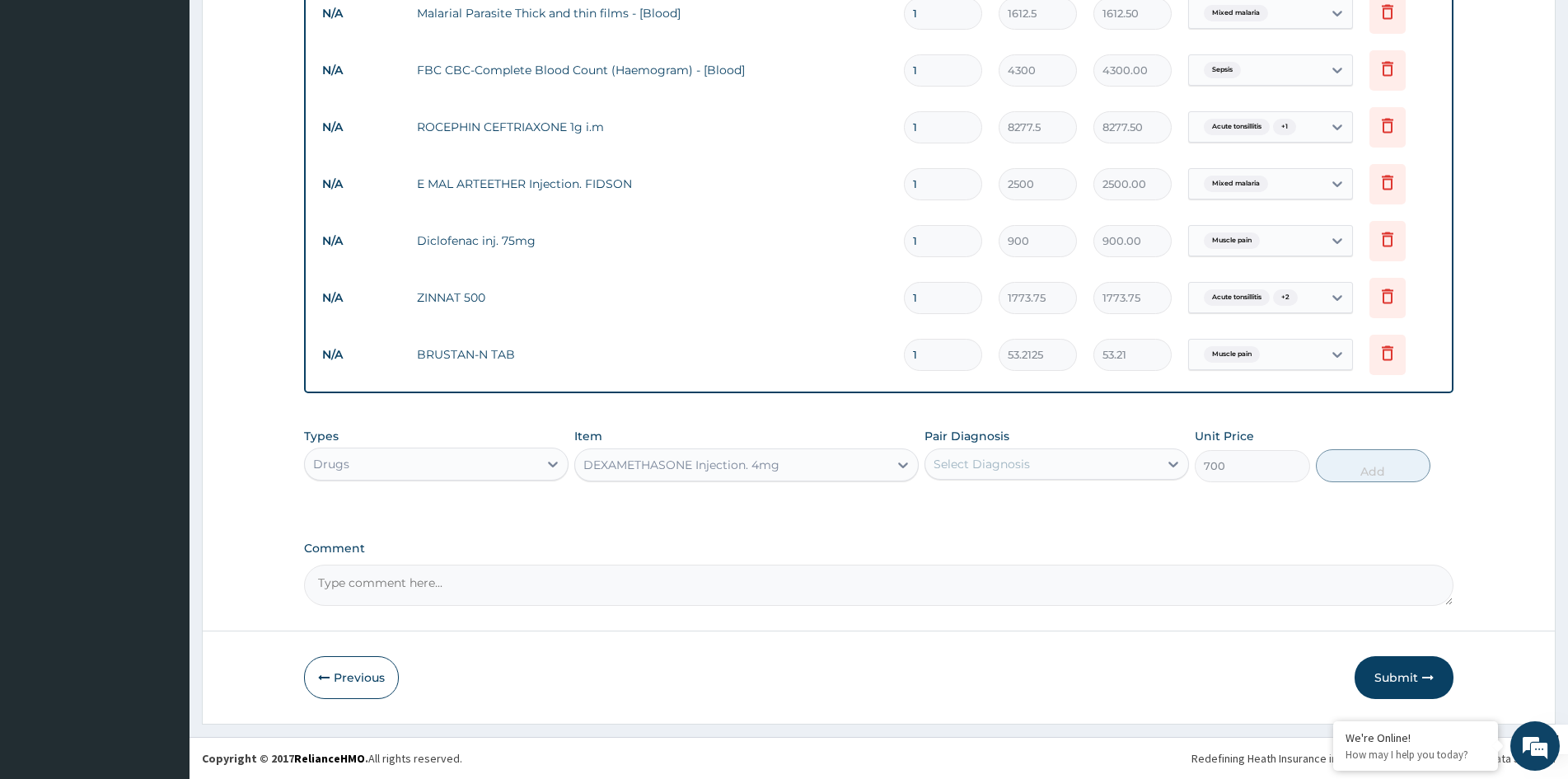 click on "Pair Diagnosis Select Diagnosis" at bounding box center (1056, 455) 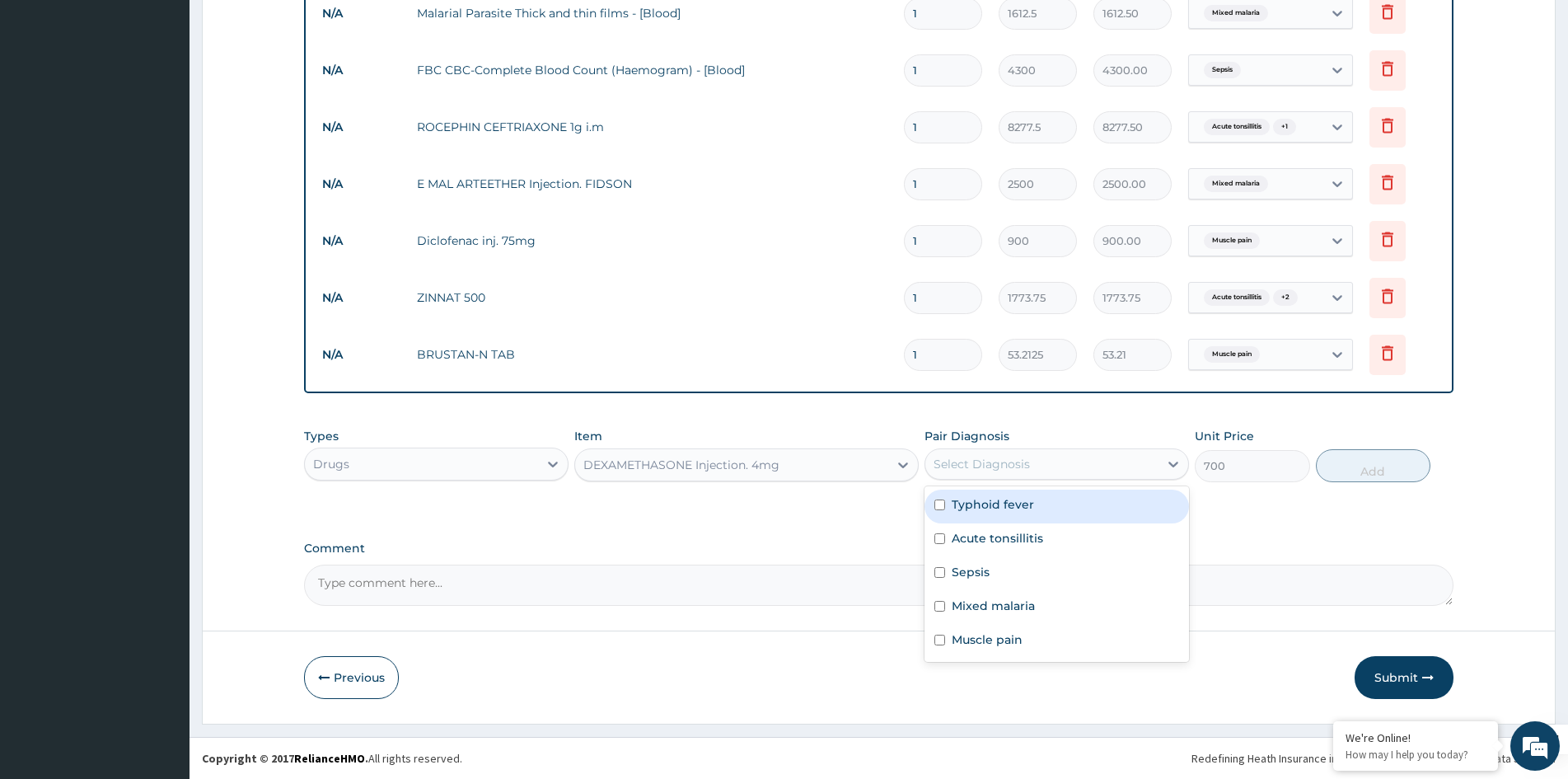 click on "Select Diagnosis" at bounding box center [1041, 464] 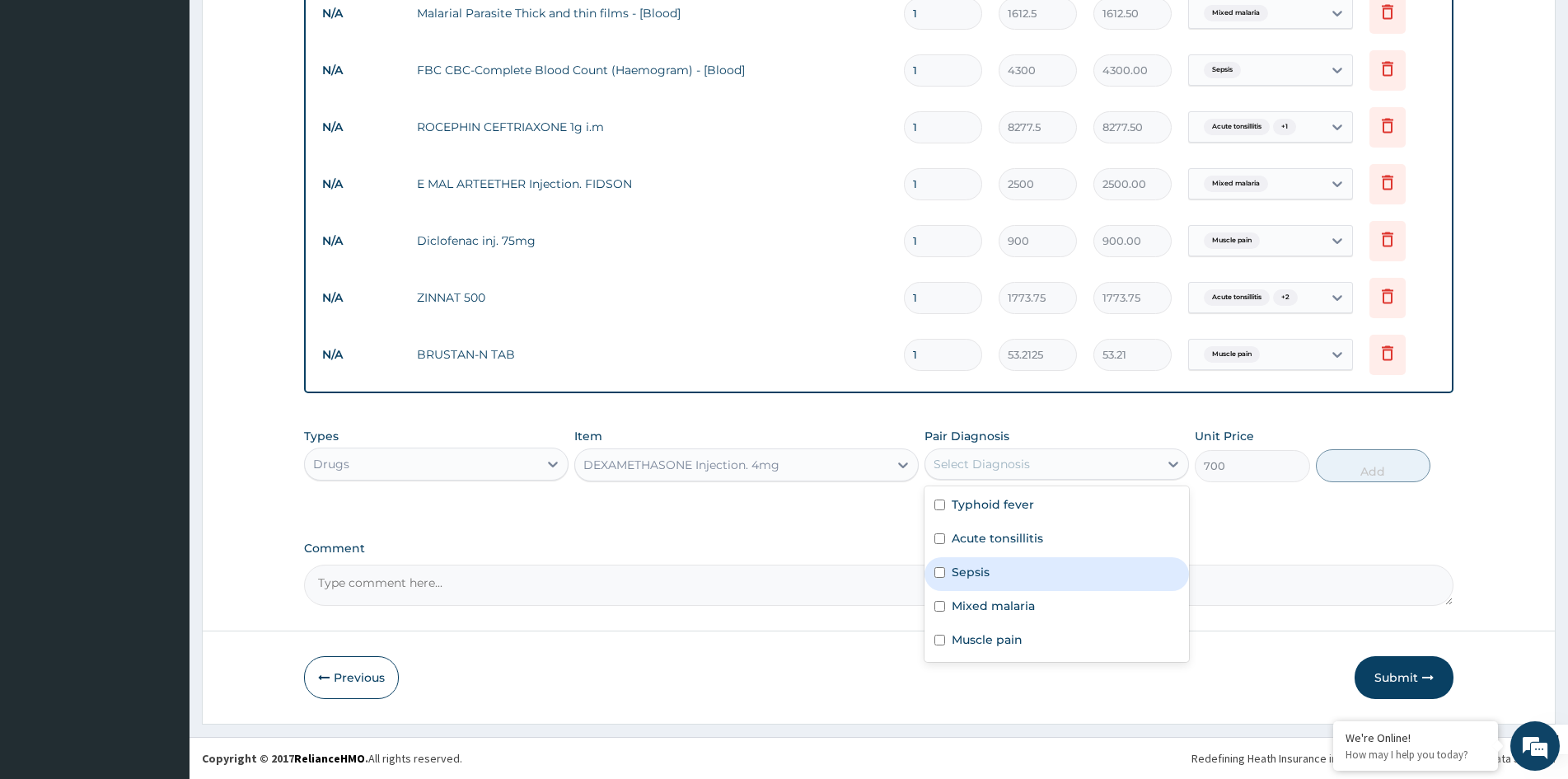 click on "Sepsis" at bounding box center [1056, 574] 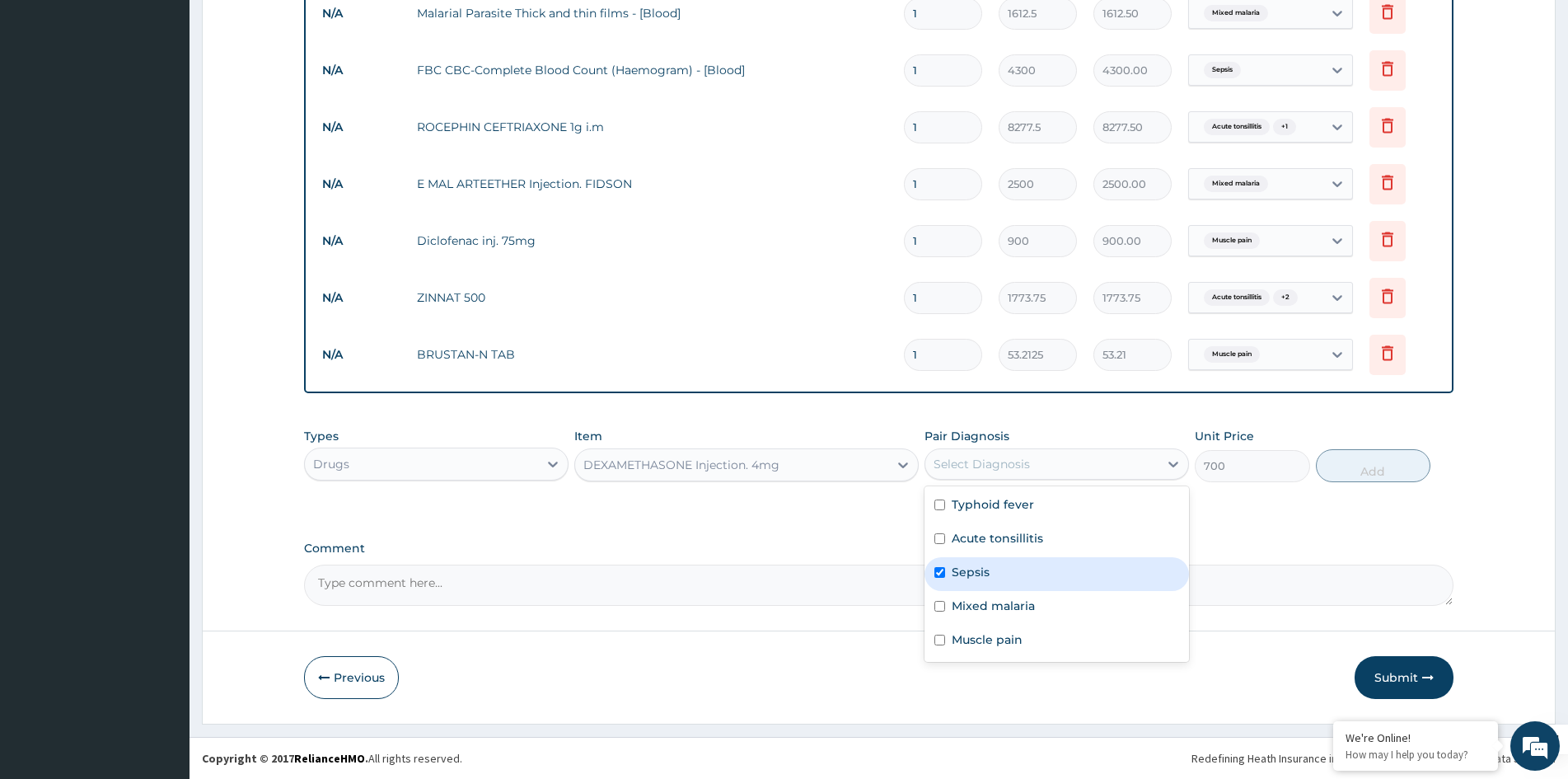 checkbox on "true" 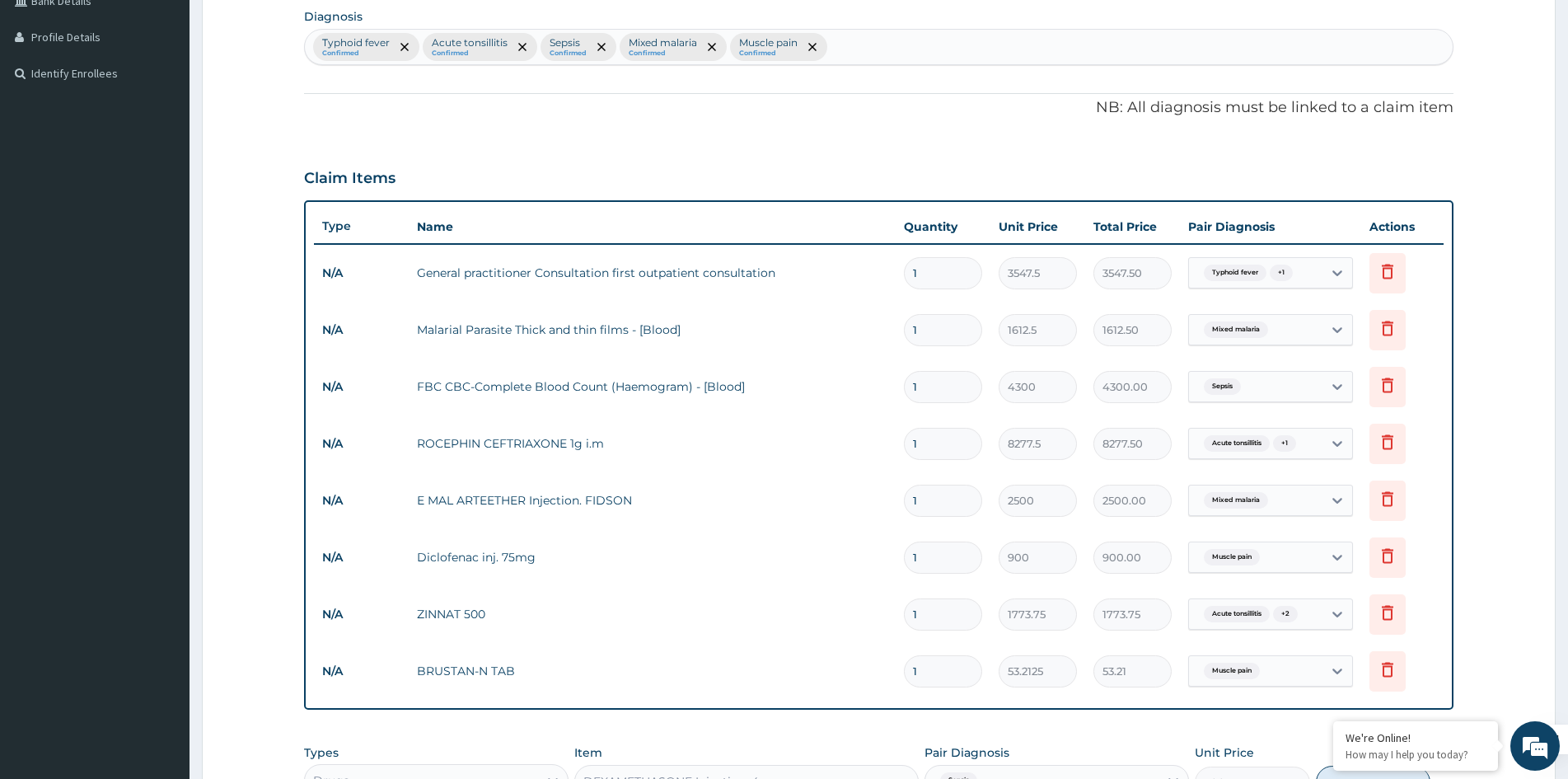 scroll, scrollTop: 383, scrollLeft: 0, axis: vertical 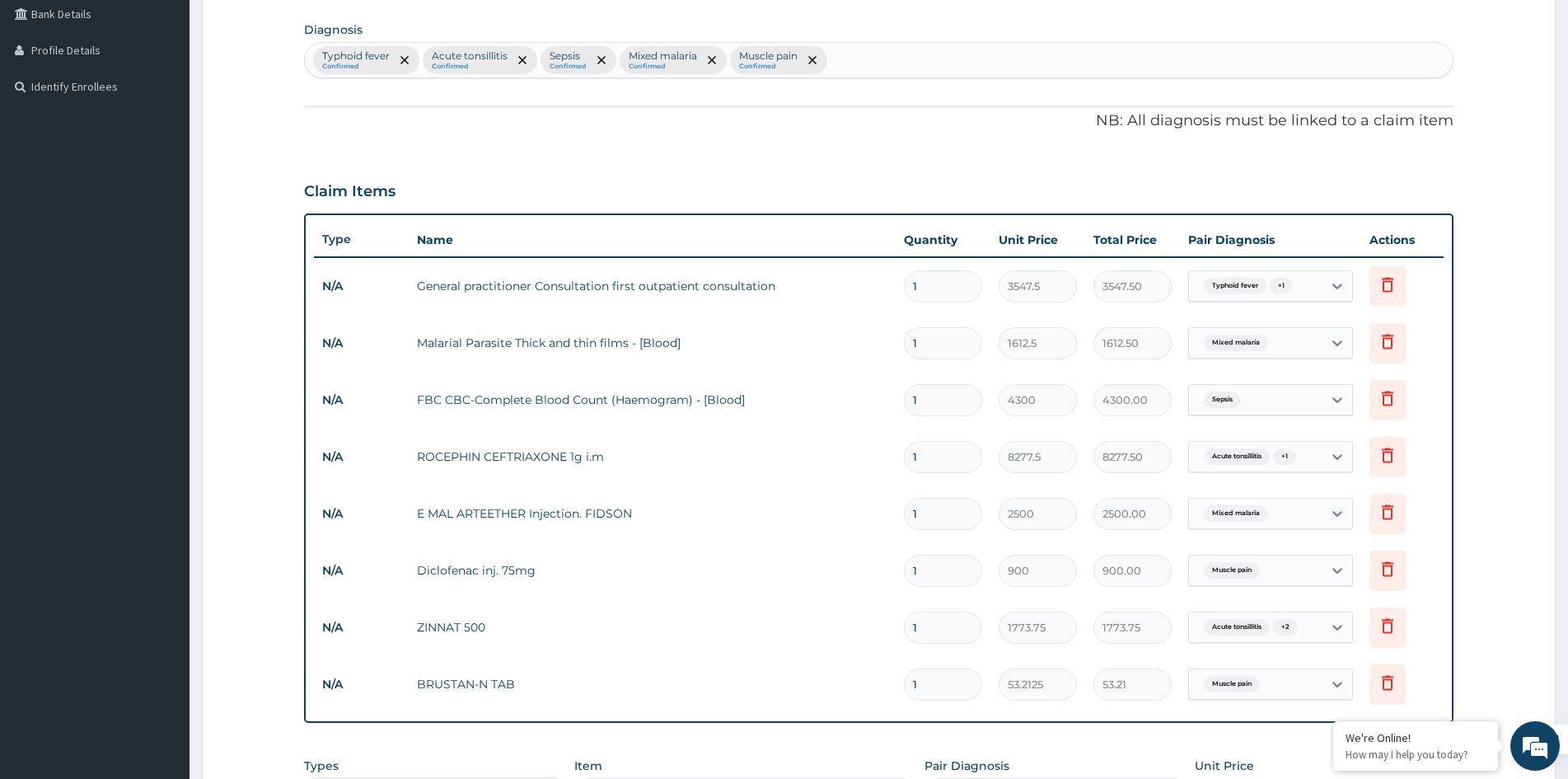 click on "1" at bounding box center [943, 627] 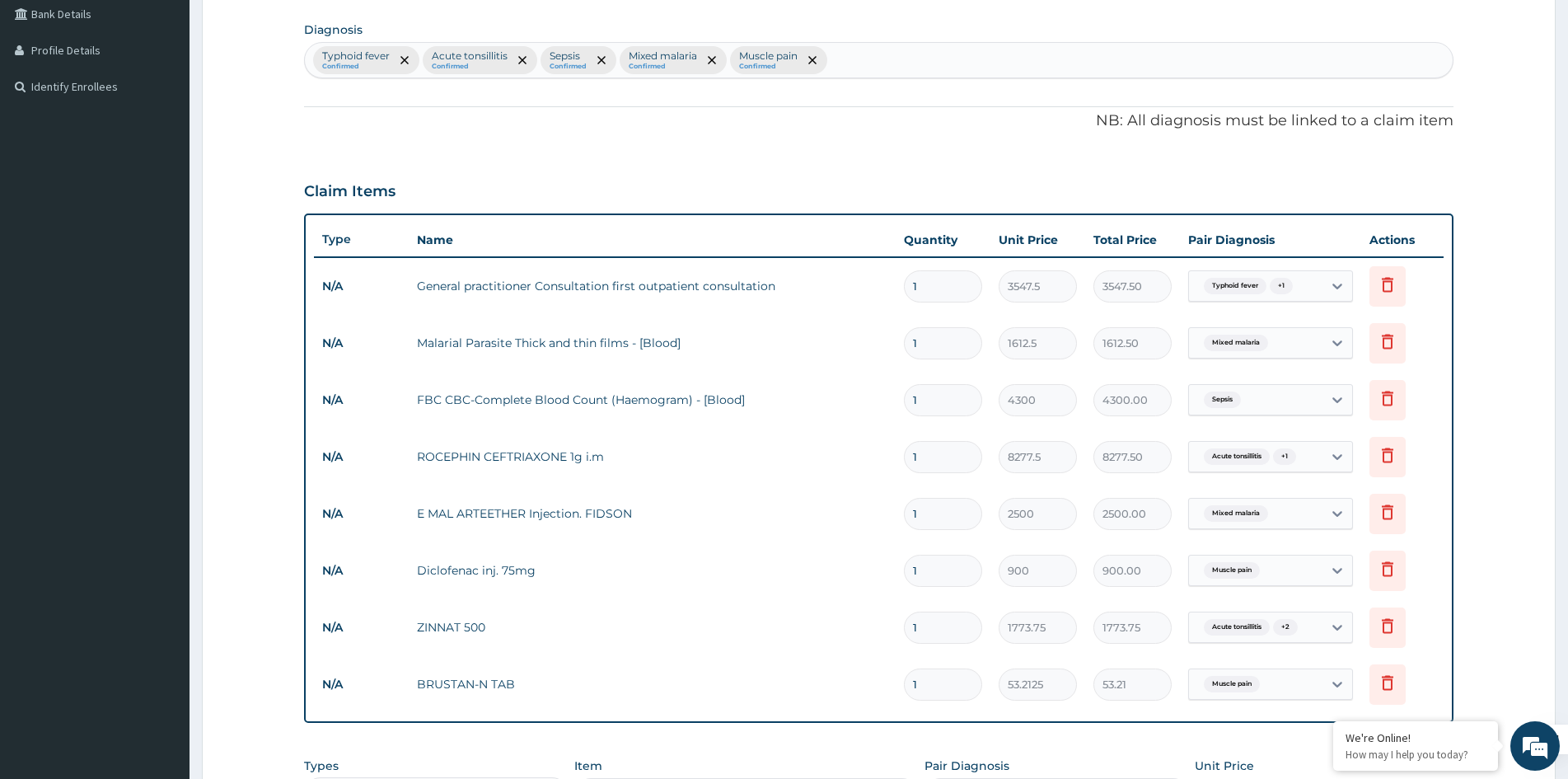 type on "10" 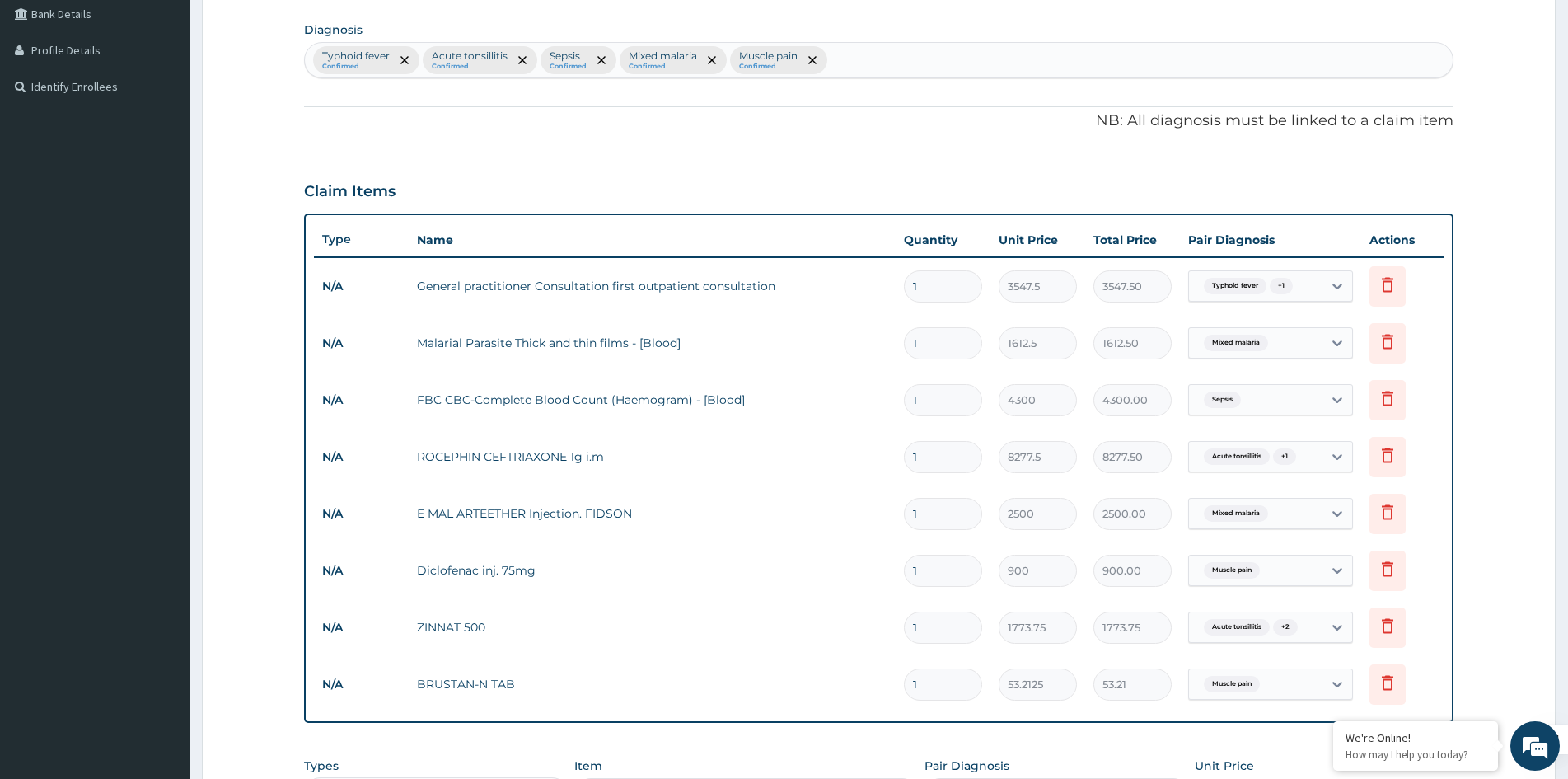 type on "17737.50" 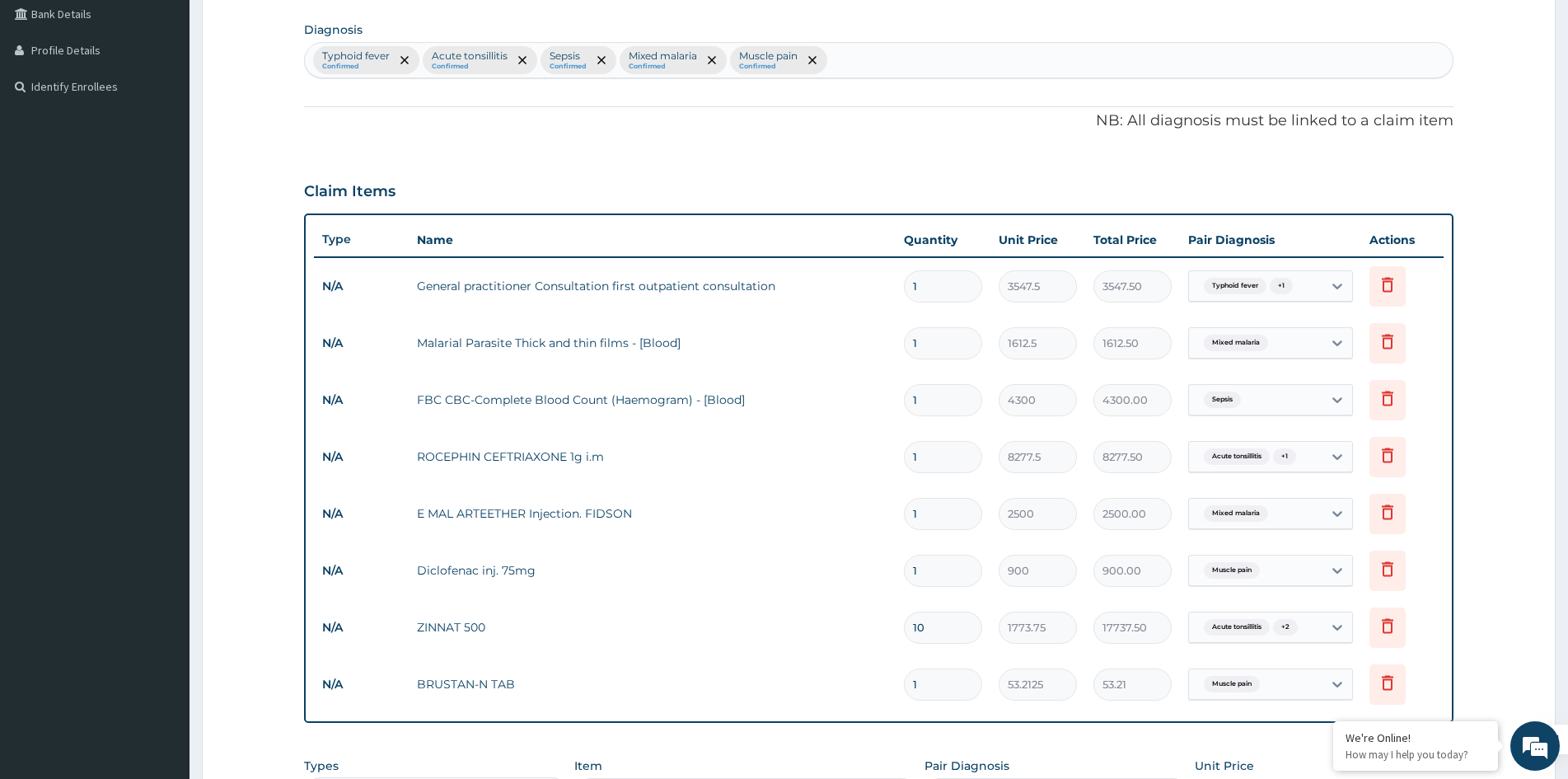 type on "10" 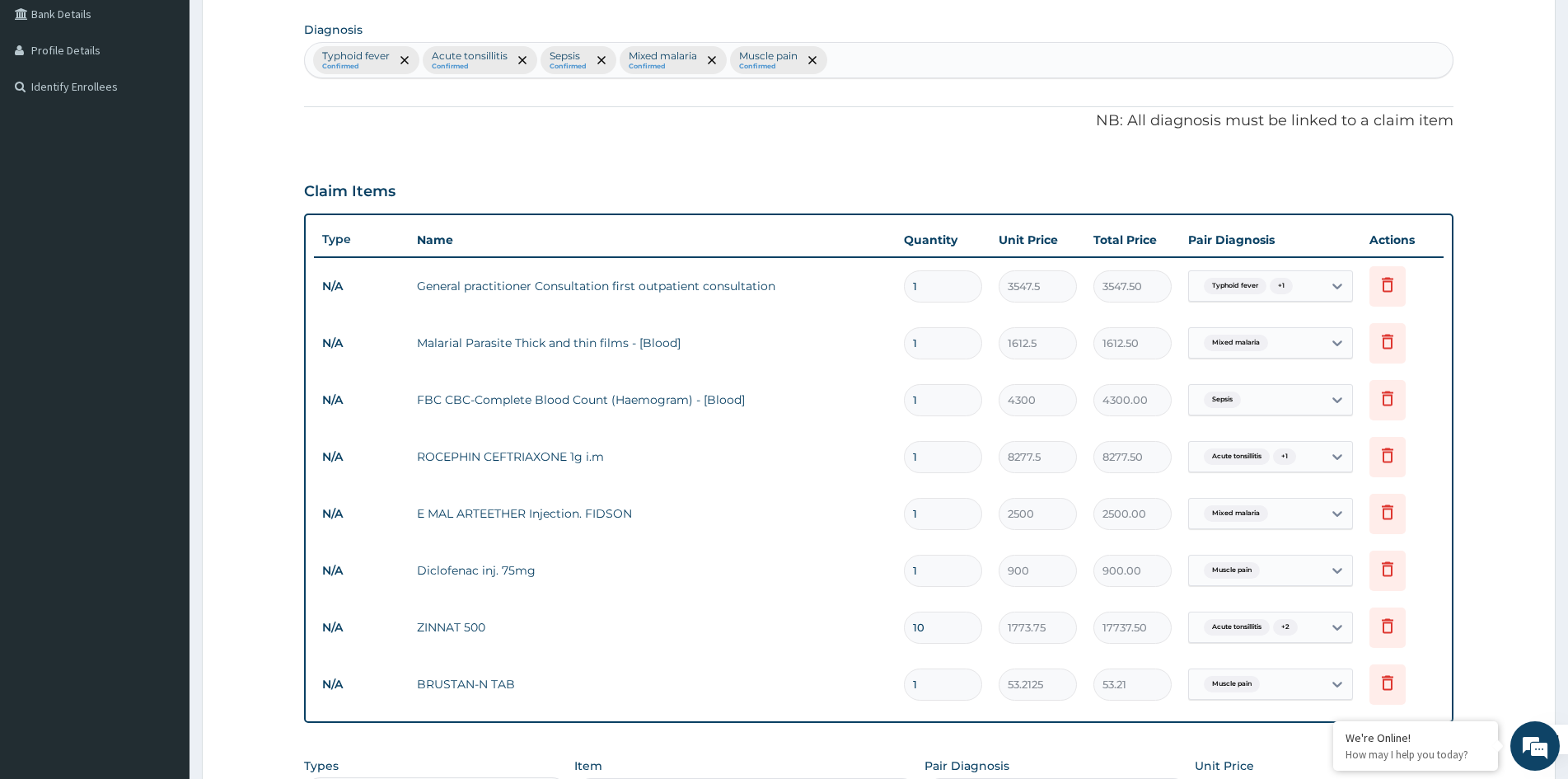 drag, startPoint x: 941, startPoint y: 693, endPoint x: 904, endPoint y: 690, distance: 37.12142 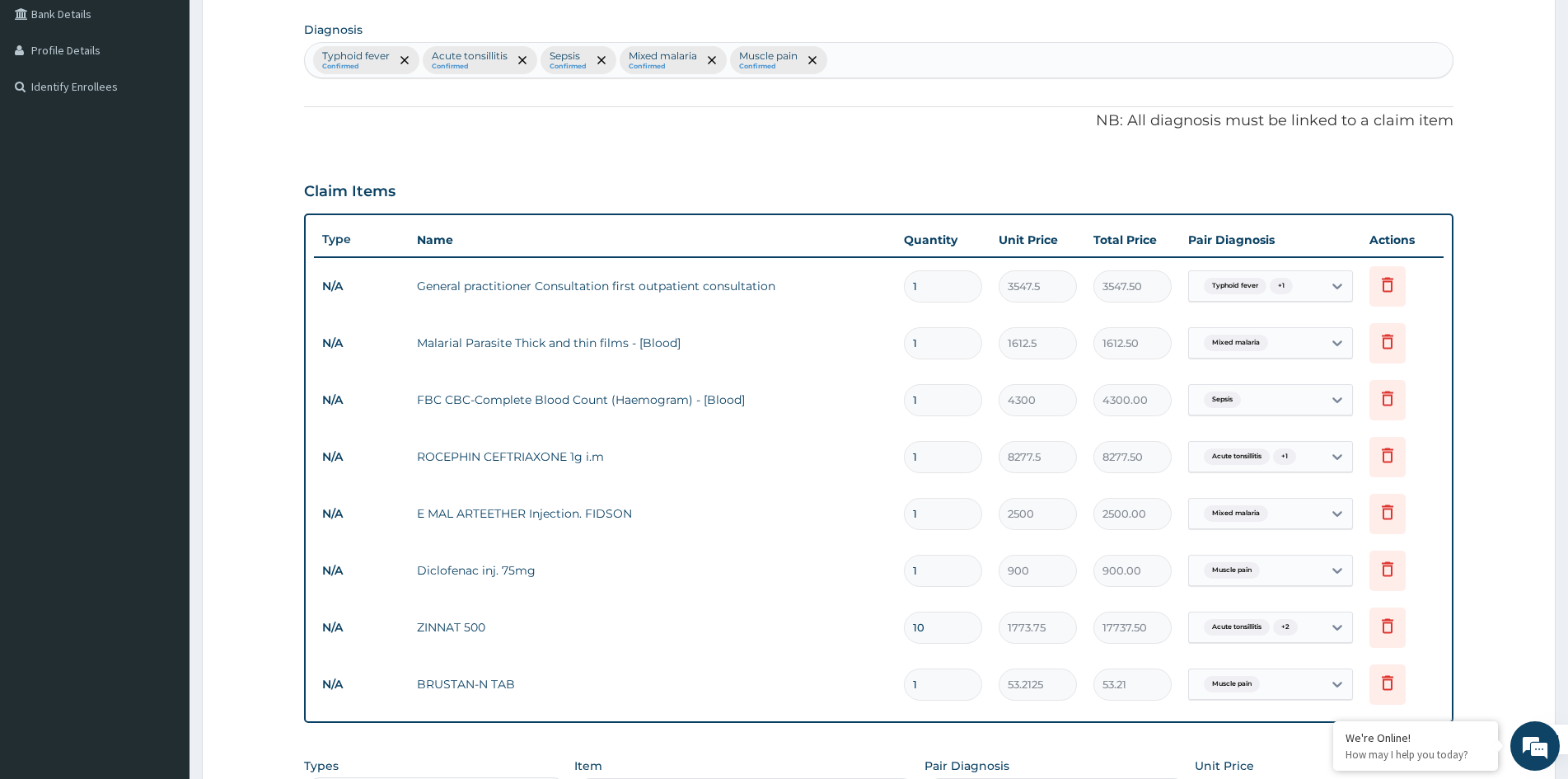 click on "1" at bounding box center (943, 684) 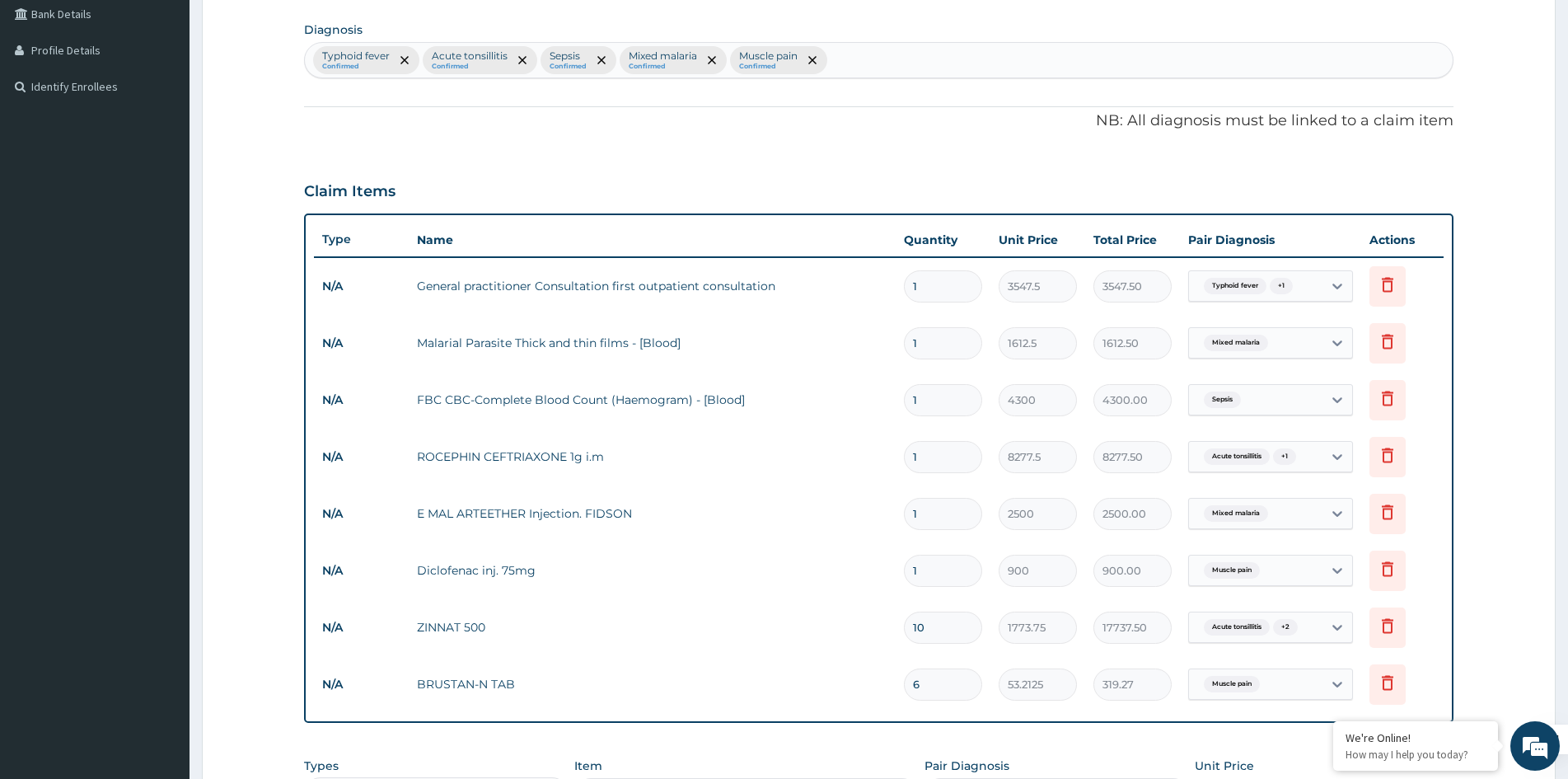 type on "6" 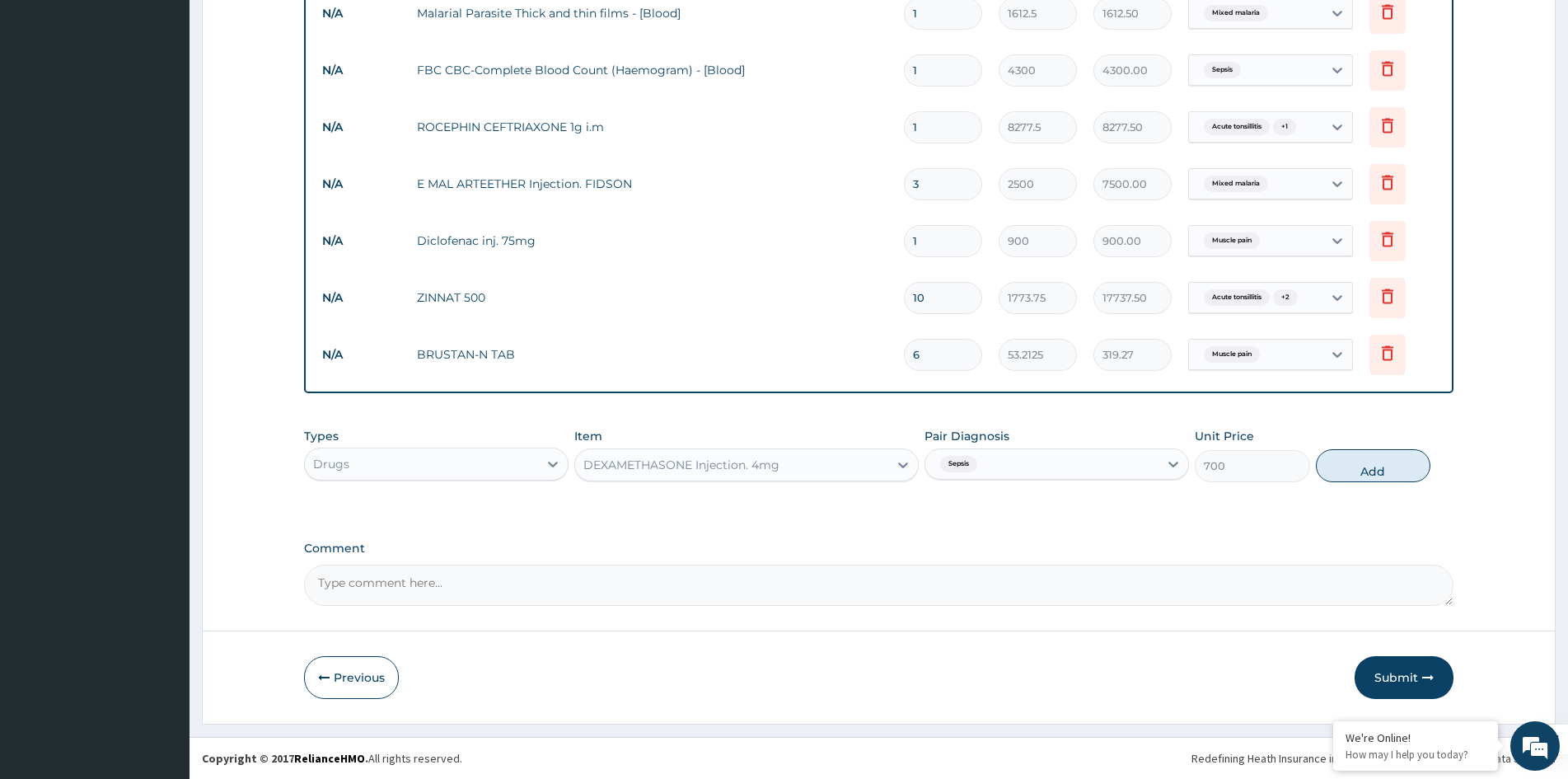 scroll, scrollTop: 548, scrollLeft: 0, axis: vertical 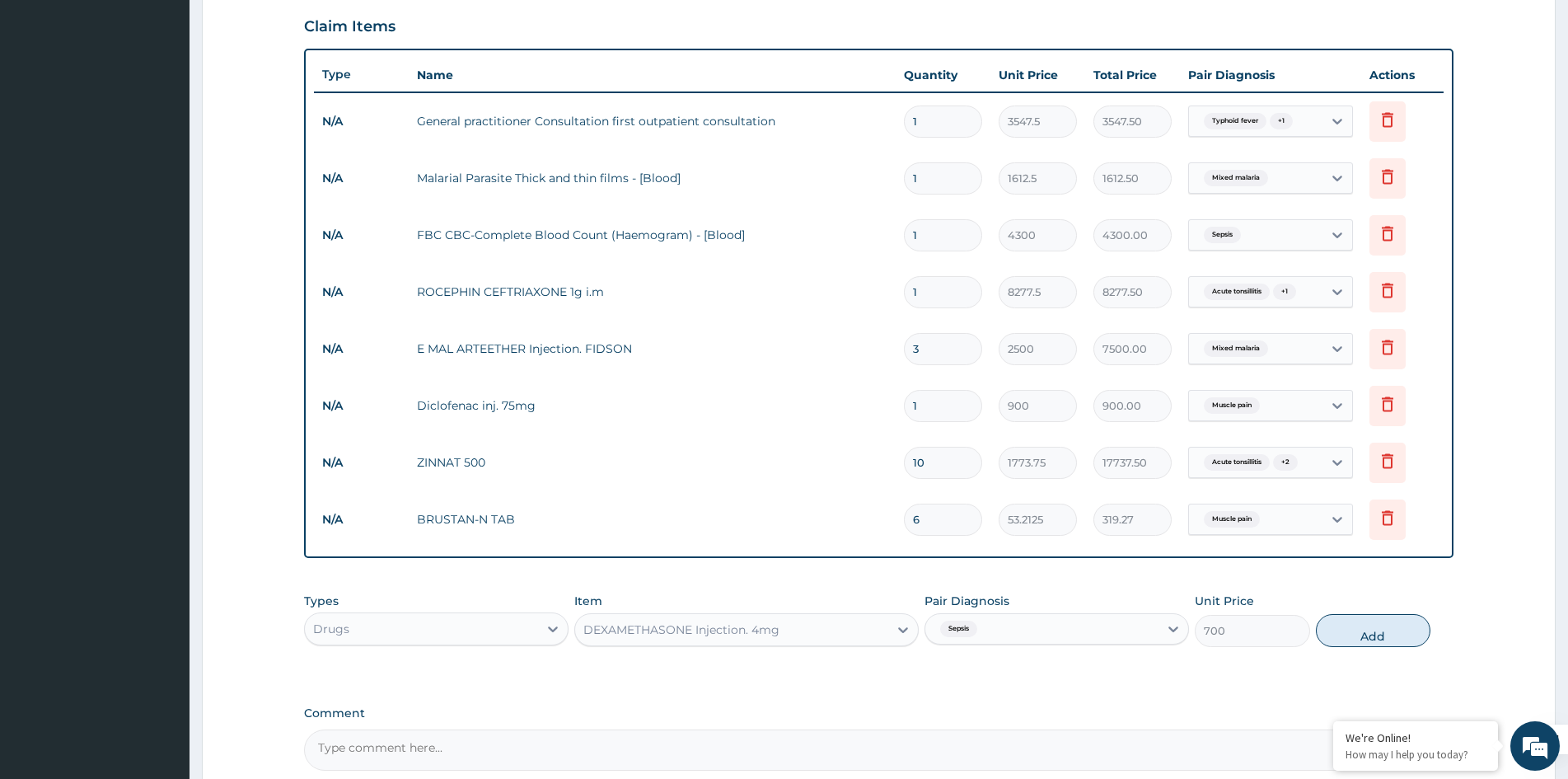 type on "3" 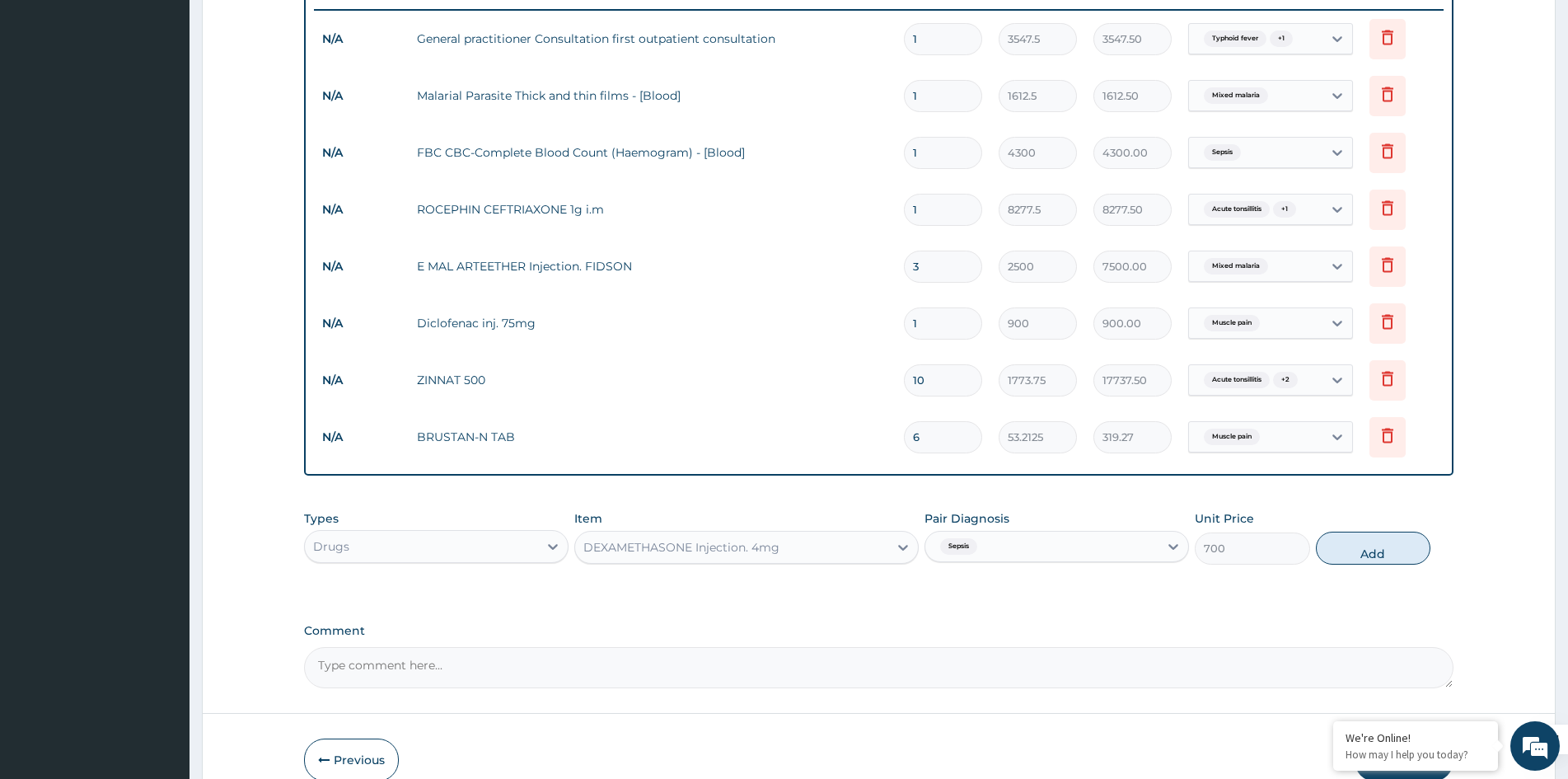 scroll, scrollTop: 713, scrollLeft: 0, axis: vertical 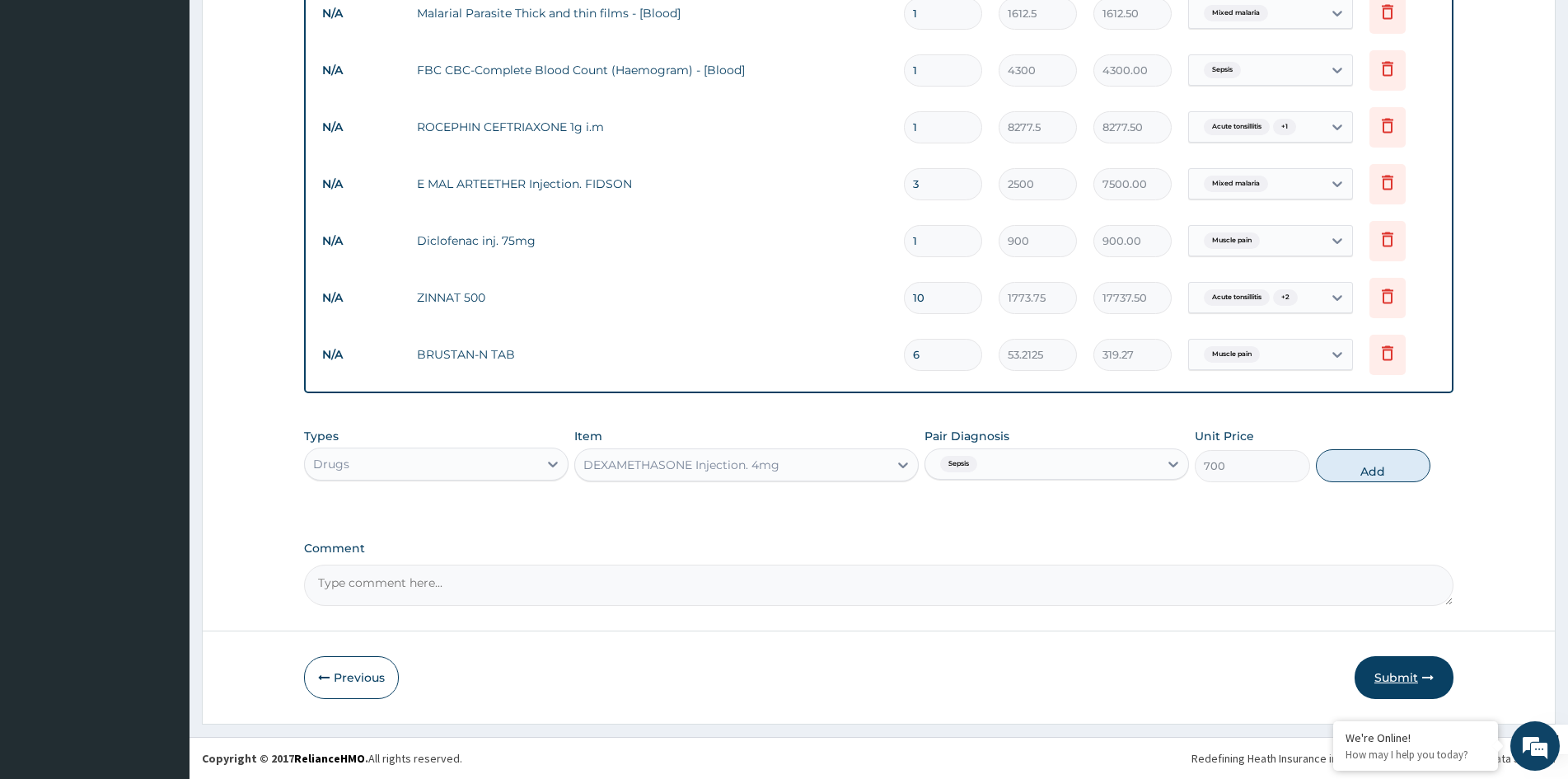 click on "Submit" at bounding box center (1404, 678) 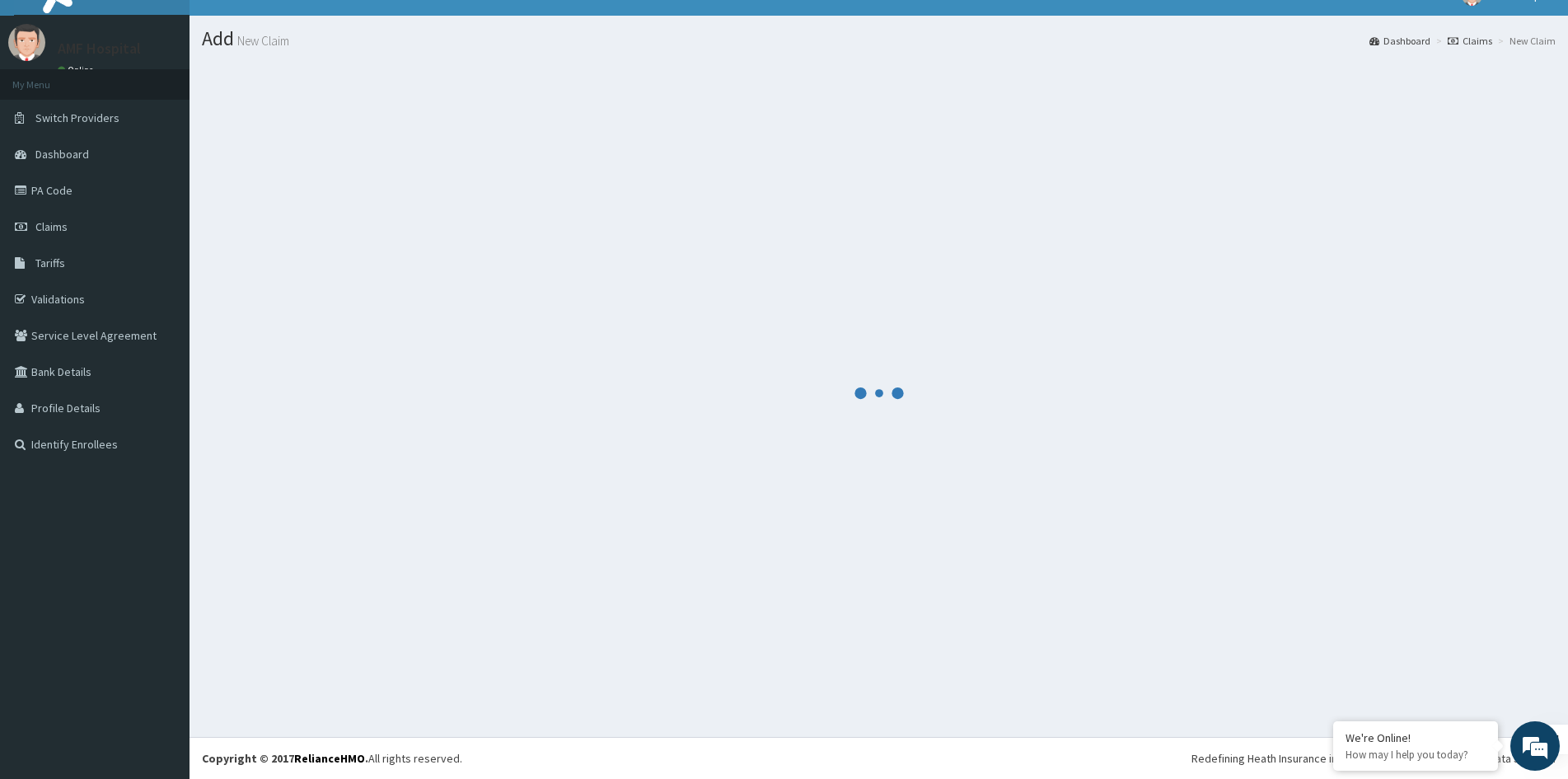 scroll, scrollTop: 713, scrollLeft: 0, axis: vertical 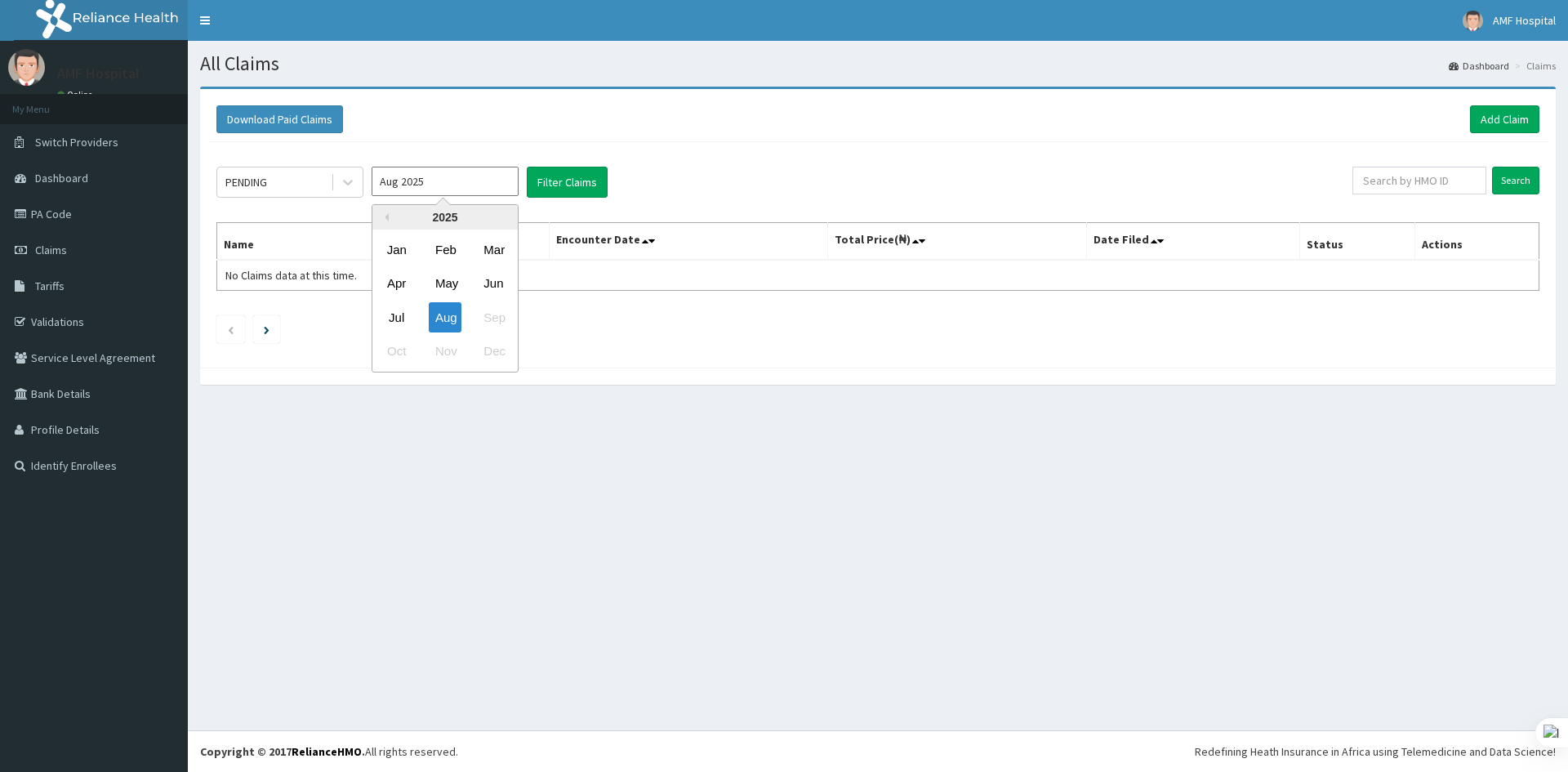 click on "Aug 2025" at bounding box center [445, 181] 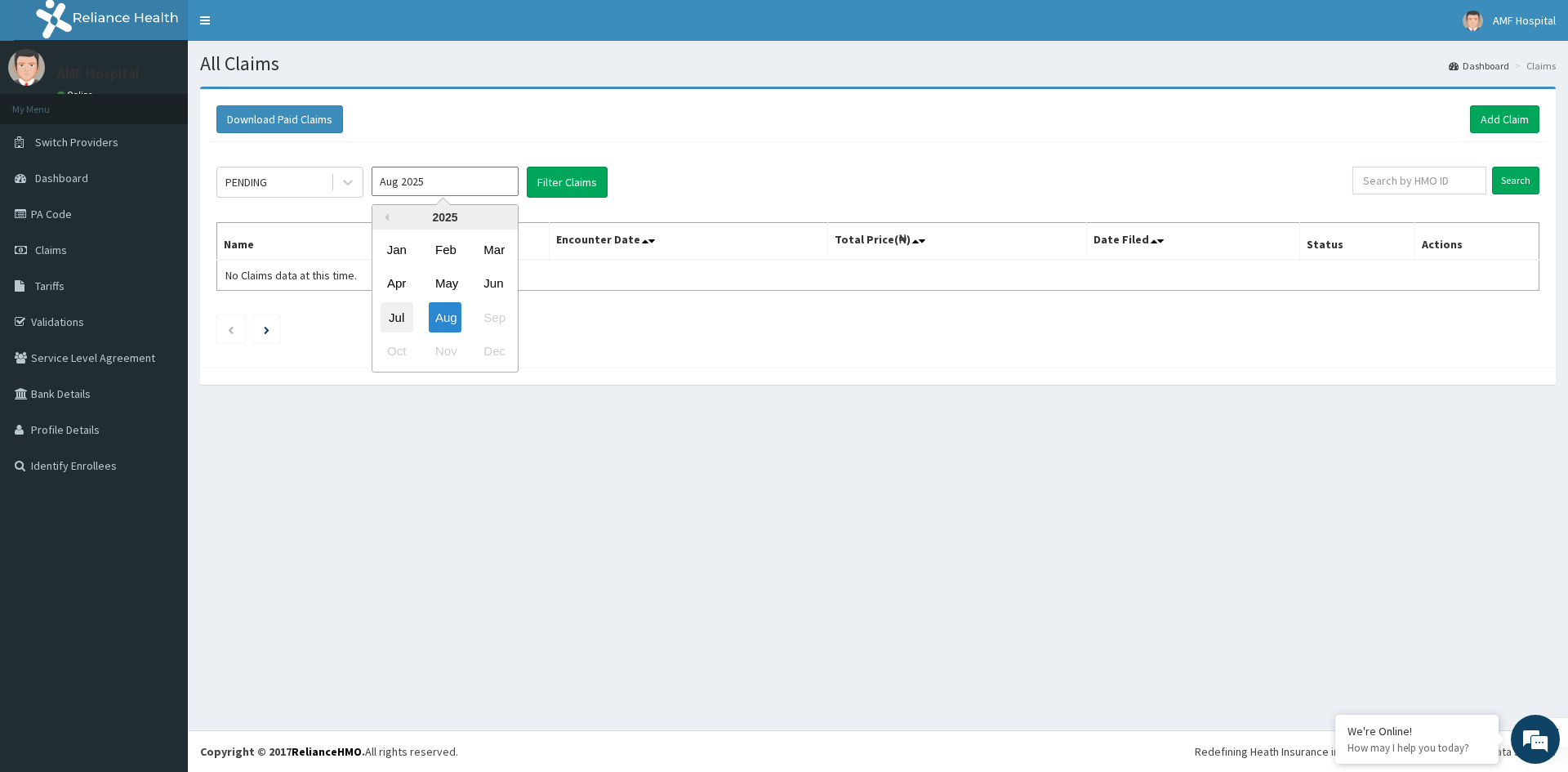 click on "Jul" at bounding box center [397, 317] 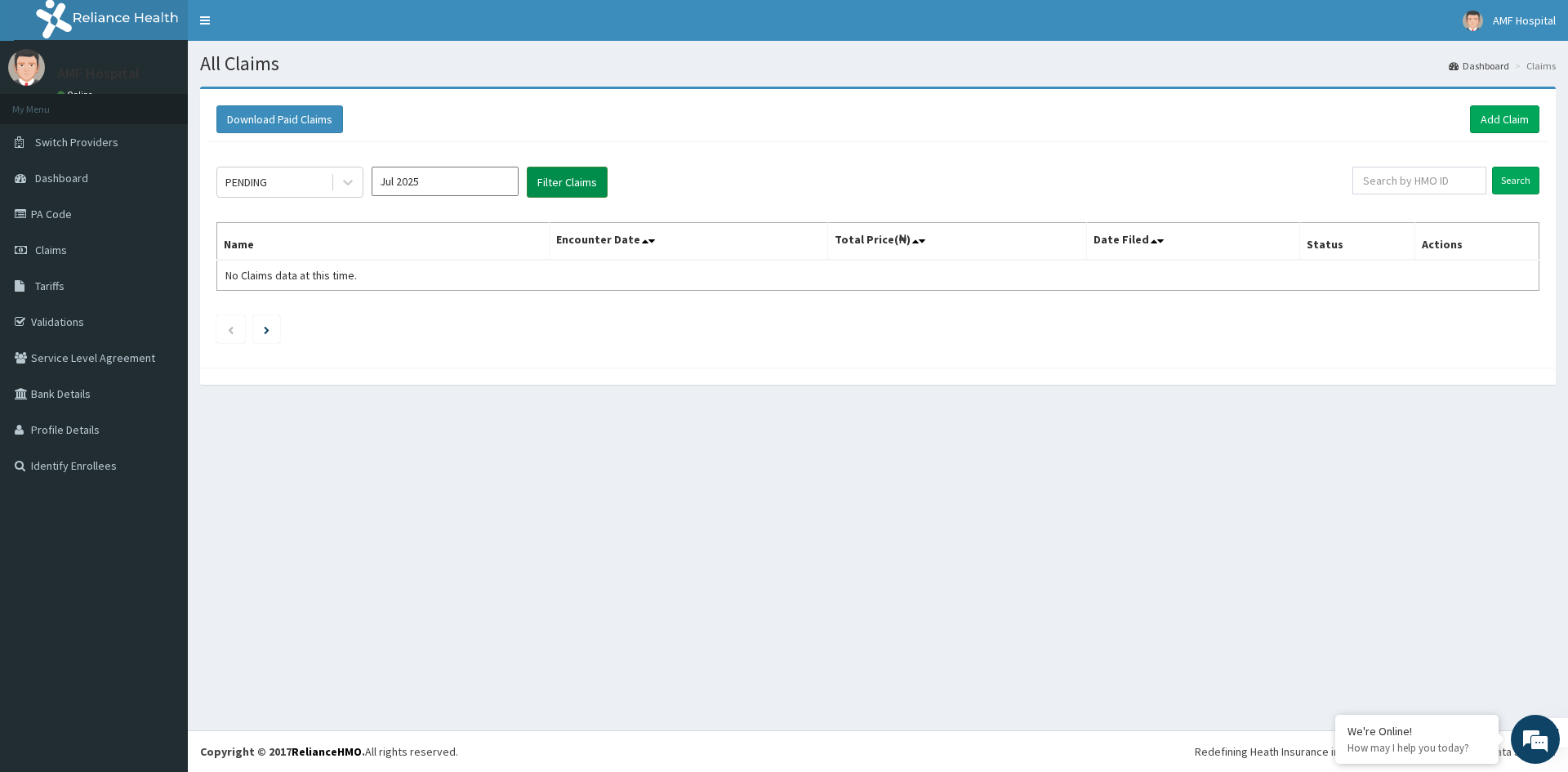 click on "Filter Claims" at bounding box center (567, 182) 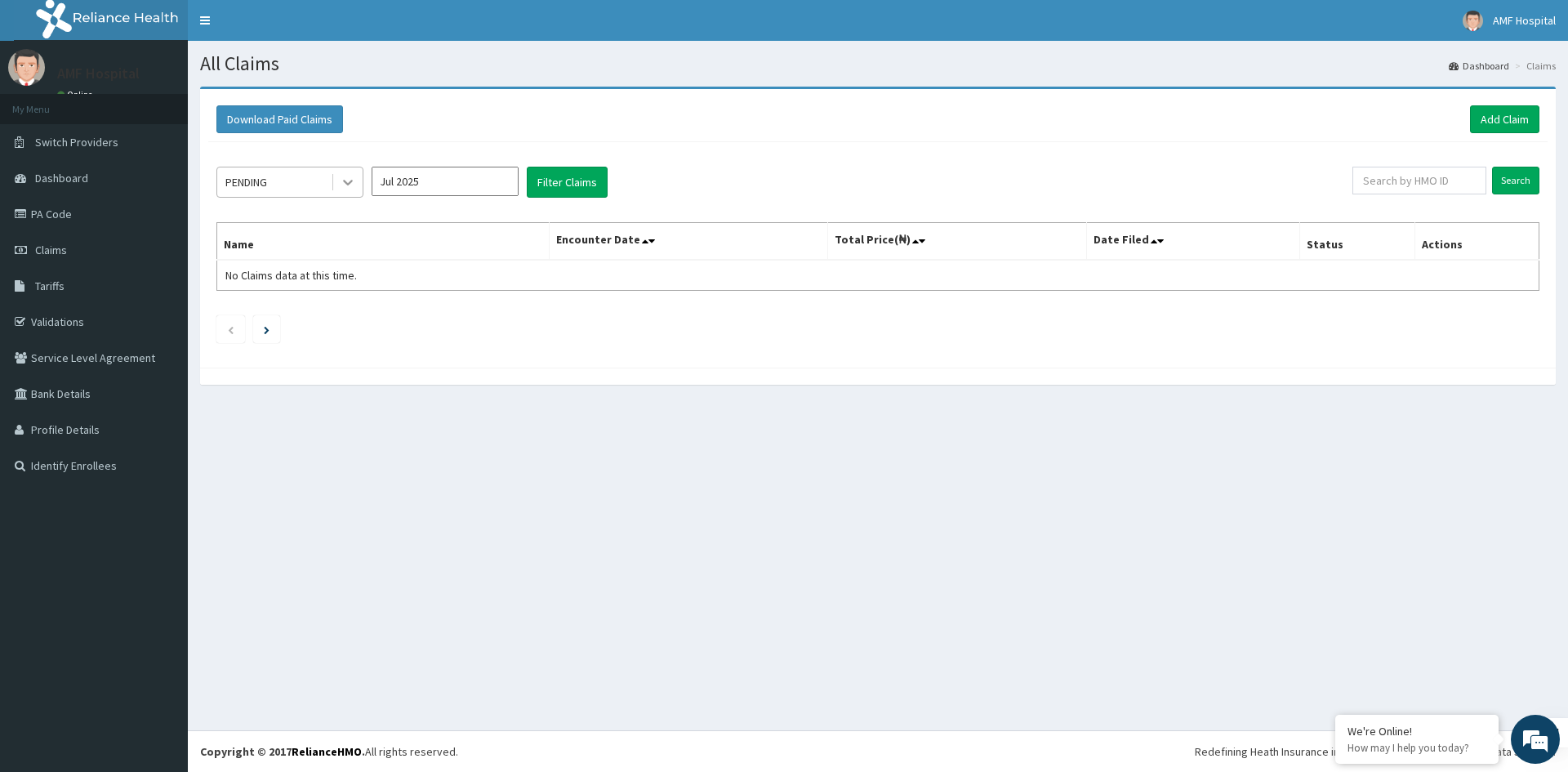 click 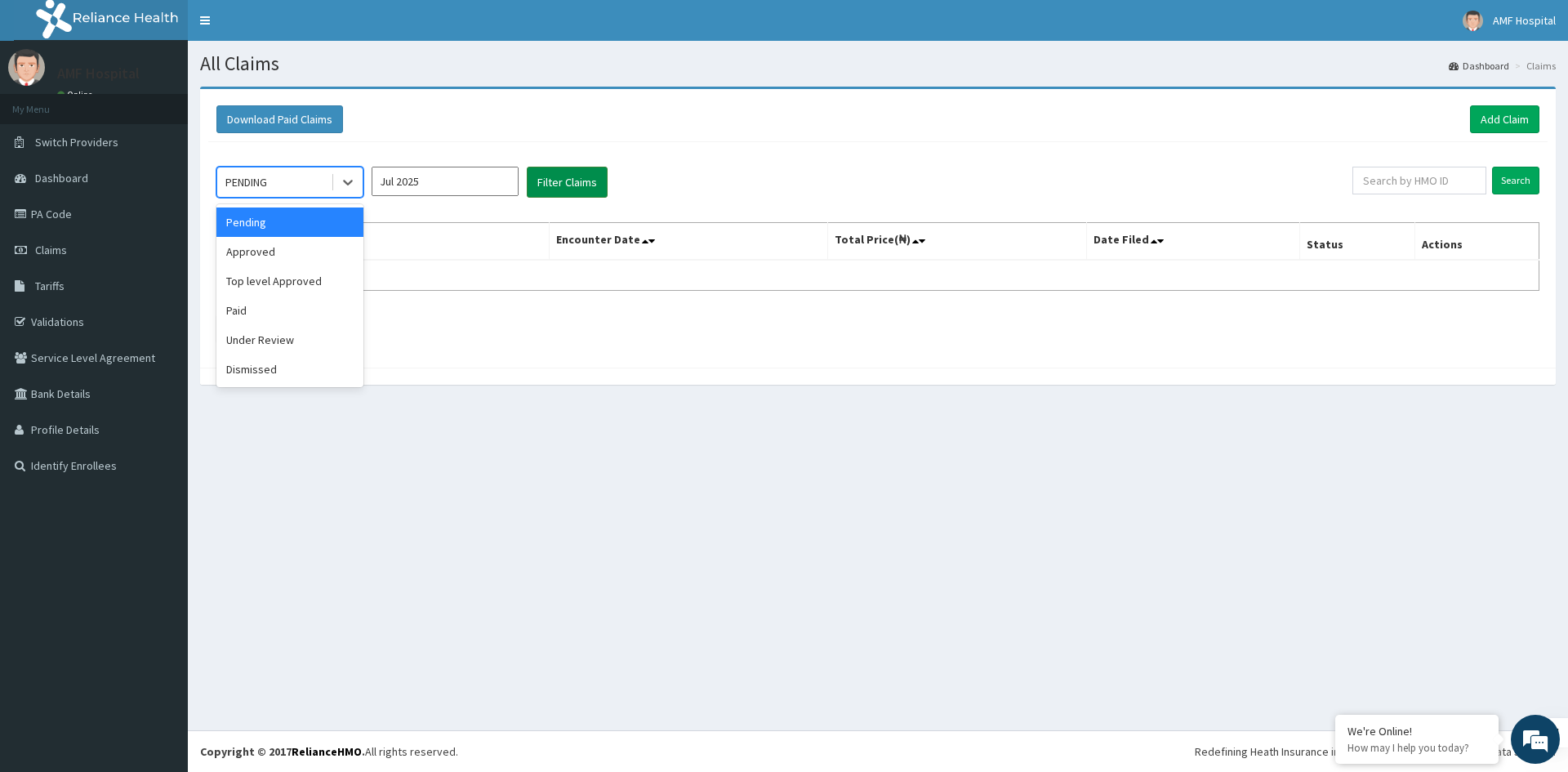 click on "Approved" at bounding box center (290, 252) 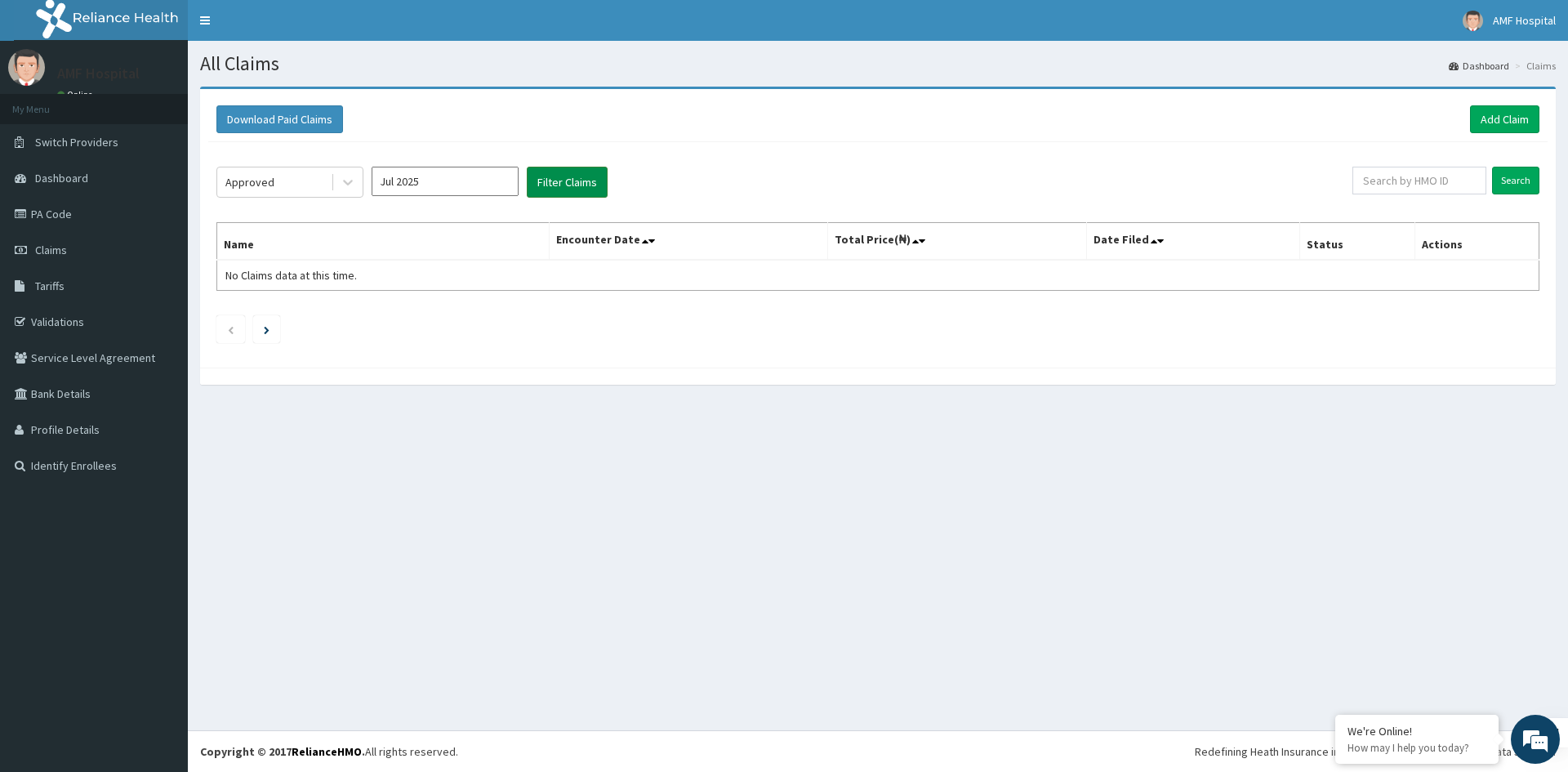 click on "Filter Claims" at bounding box center [567, 182] 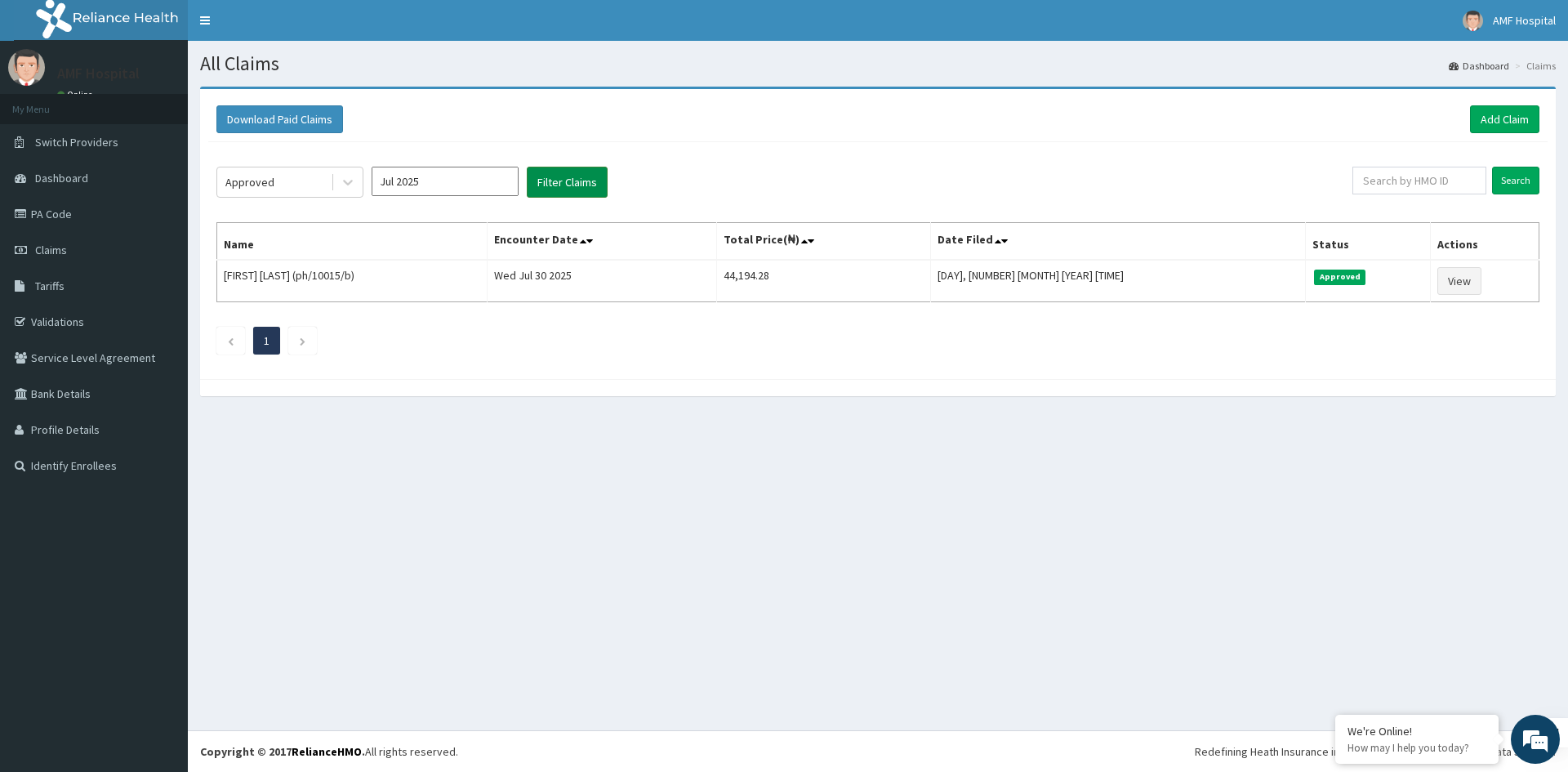 scroll, scrollTop: 0, scrollLeft: 0, axis: both 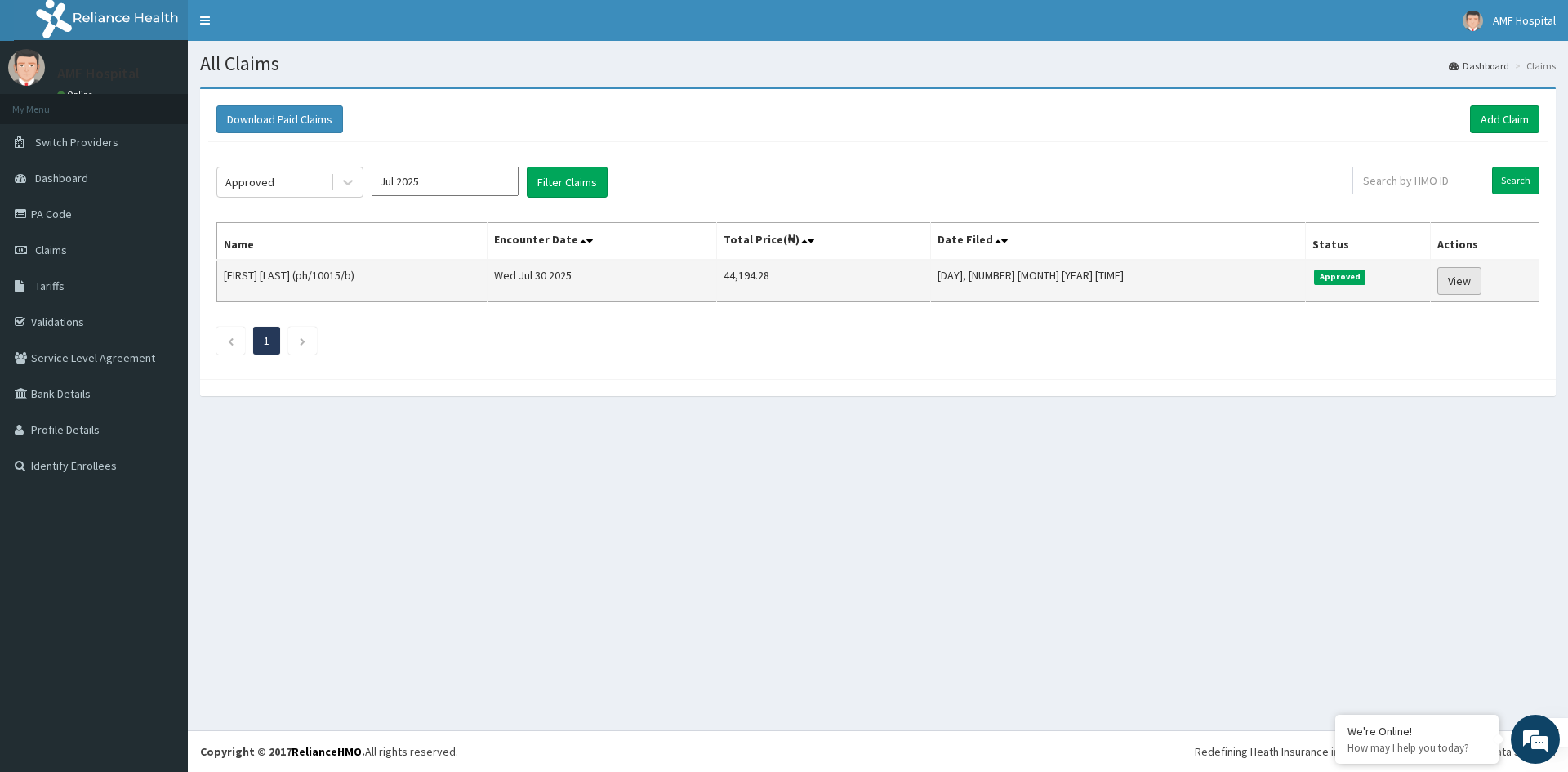 click on "View" at bounding box center (1459, 281) 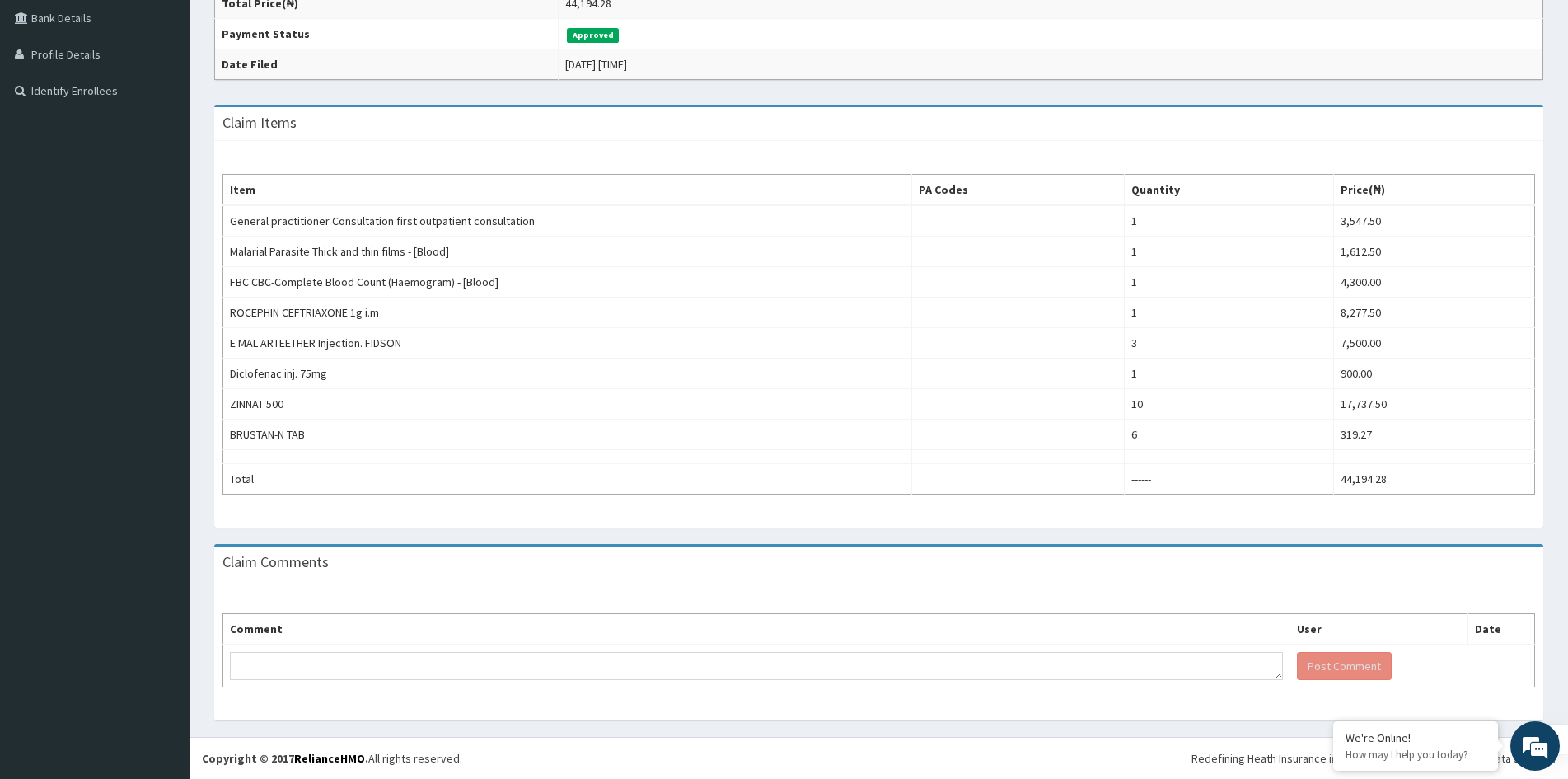 scroll, scrollTop: 379, scrollLeft: 0, axis: vertical 